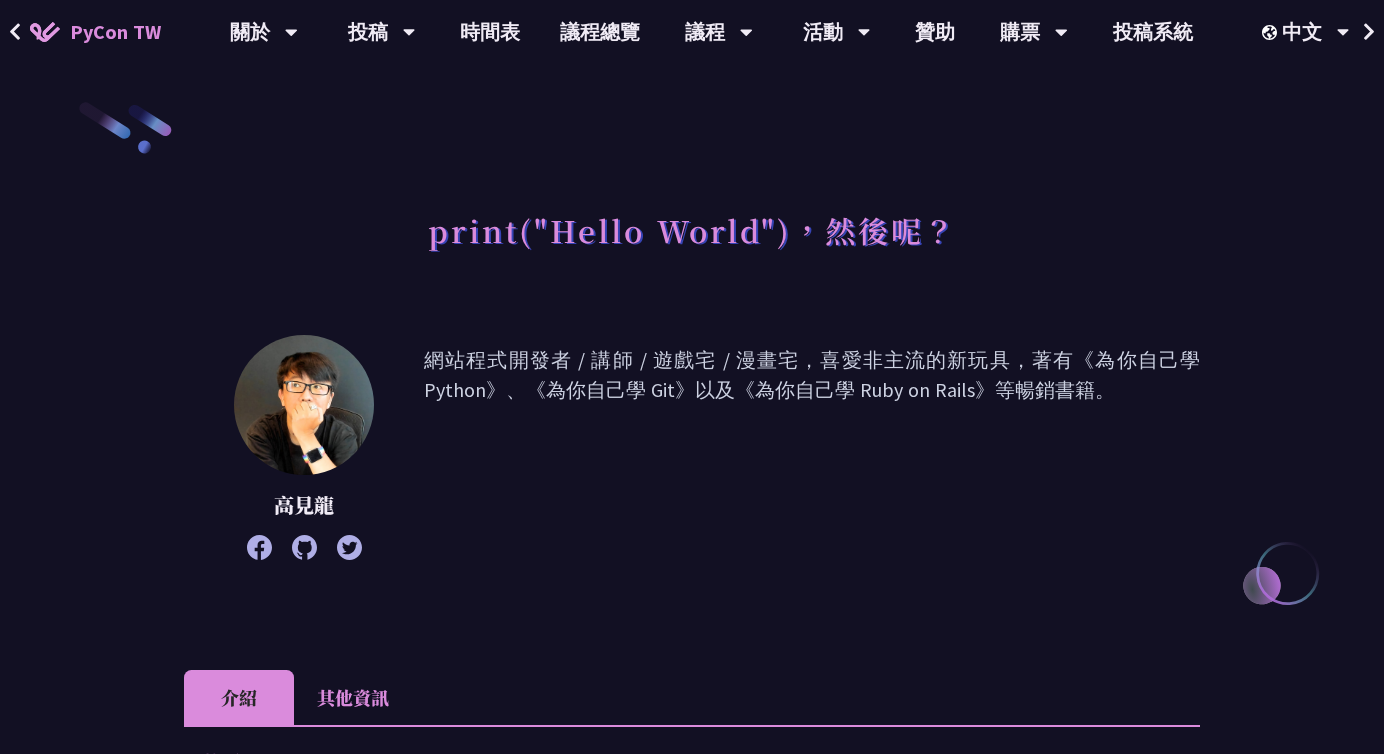 scroll, scrollTop: 0, scrollLeft: 0, axis: both 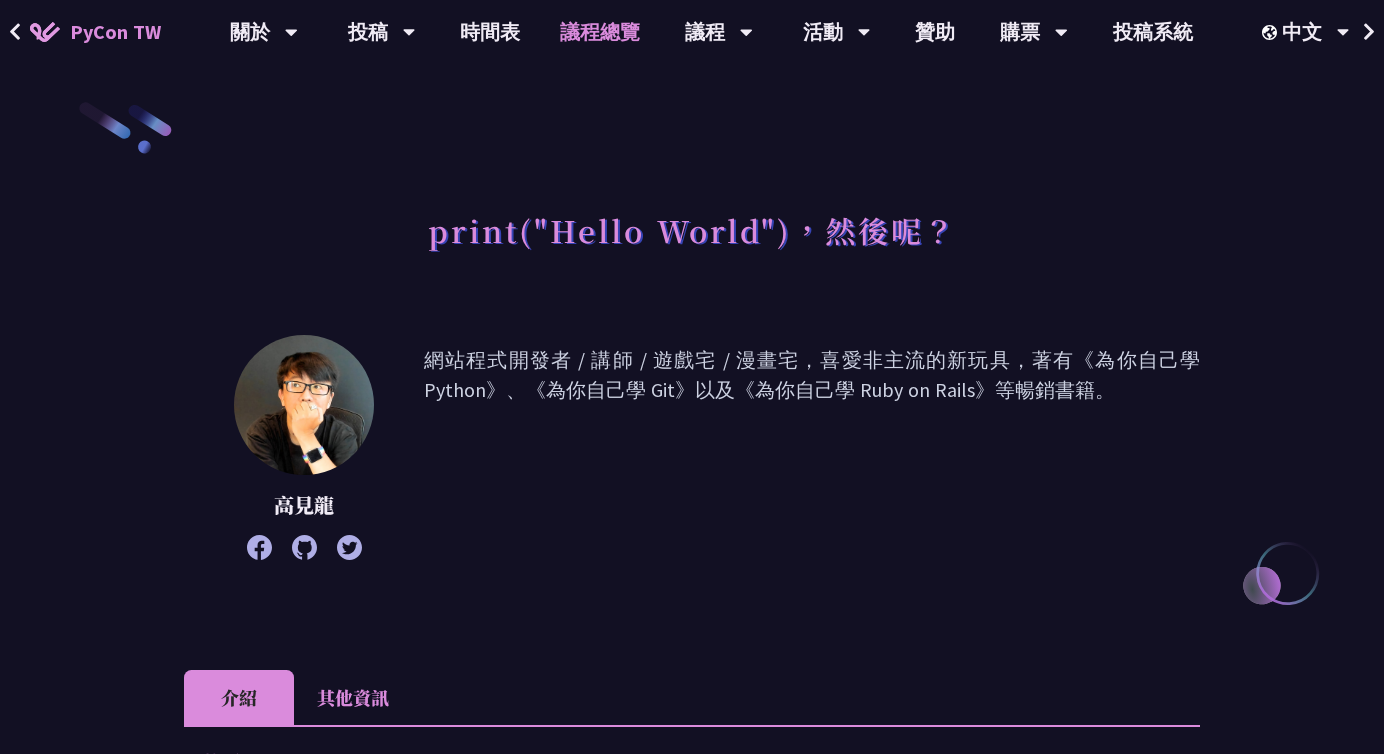 click on "議程總覽" at bounding box center (600, 32) 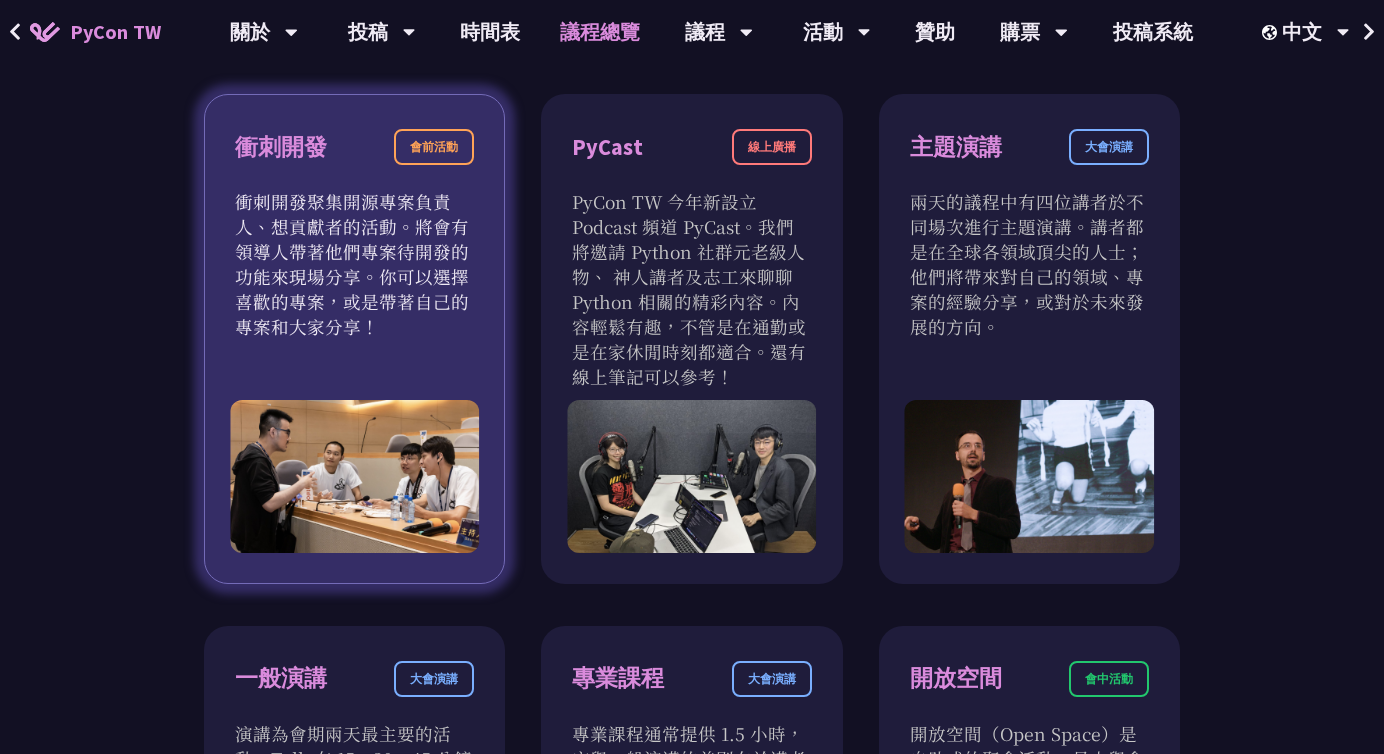 scroll, scrollTop: 656, scrollLeft: 0, axis: vertical 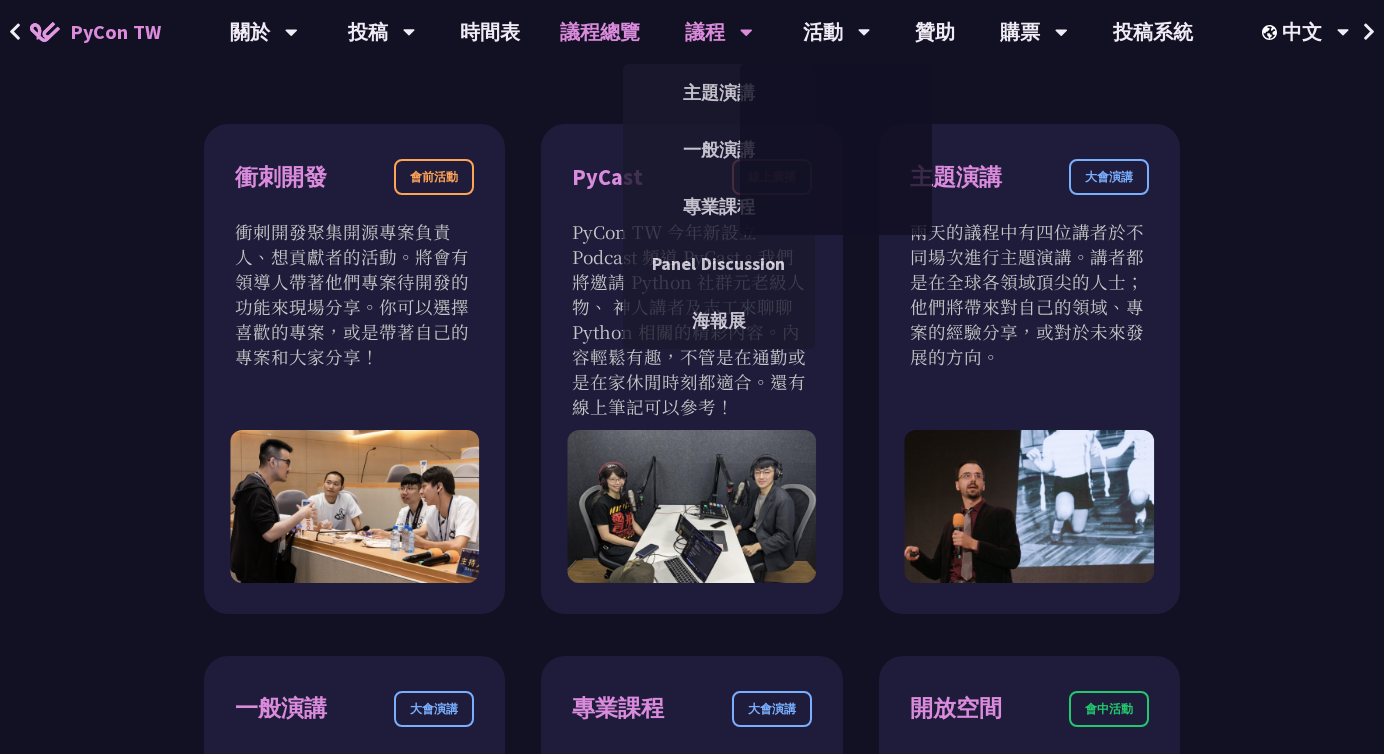 click on "議程" at bounding box center [264, 32] 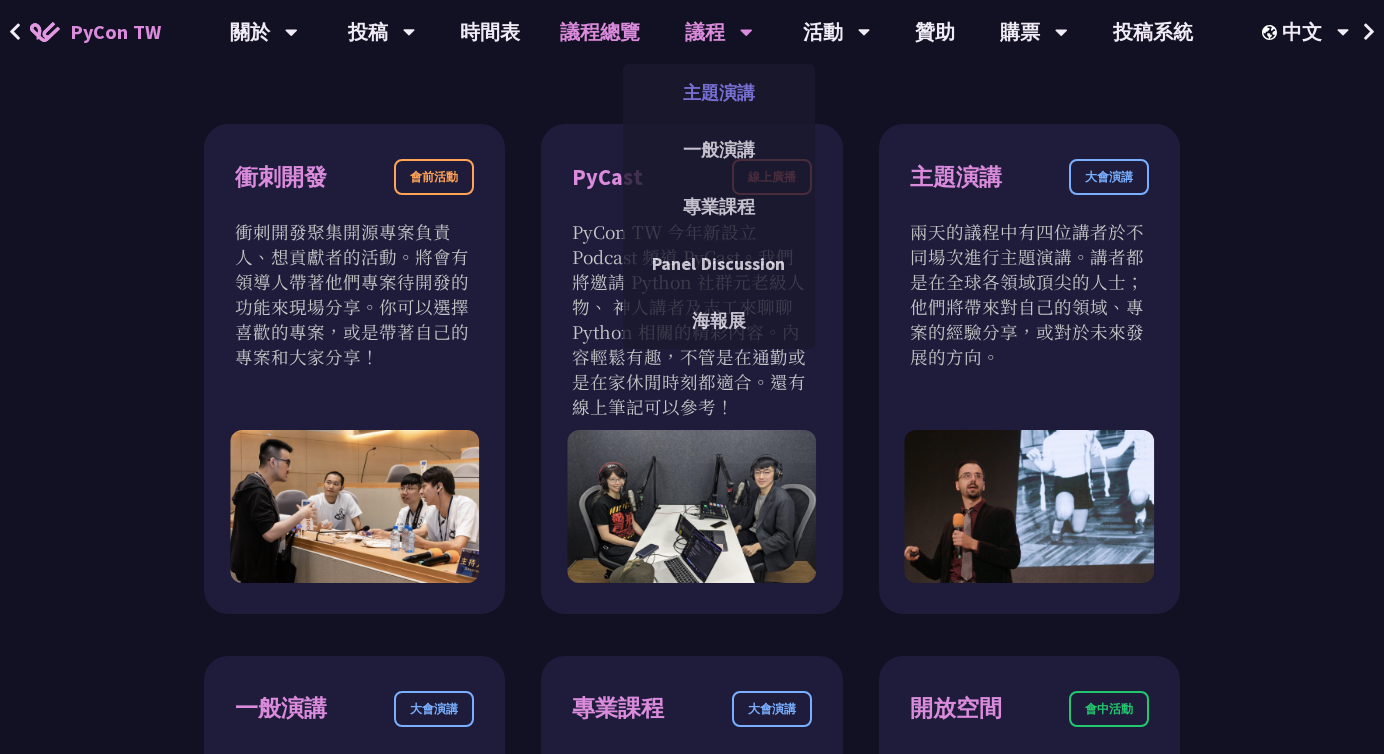 click on "主題演講" at bounding box center (719, 92) 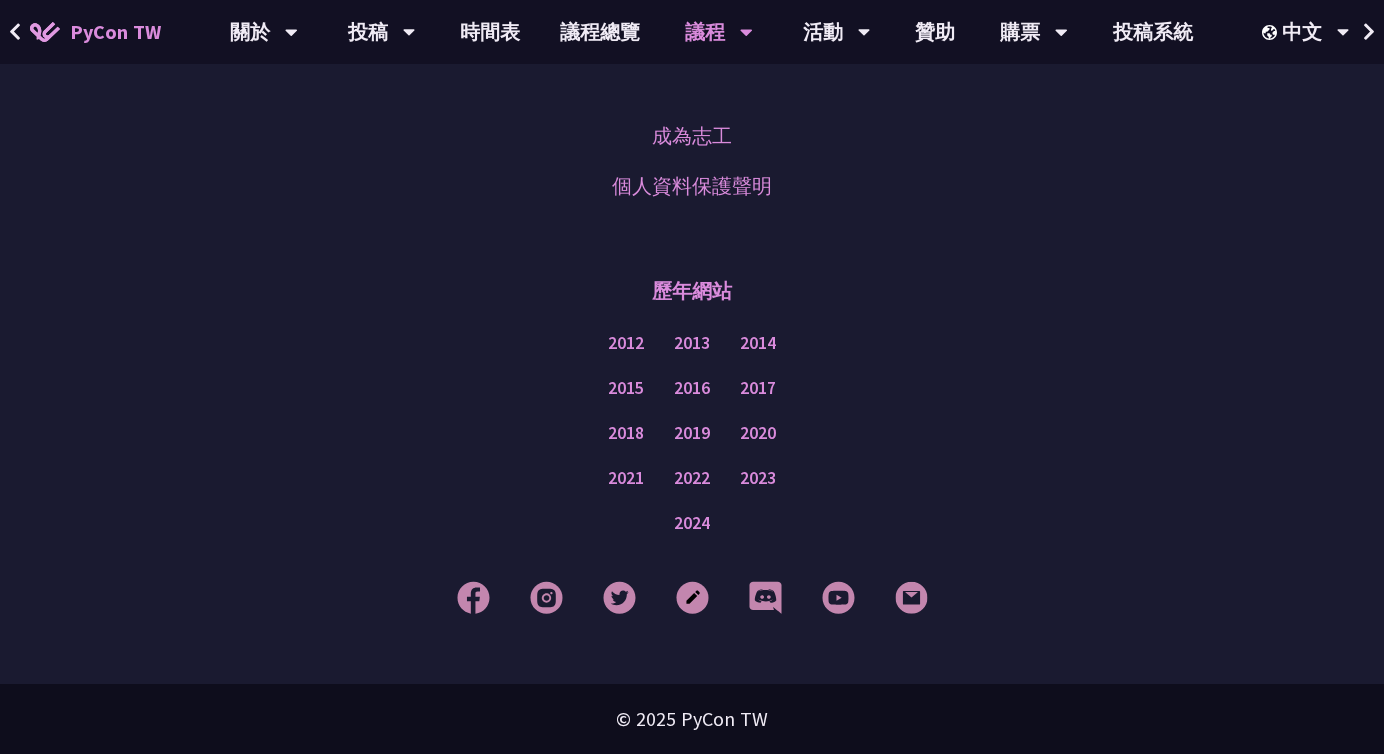 scroll, scrollTop: 3609, scrollLeft: 0, axis: vertical 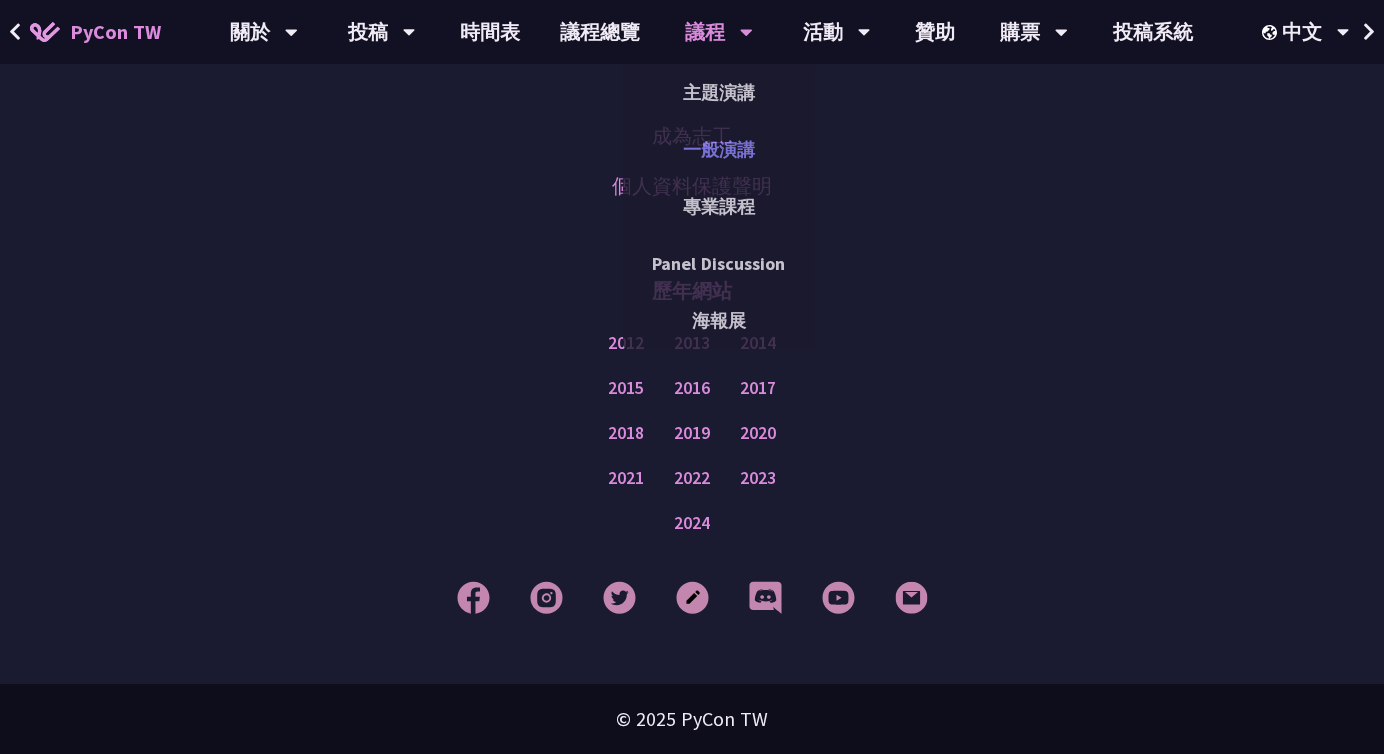 click on "一般演講" at bounding box center [719, 149] 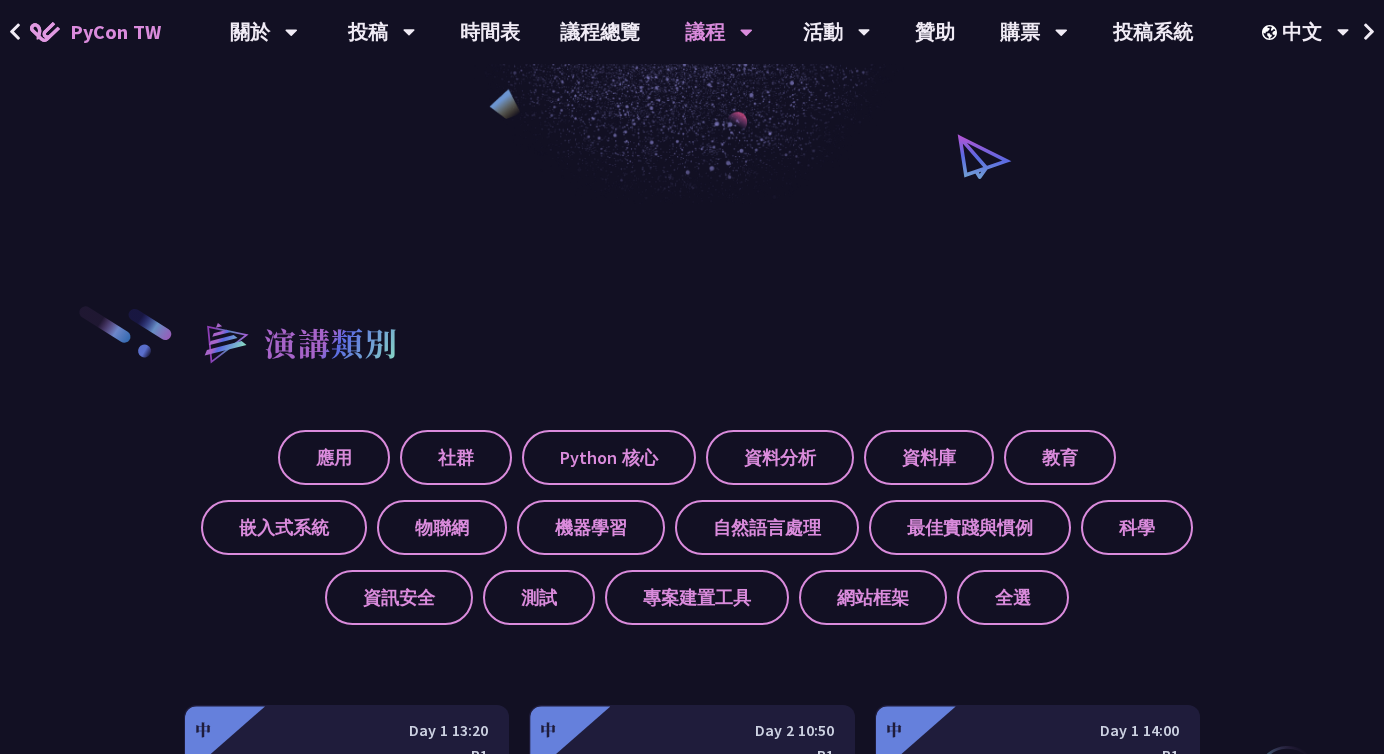 scroll, scrollTop: 690, scrollLeft: 0, axis: vertical 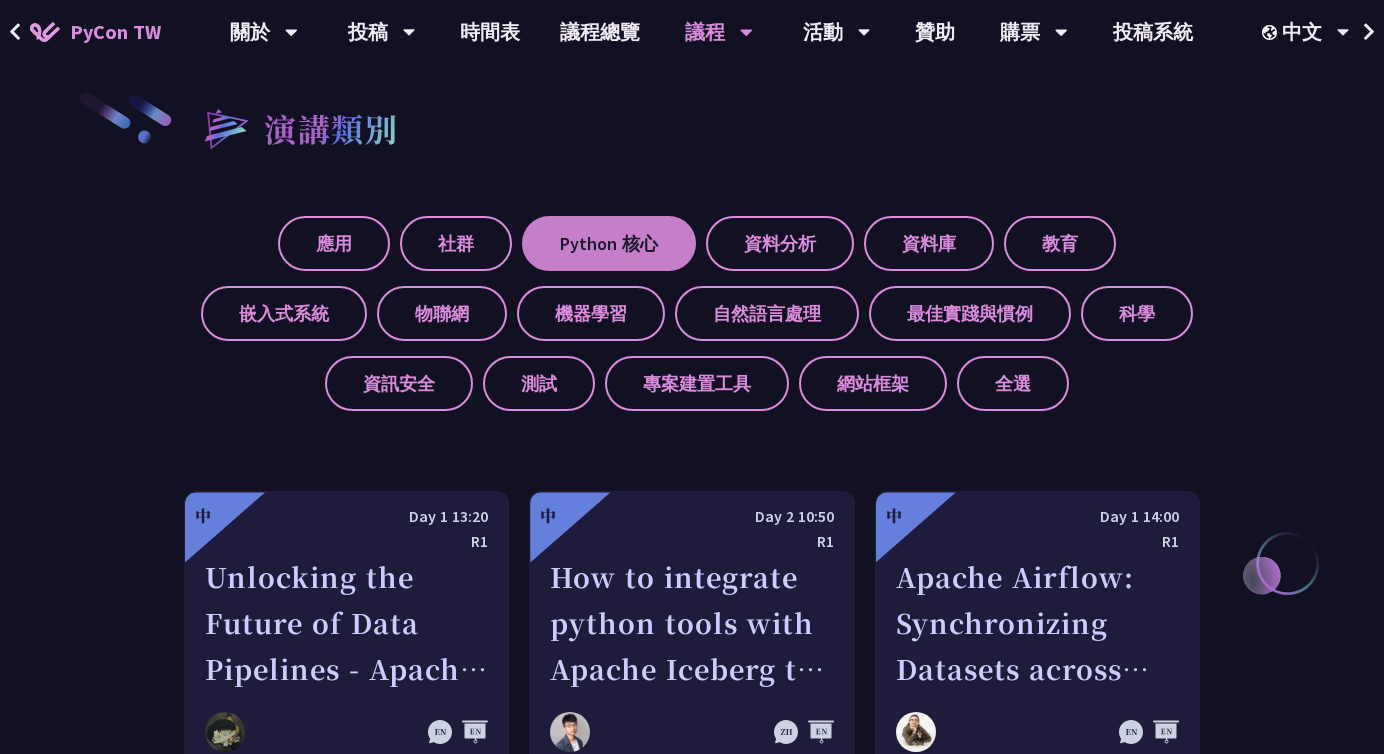 click on "Python 核心" at bounding box center [609, 243] 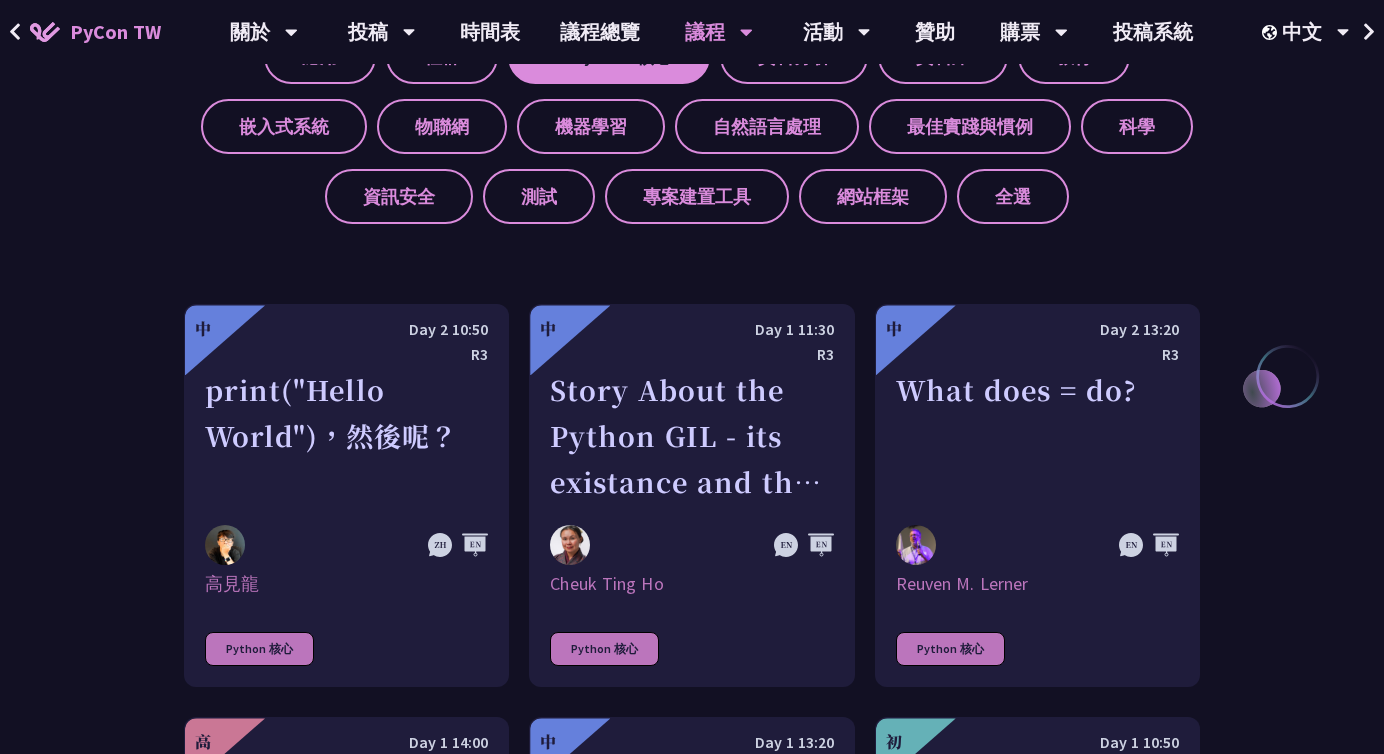 scroll, scrollTop: 873, scrollLeft: 0, axis: vertical 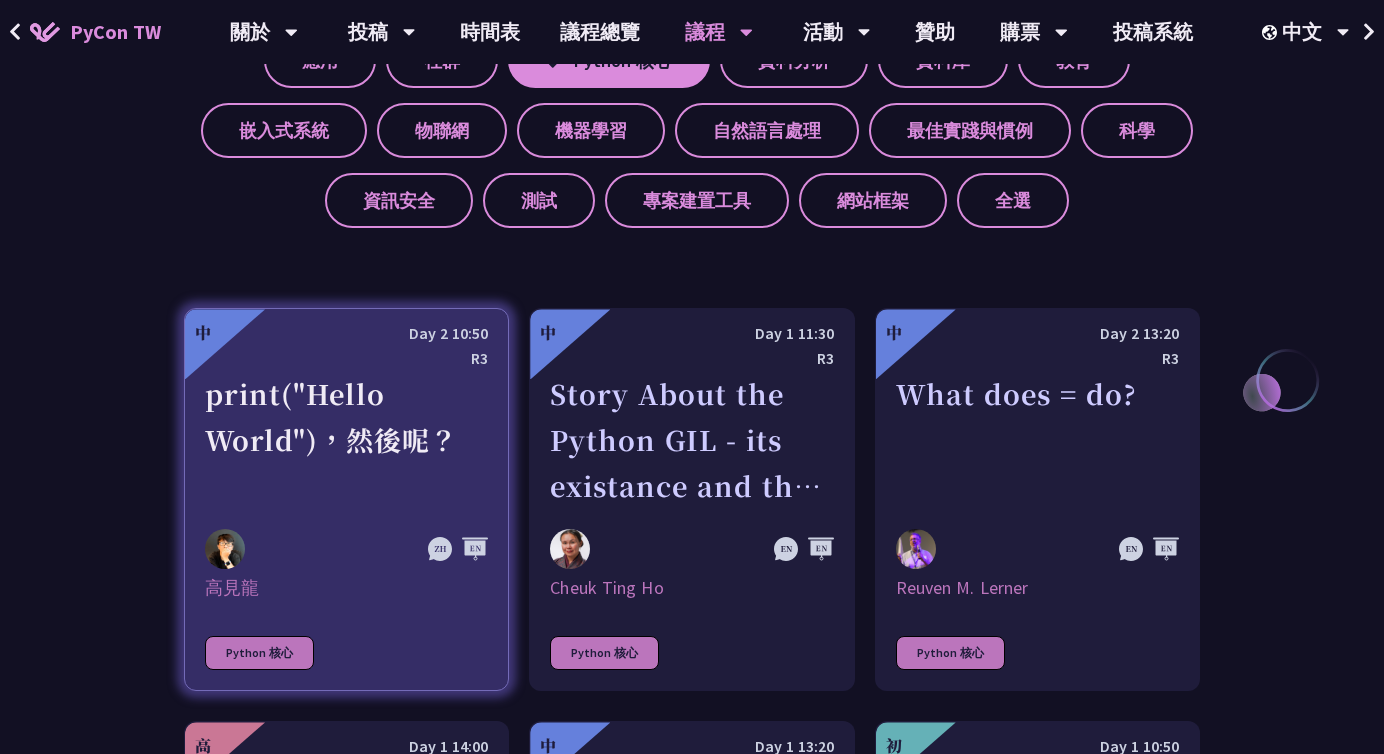 click at bounding box center (304, 549) 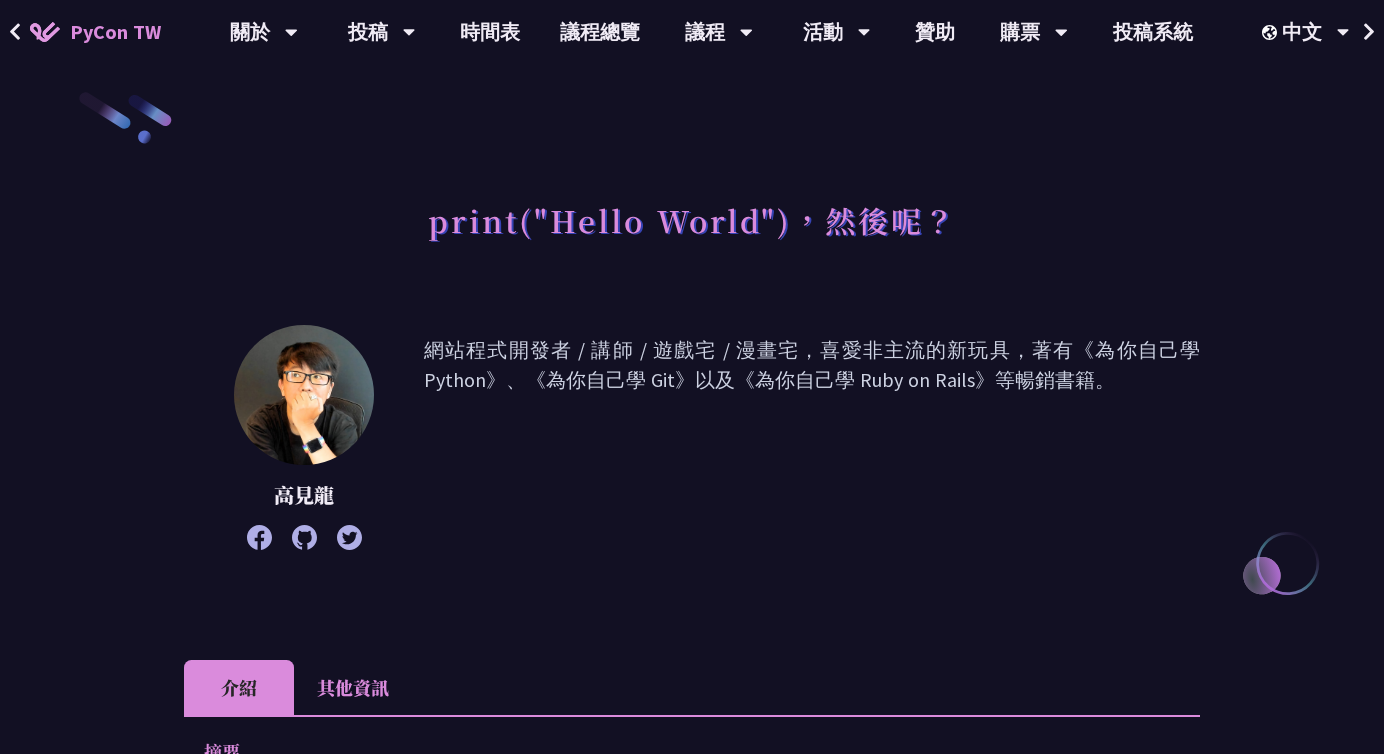 scroll, scrollTop: 0, scrollLeft: 0, axis: both 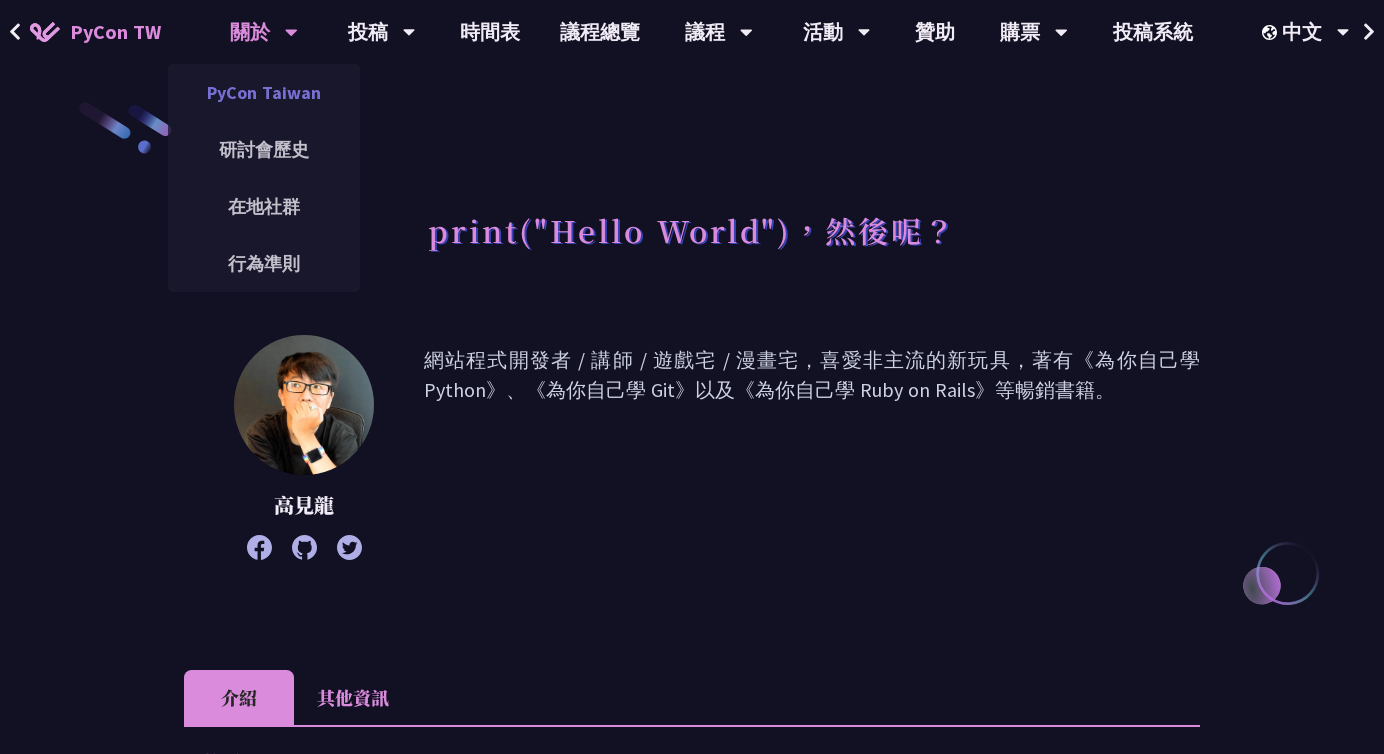 click on "PyCon Taiwan" at bounding box center (264, 92) 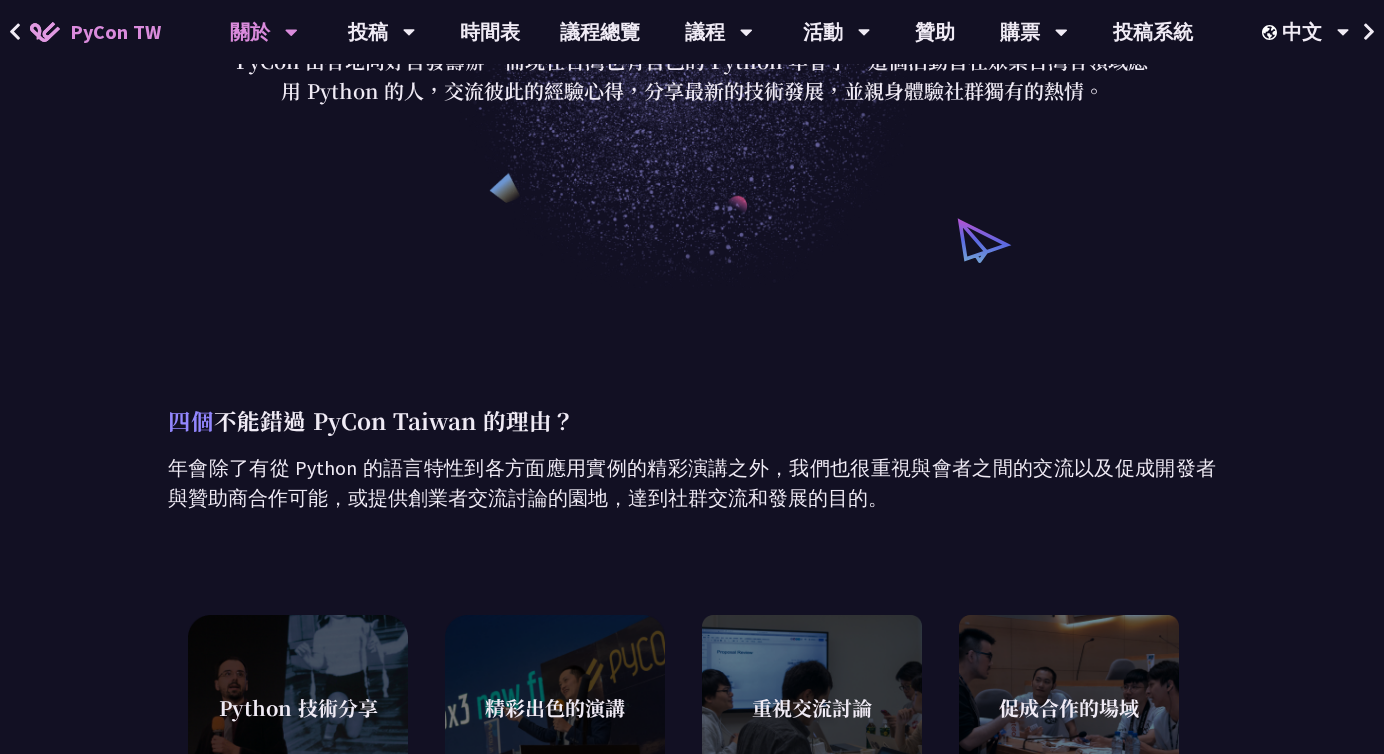 scroll, scrollTop: 145, scrollLeft: 0, axis: vertical 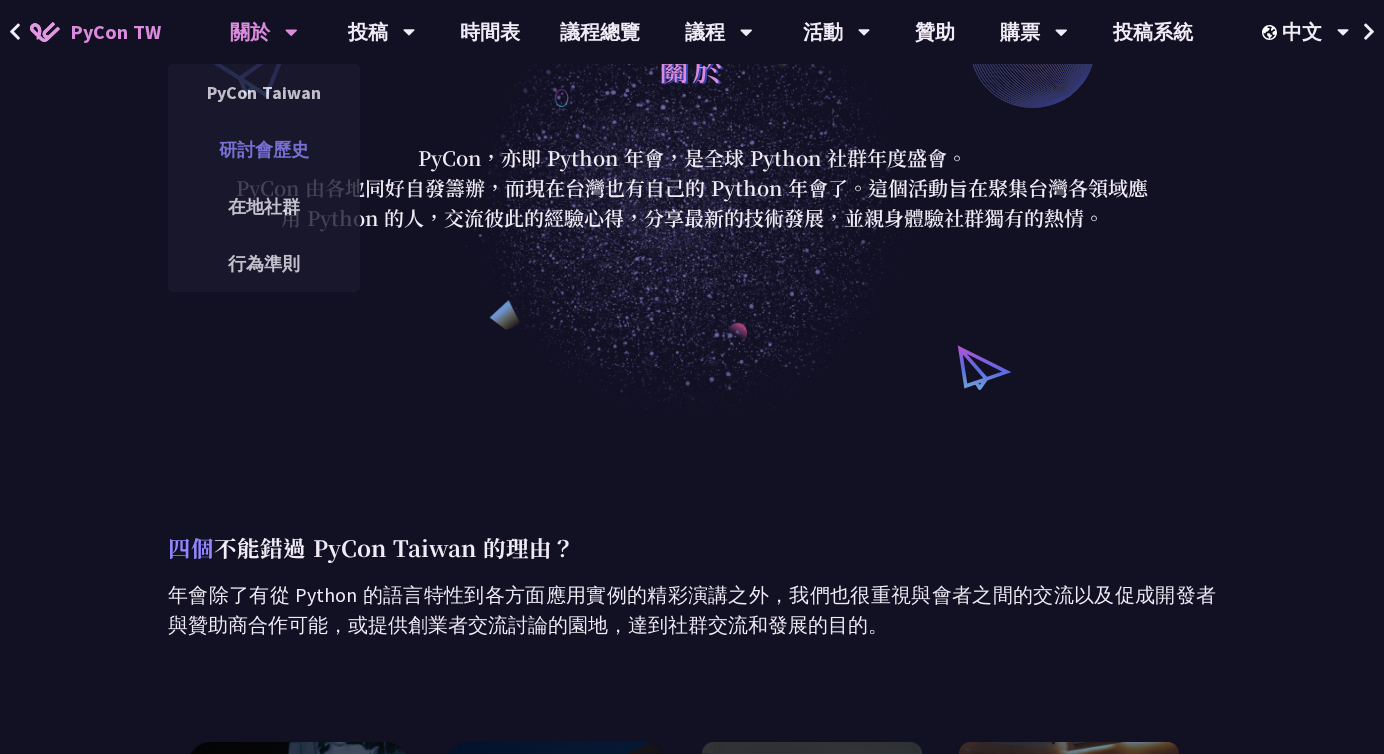 click on "研討會歷史" at bounding box center [264, 149] 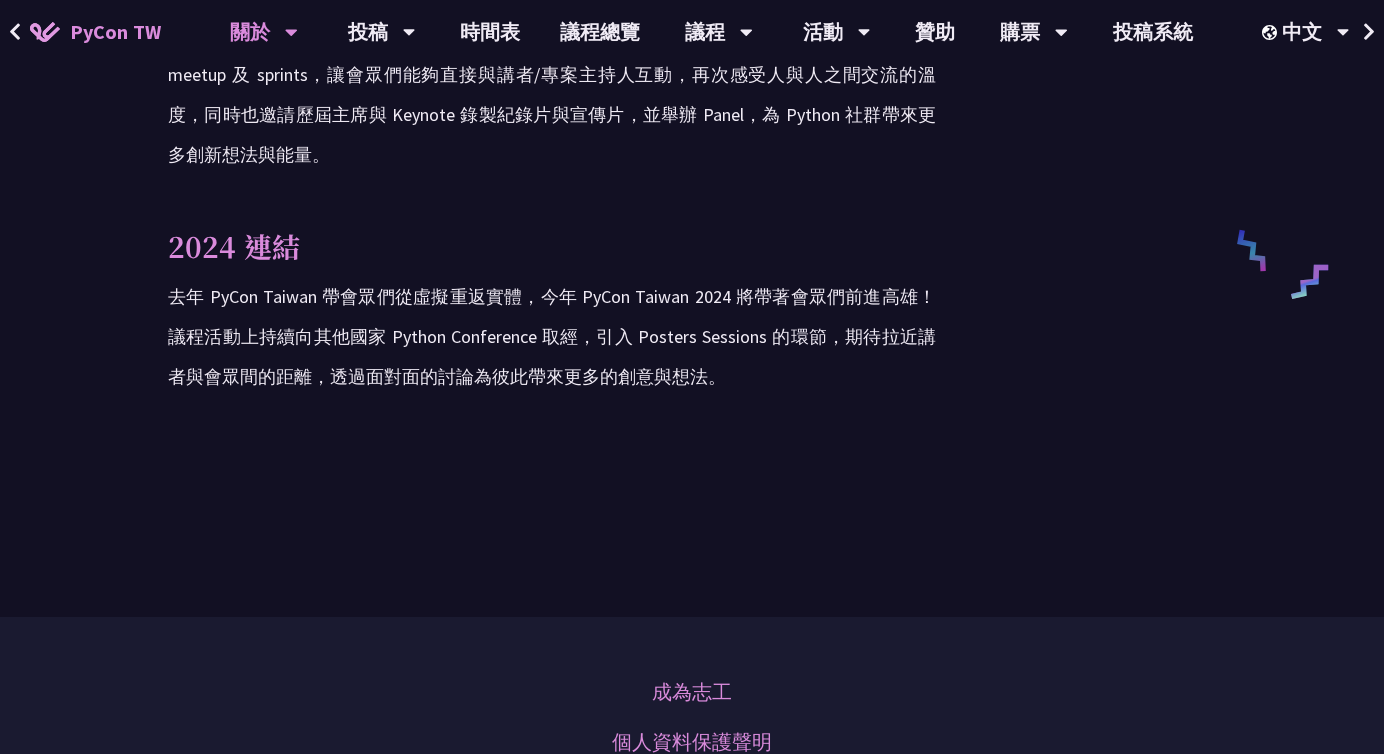 scroll, scrollTop: 3363, scrollLeft: 0, axis: vertical 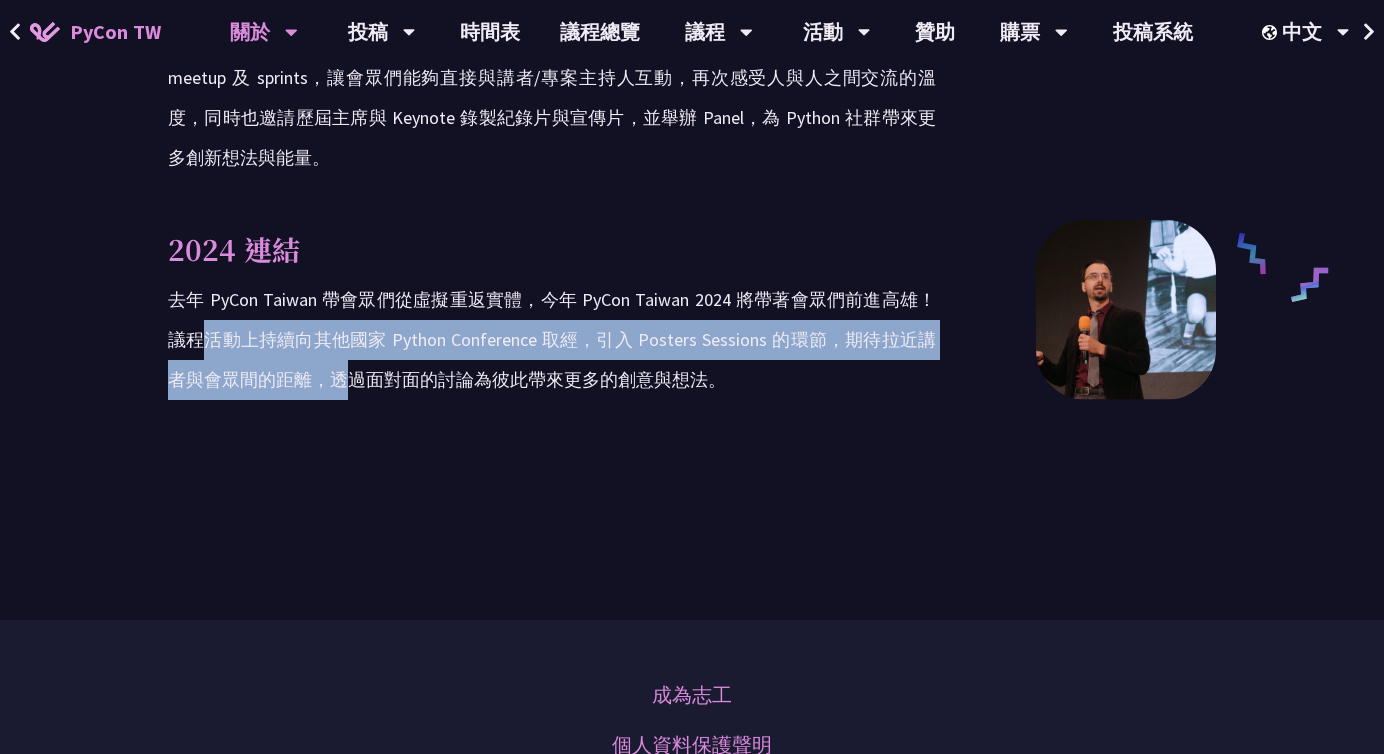 drag, startPoint x: 197, startPoint y: 355, endPoint x: 353, endPoint y: 395, distance: 161.04657 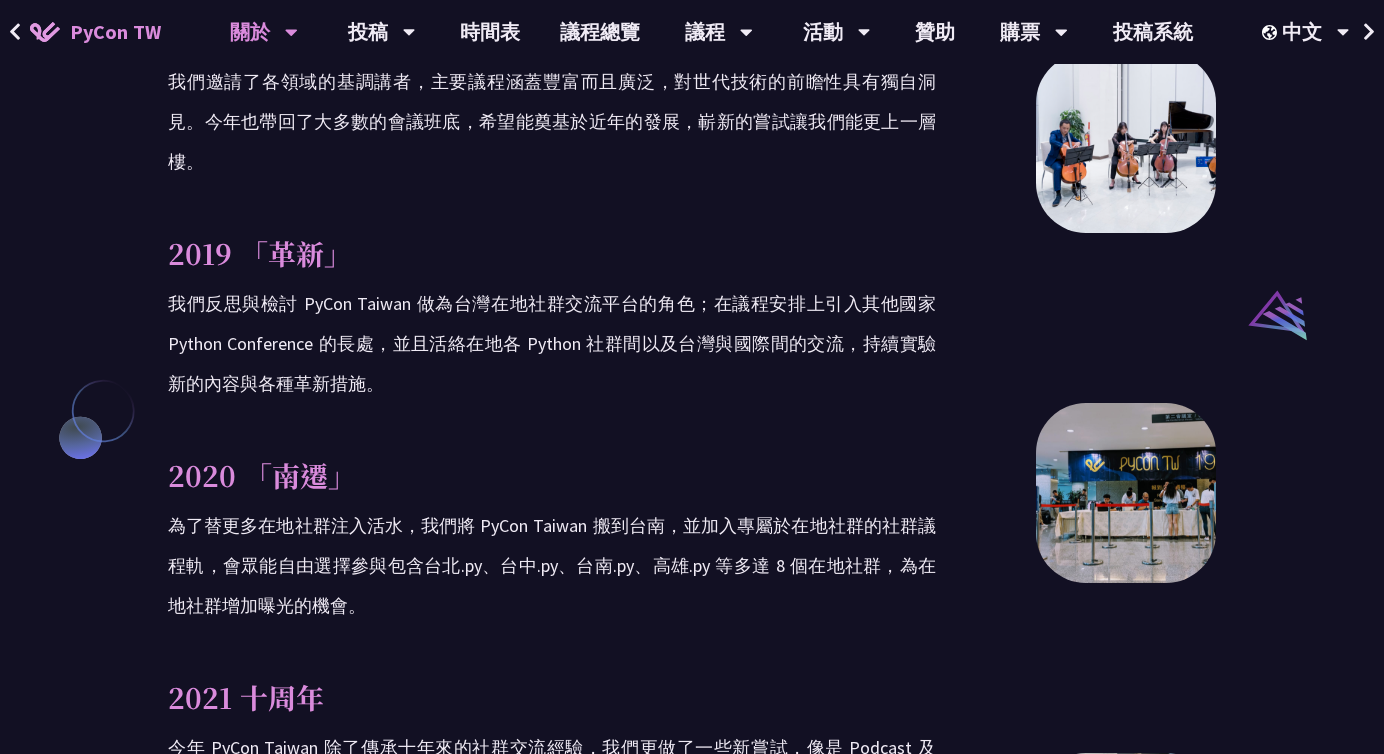 scroll, scrollTop: 1653, scrollLeft: 0, axis: vertical 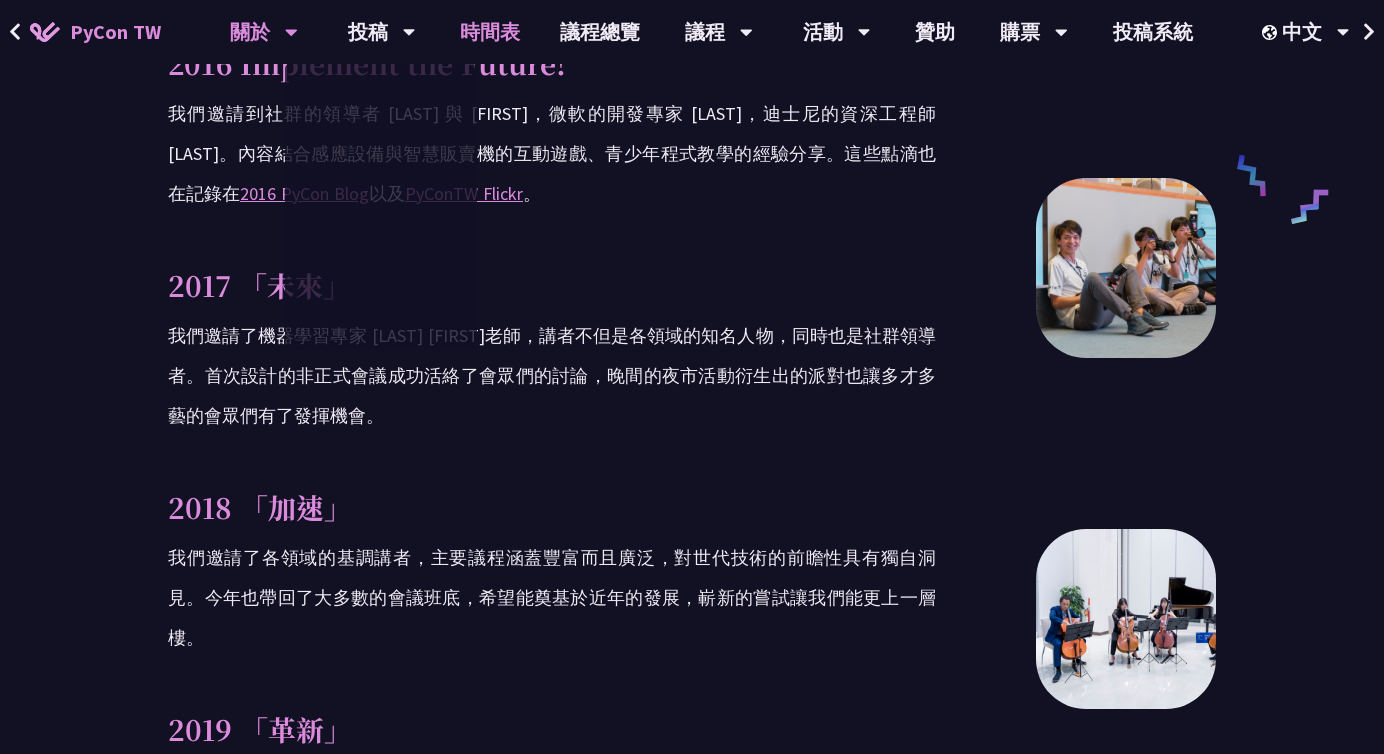 click on "時間表" at bounding box center (490, 32) 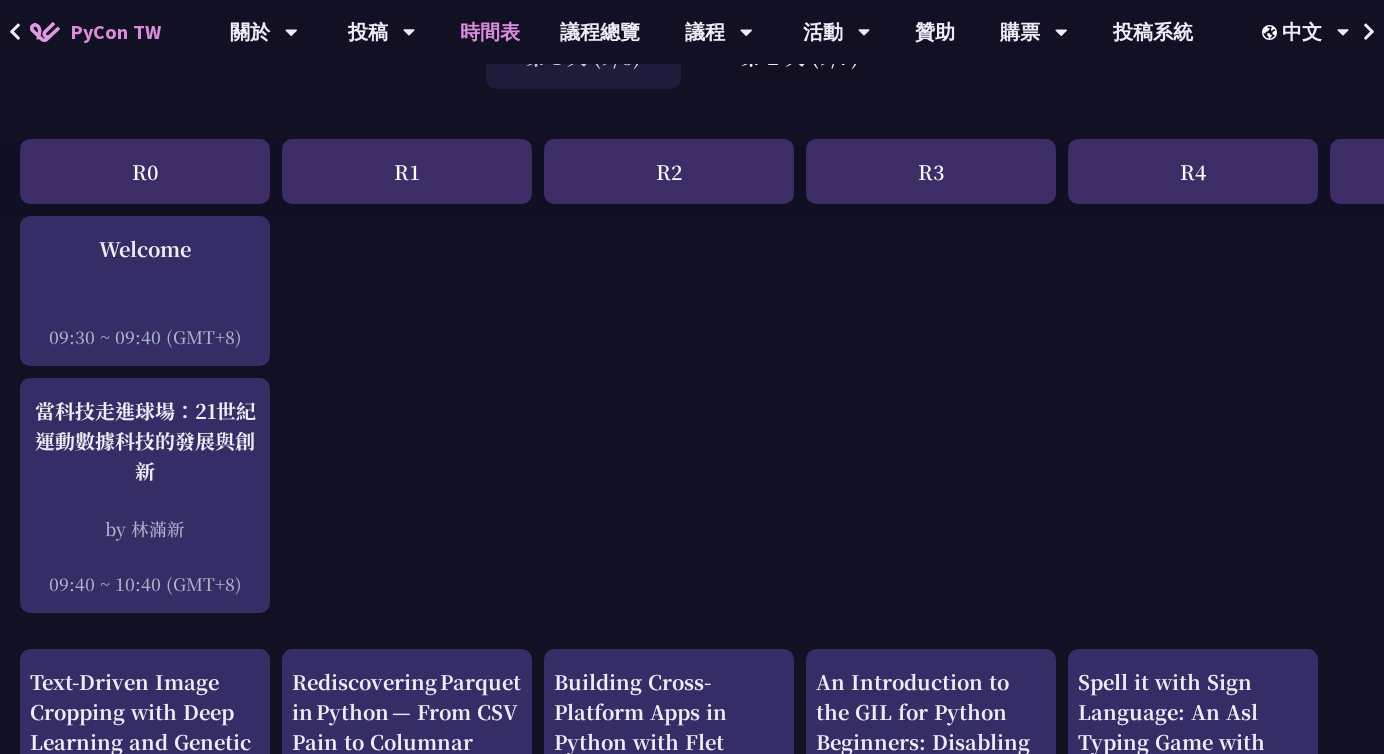 scroll, scrollTop: 0, scrollLeft: 0, axis: both 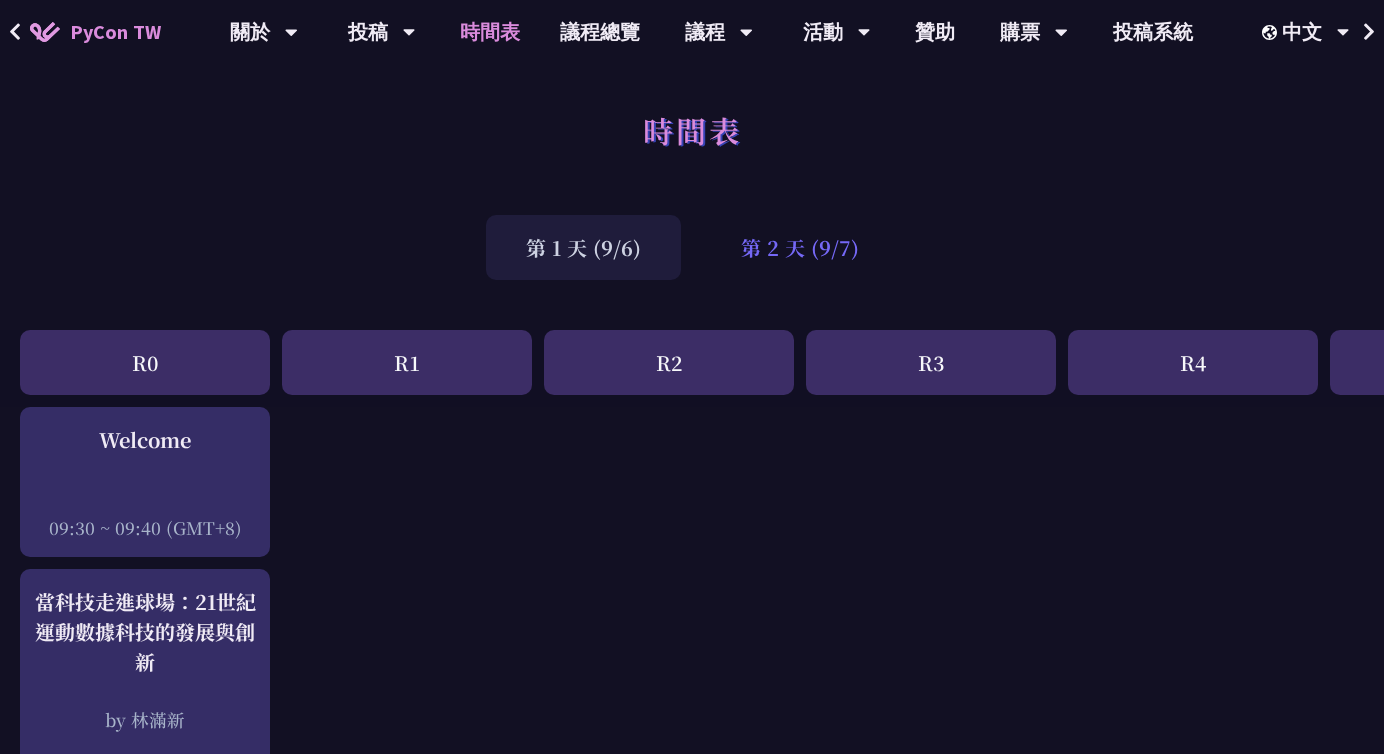 click on "第 2 天 (9/7)" at bounding box center [800, 247] 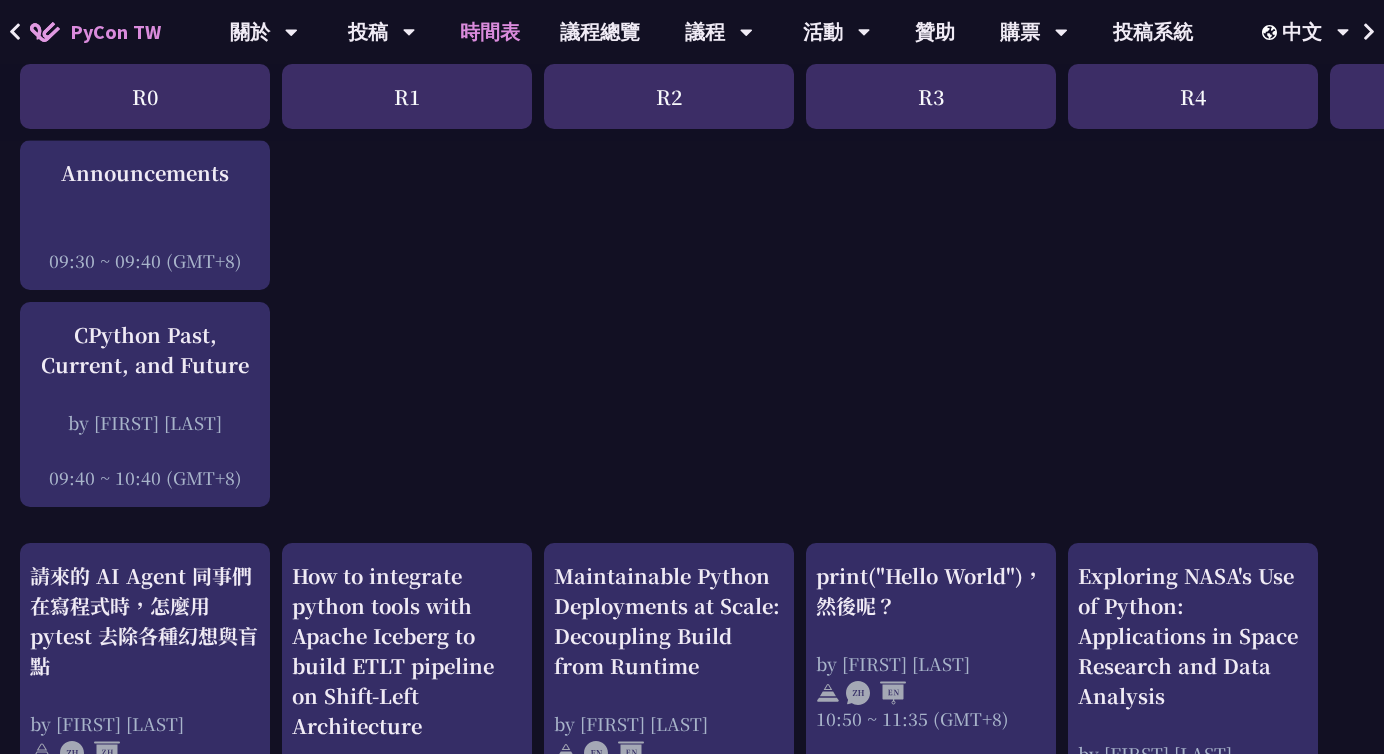 scroll, scrollTop: 0, scrollLeft: 0, axis: both 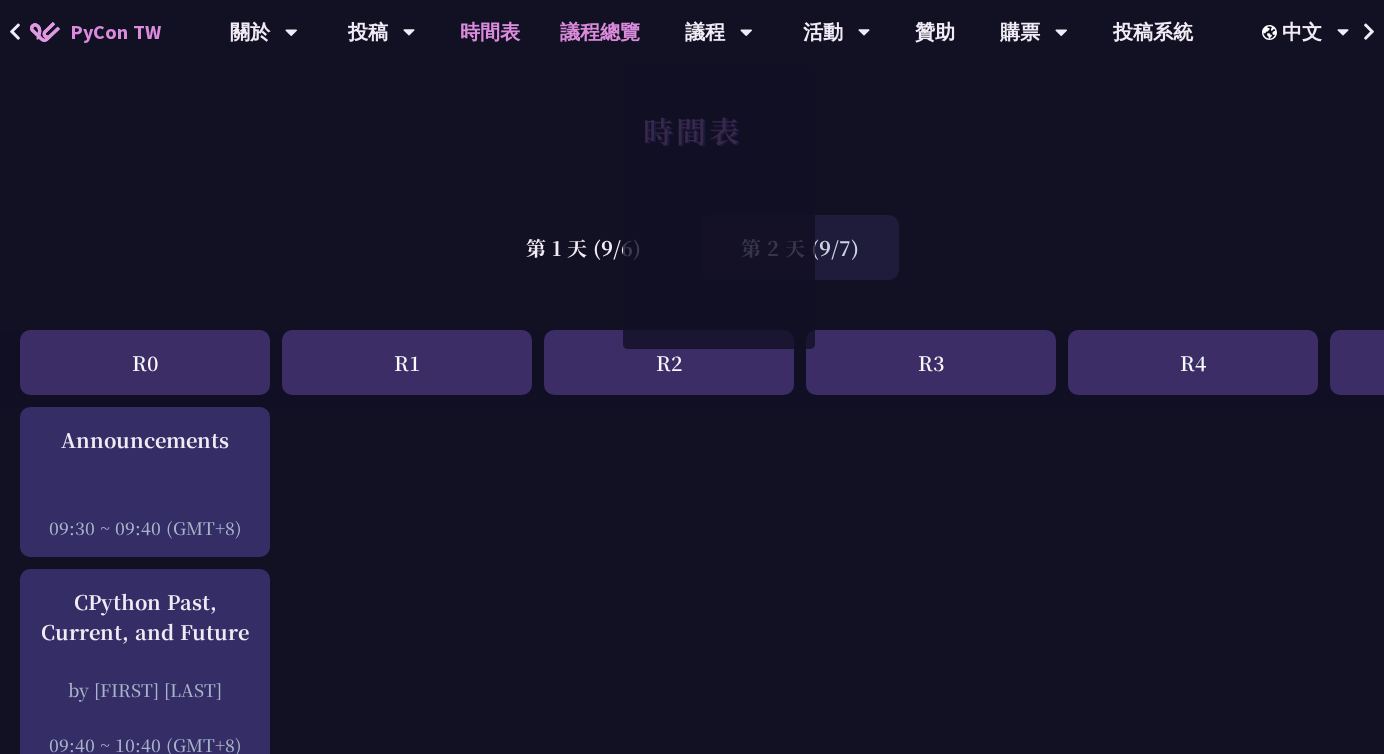 click on "議程總覽" at bounding box center [600, 32] 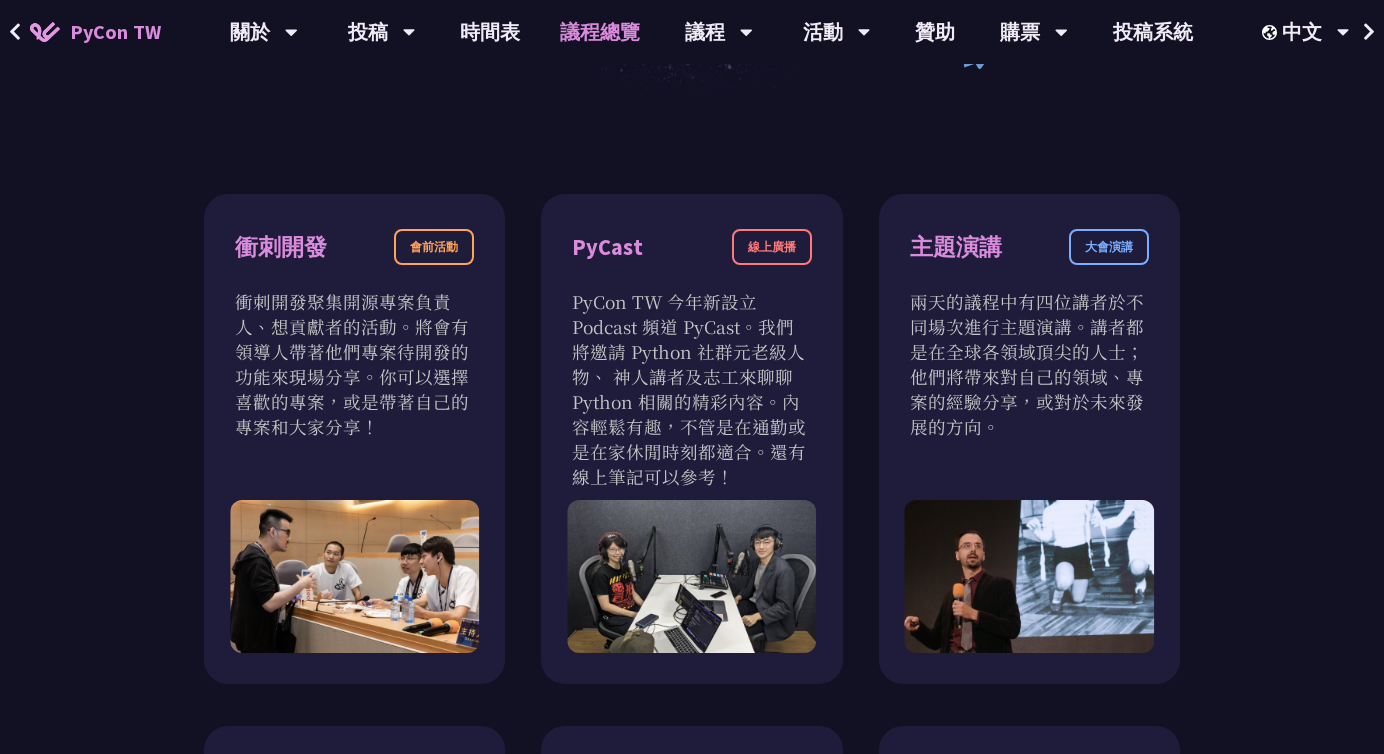scroll, scrollTop: 587, scrollLeft: 0, axis: vertical 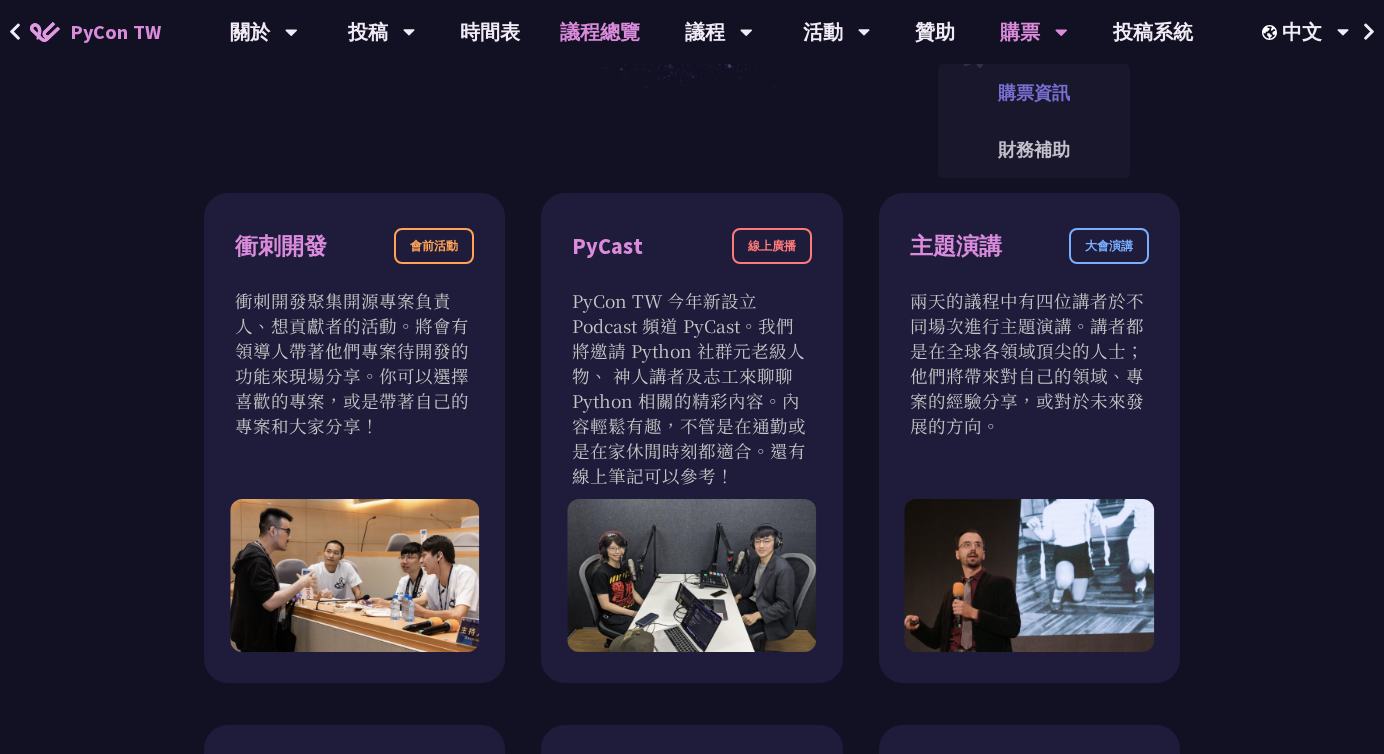 click on "購票資訊" at bounding box center (1034, 92) 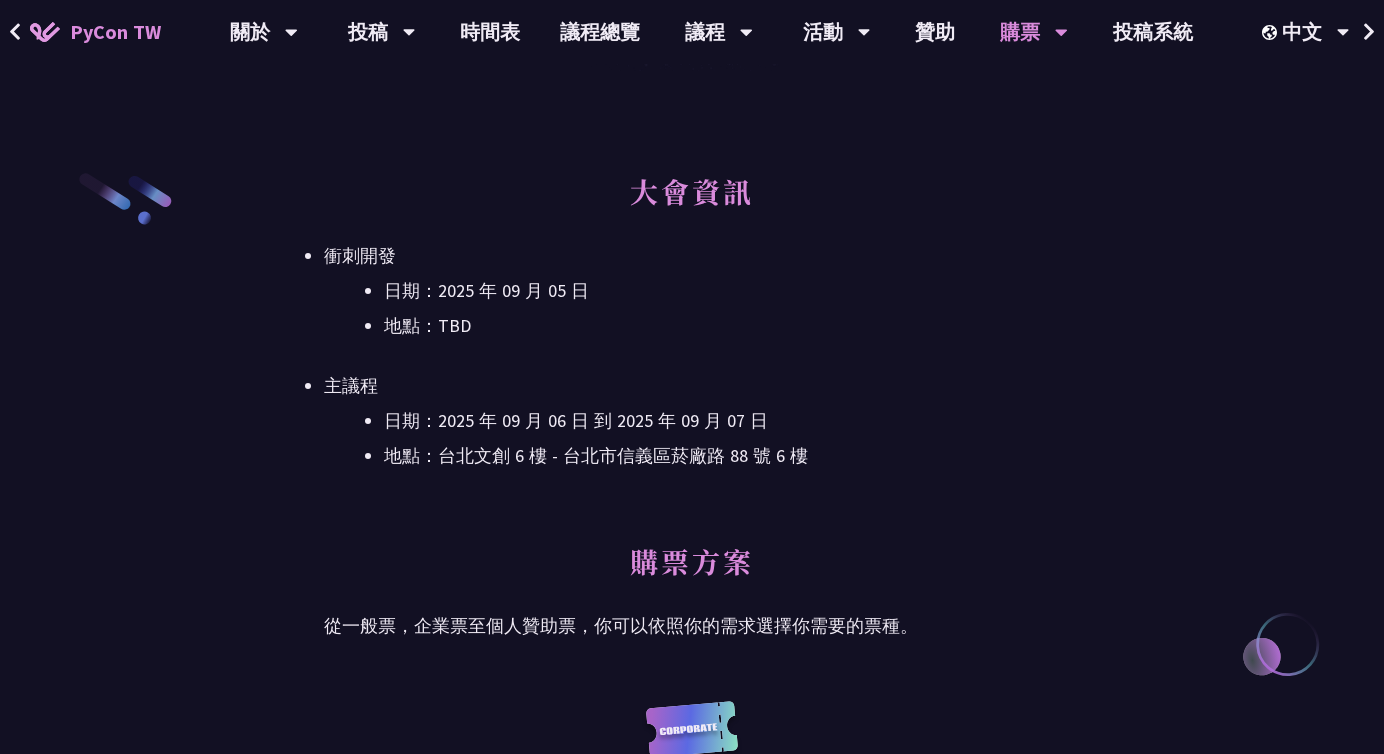 scroll, scrollTop: 478, scrollLeft: 0, axis: vertical 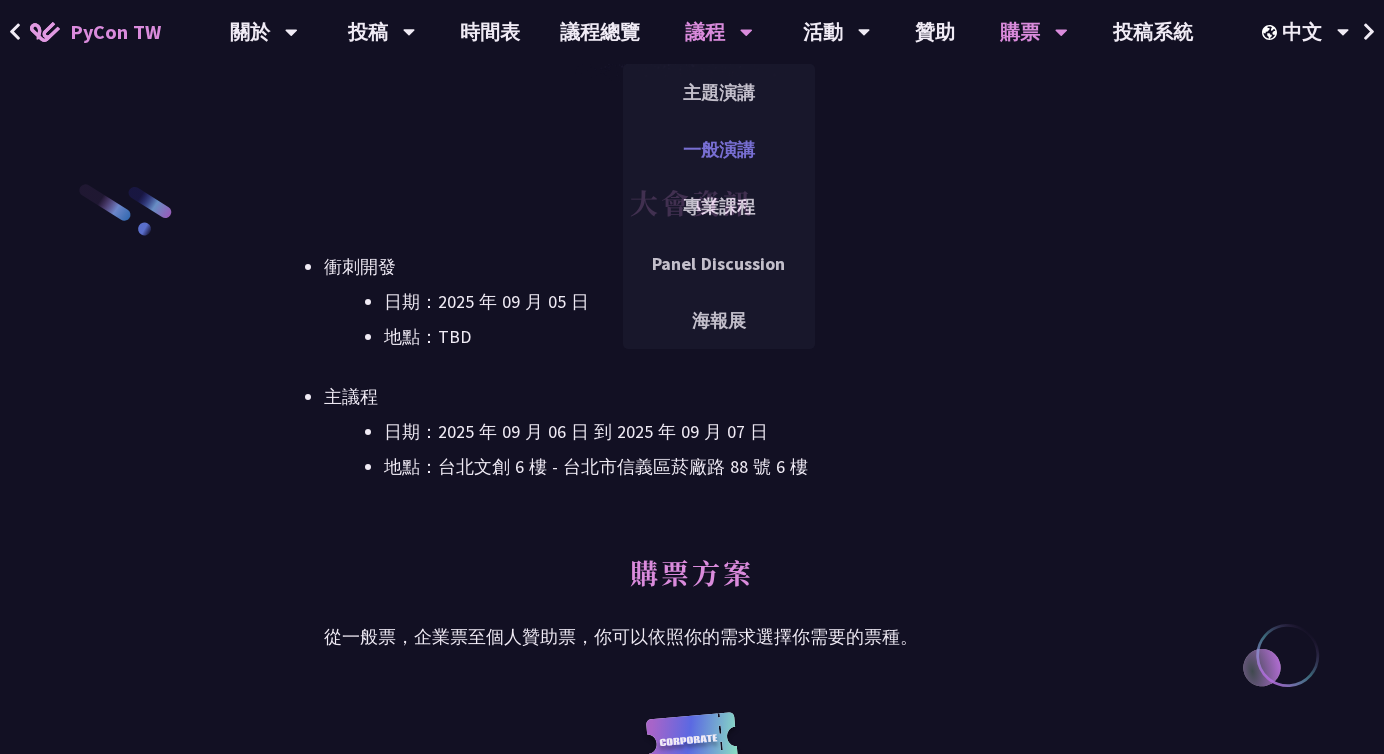 click on "一般演講" at bounding box center [719, 149] 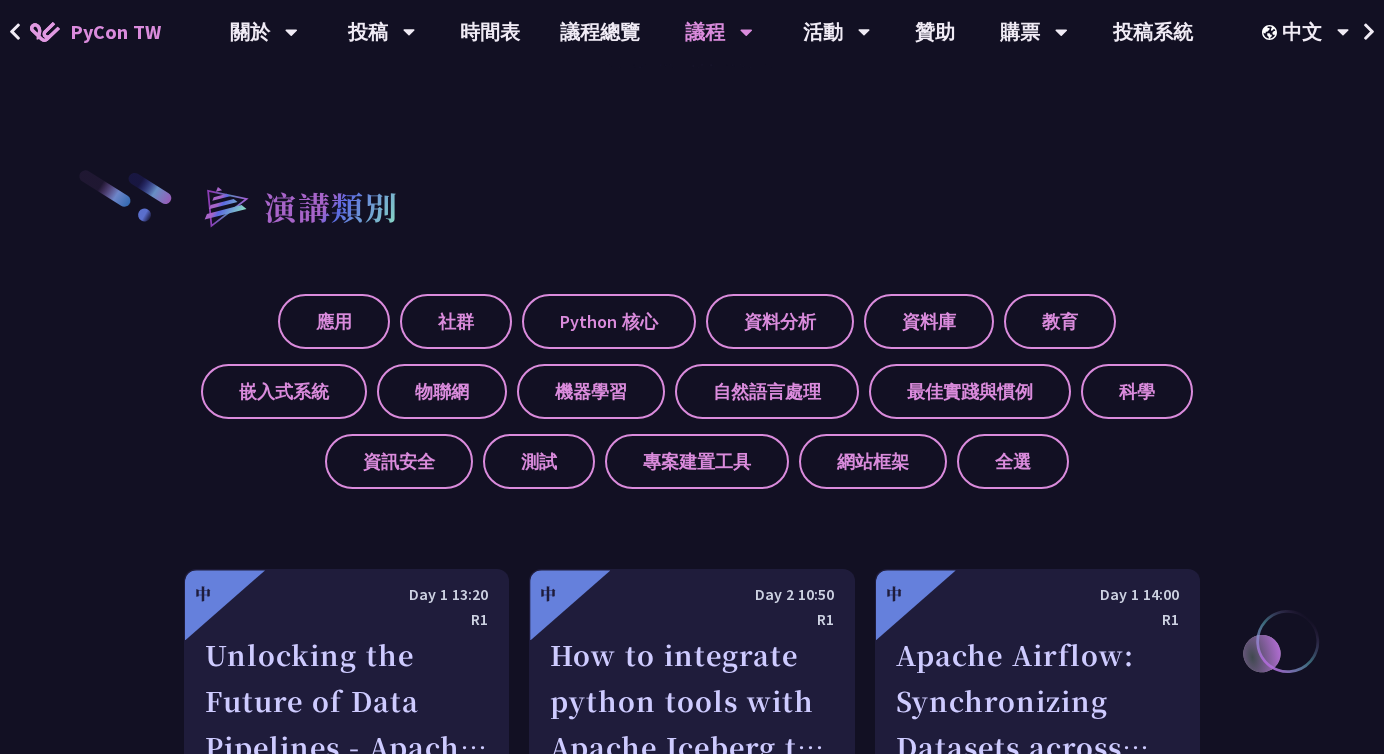 scroll, scrollTop: 624, scrollLeft: 0, axis: vertical 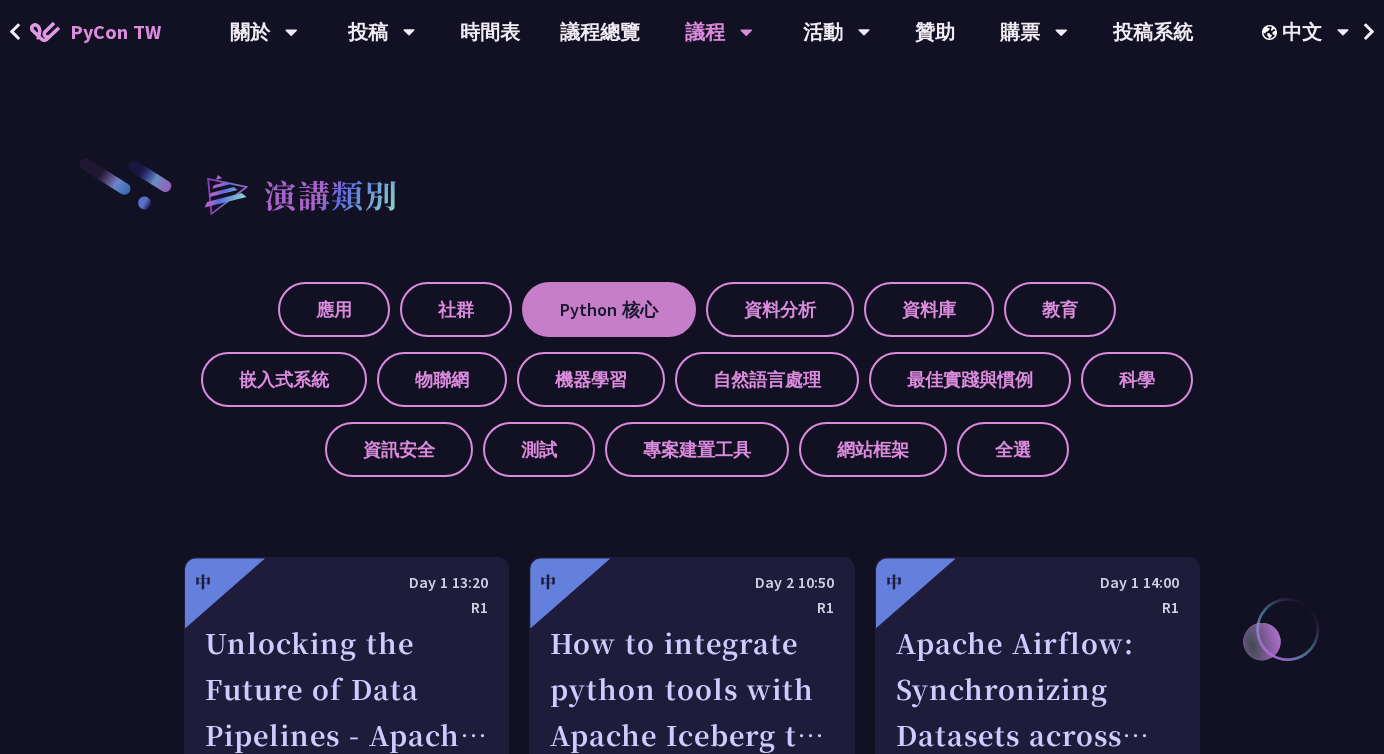 click on "Python 核心" at bounding box center [609, 309] 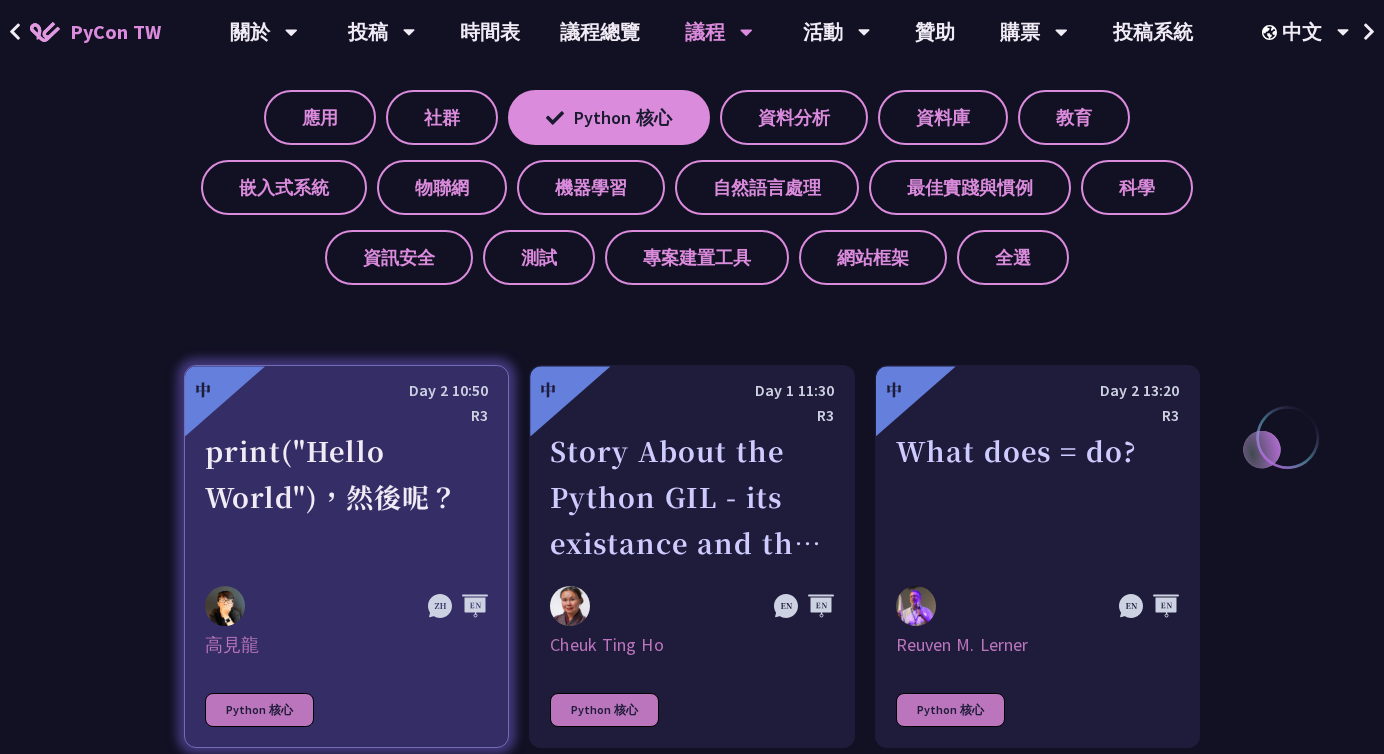 scroll, scrollTop: 866, scrollLeft: 0, axis: vertical 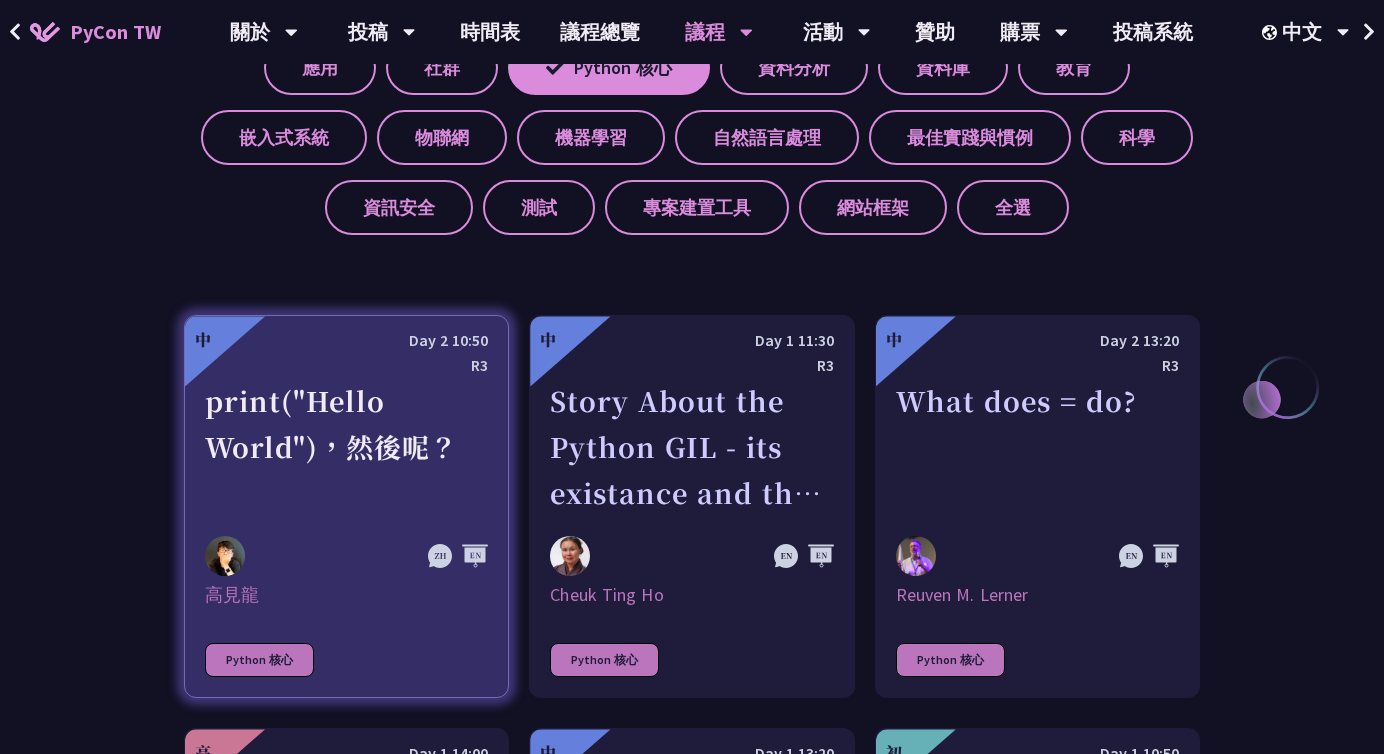 click on "中
Day 2 10:50
R3
print("Hello World")，然後呢？
[FIRST] [LAST]
Python 核心" at bounding box center (346, 506) 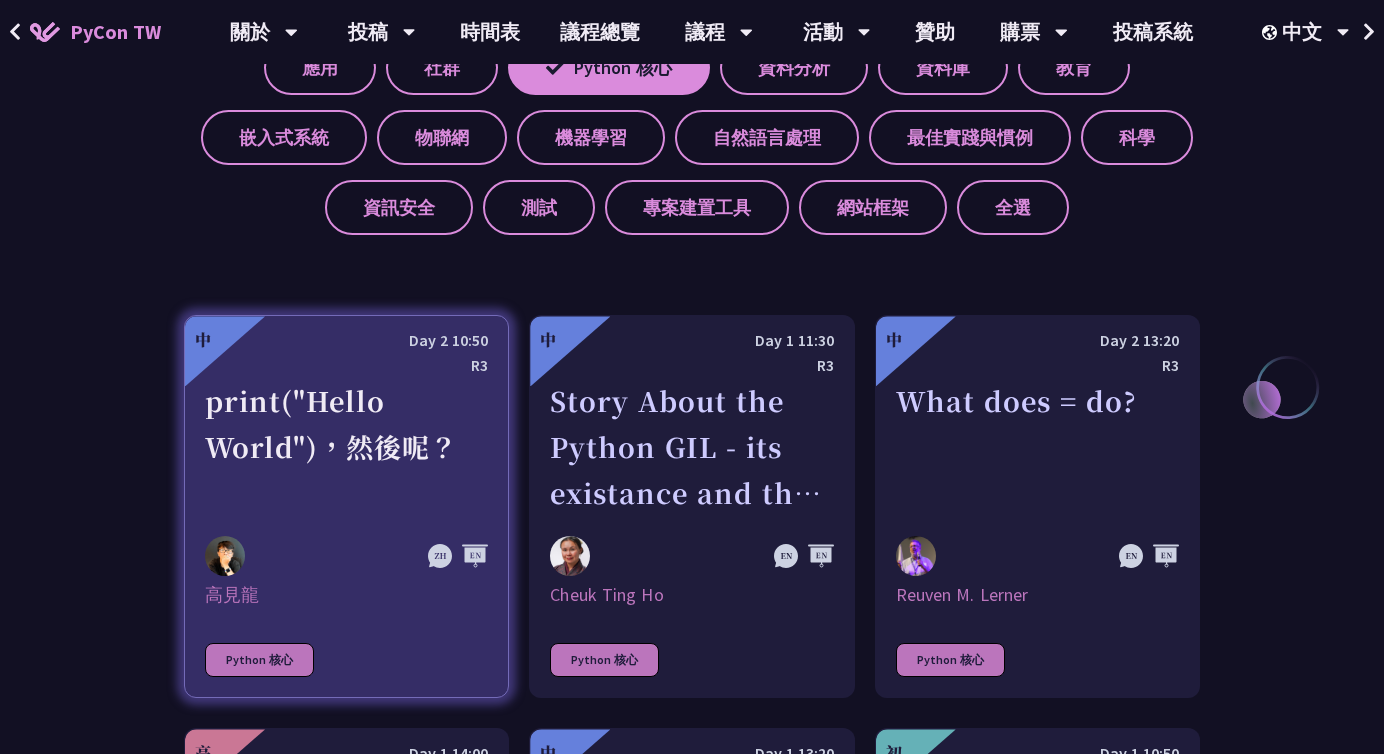 scroll, scrollTop: 0, scrollLeft: 0, axis: both 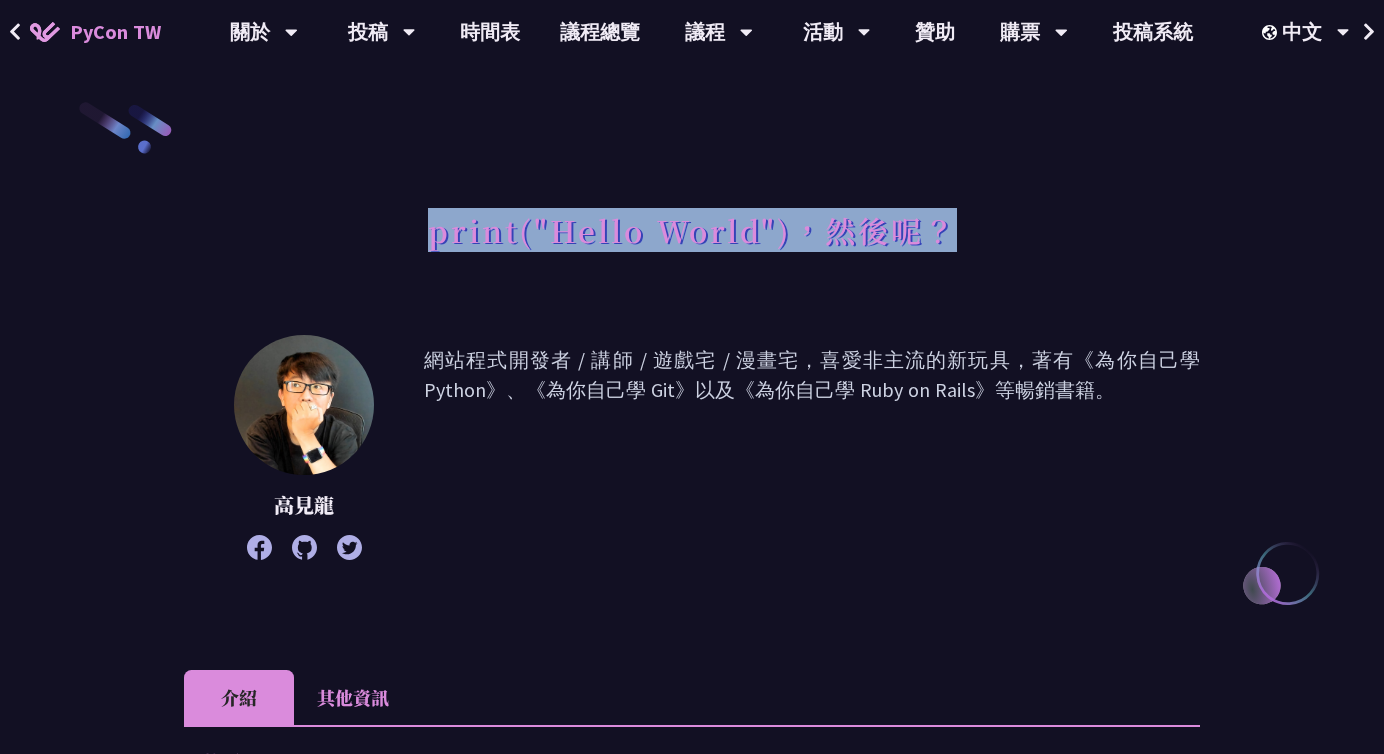 drag, startPoint x: 428, startPoint y: 233, endPoint x: 995, endPoint y: 227, distance: 567.03174 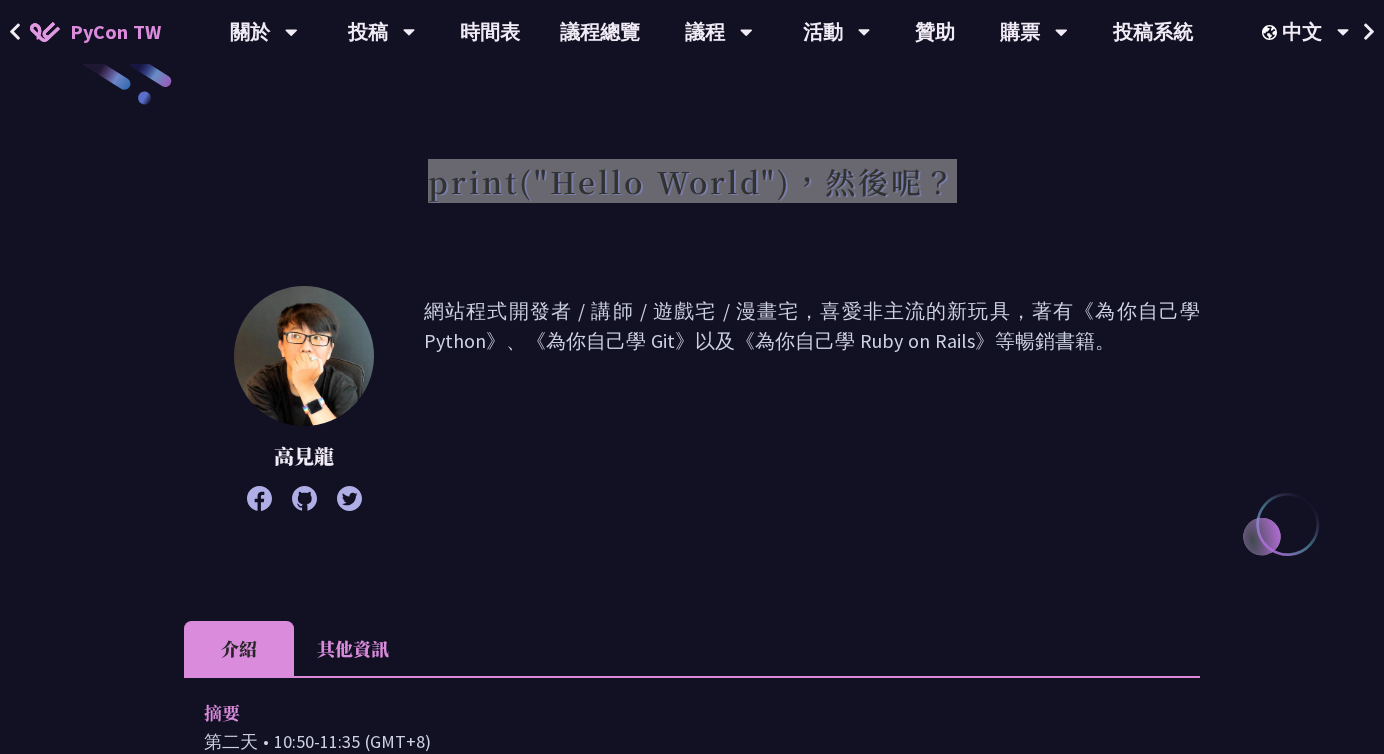 scroll, scrollTop: 0, scrollLeft: 0, axis: both 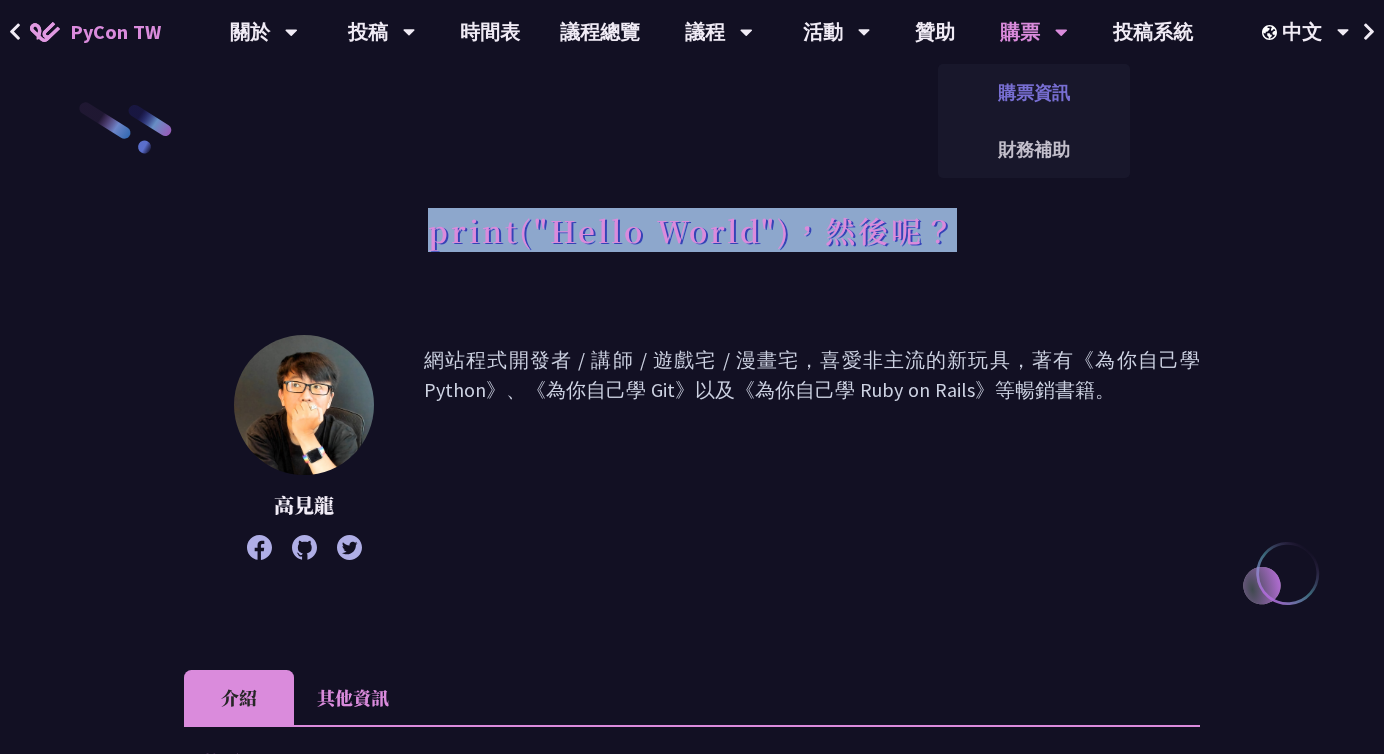 click on "購票資訊" at bounding box center [1034, 92] 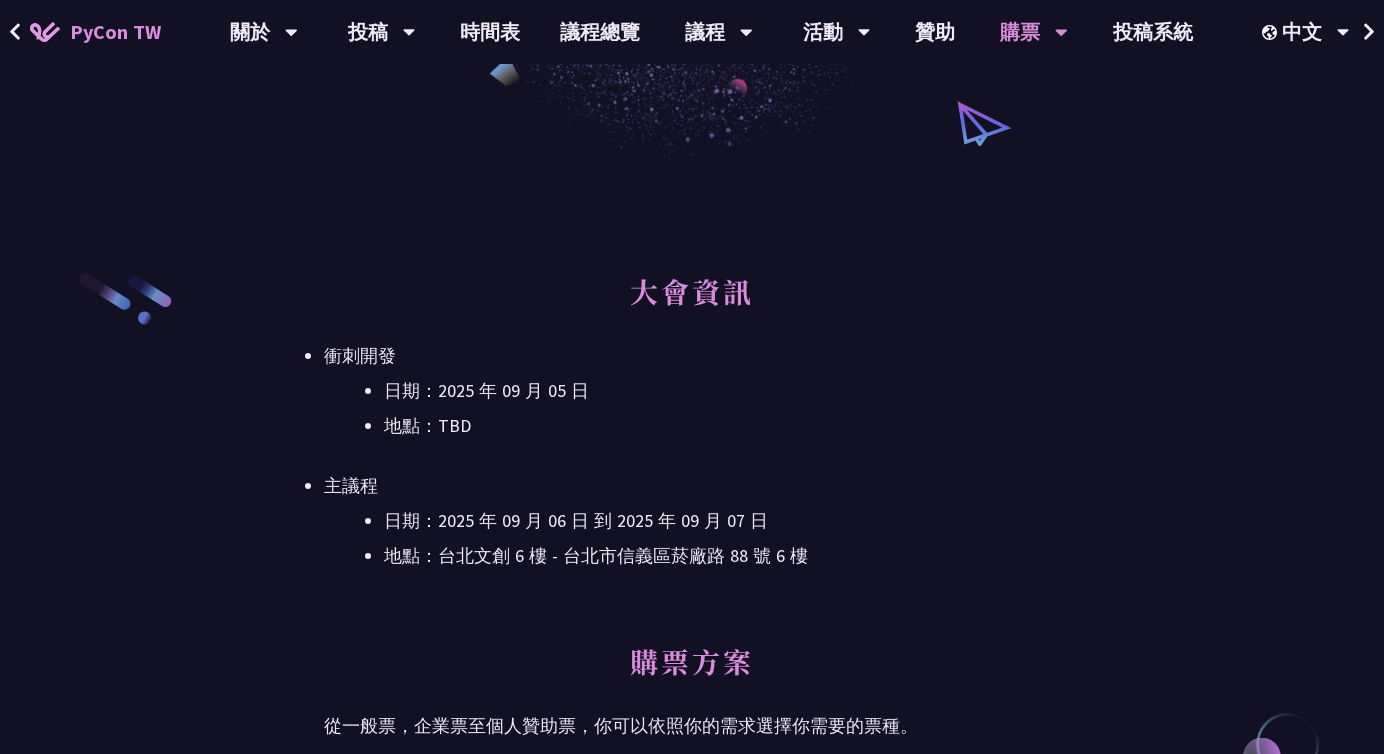 scroll, scrollTop: 469, scrollLeft: 0, axis: vertical 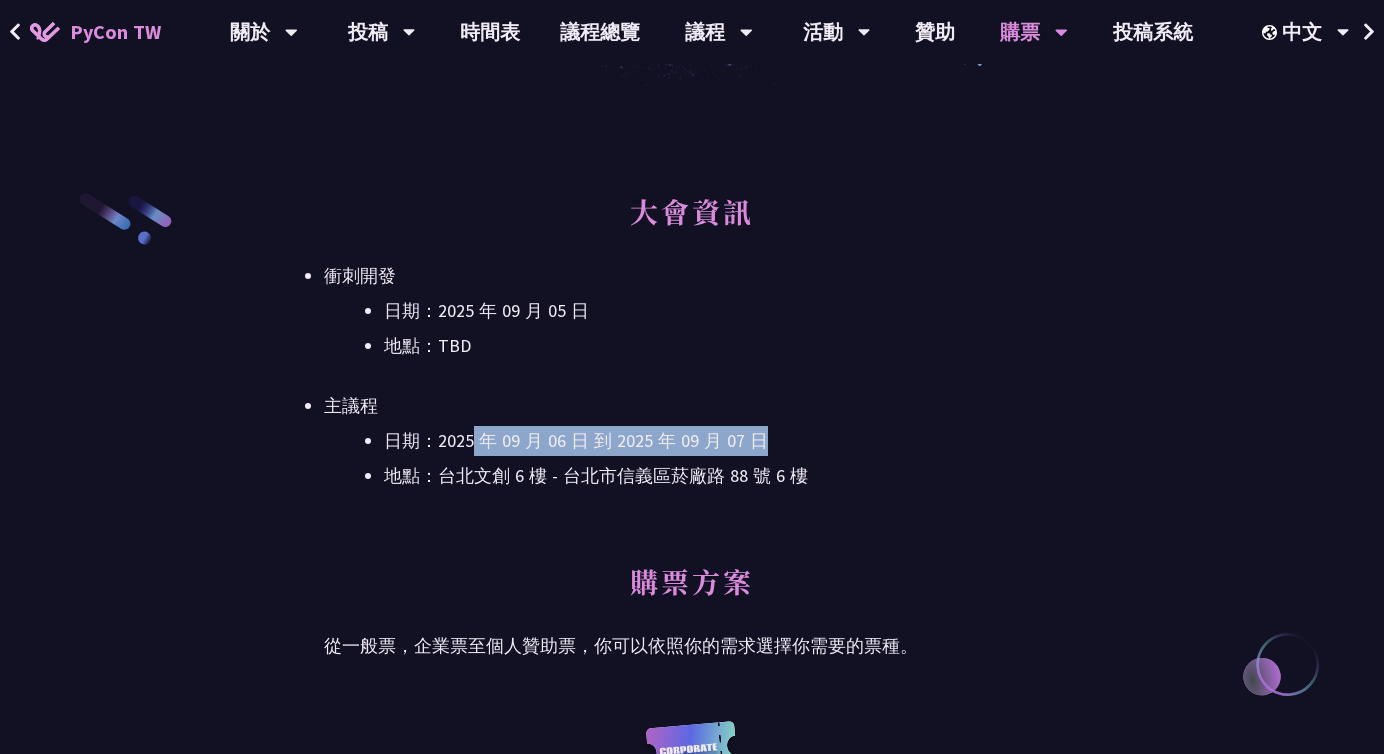 drag, startPoint x: 471, startPoint y: 435, endPoint x: 842, endPoint y: 449, distance: 371.26407 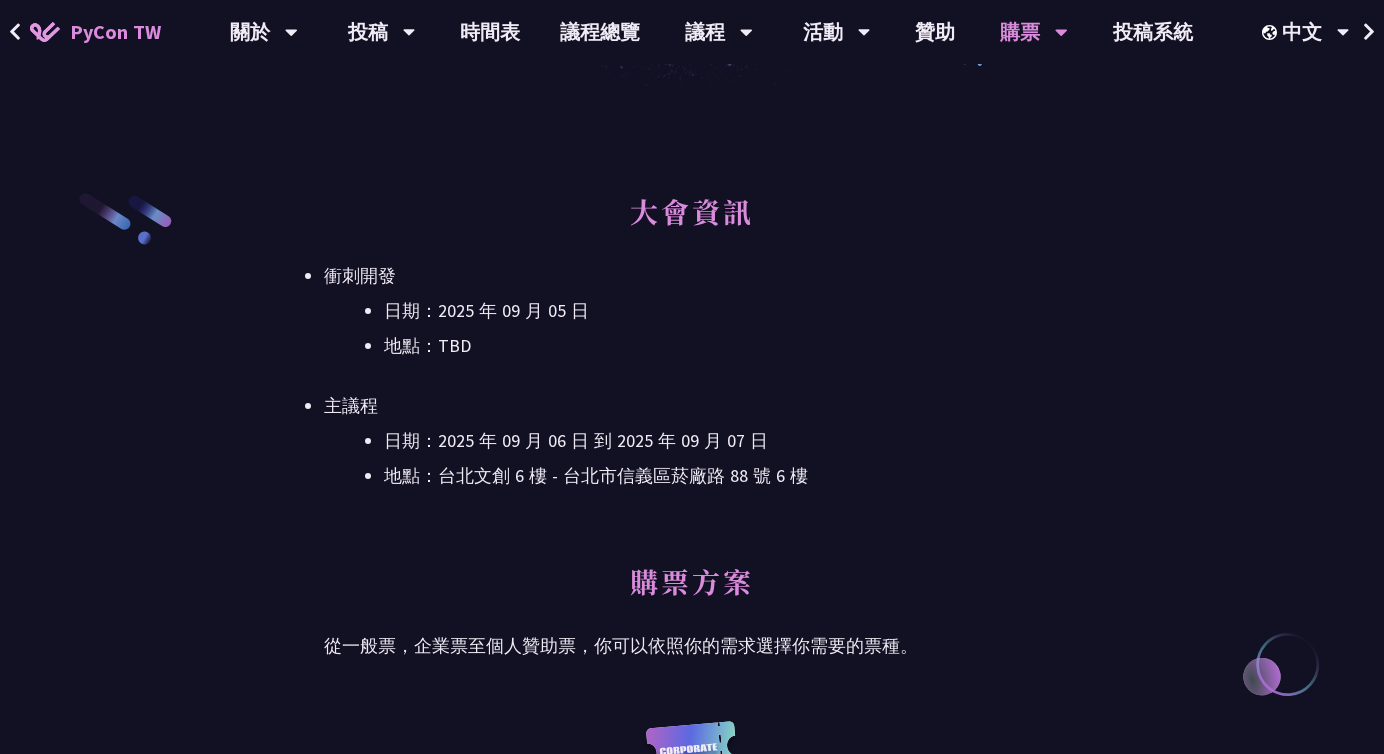 click on "地點：台北文創 6 樓 - ​台北市信義區菸廠路 88 號 6 樓" at bounding box center (722, 476) 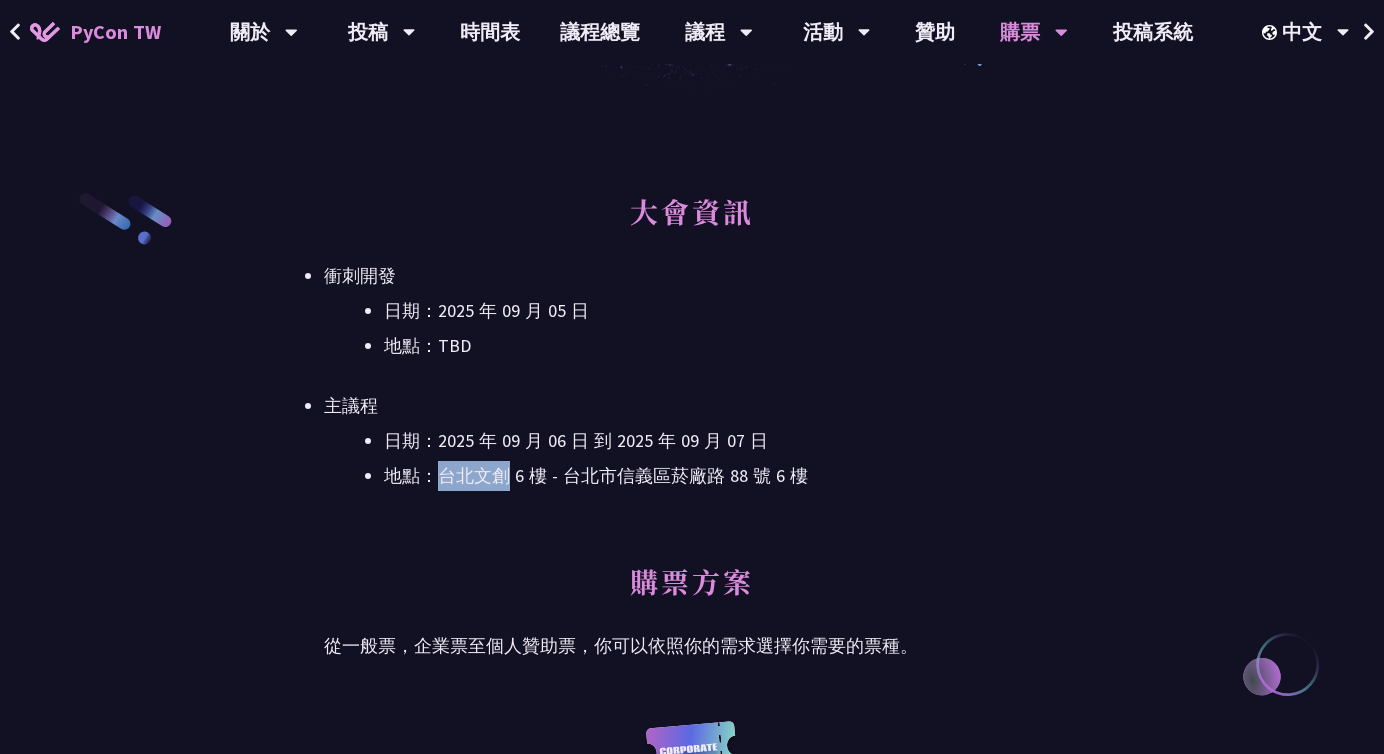 drag, startPoint x: 508, startPoint y: 474, endPoint x: 441, endPoint y: 478, distance: 67.11929 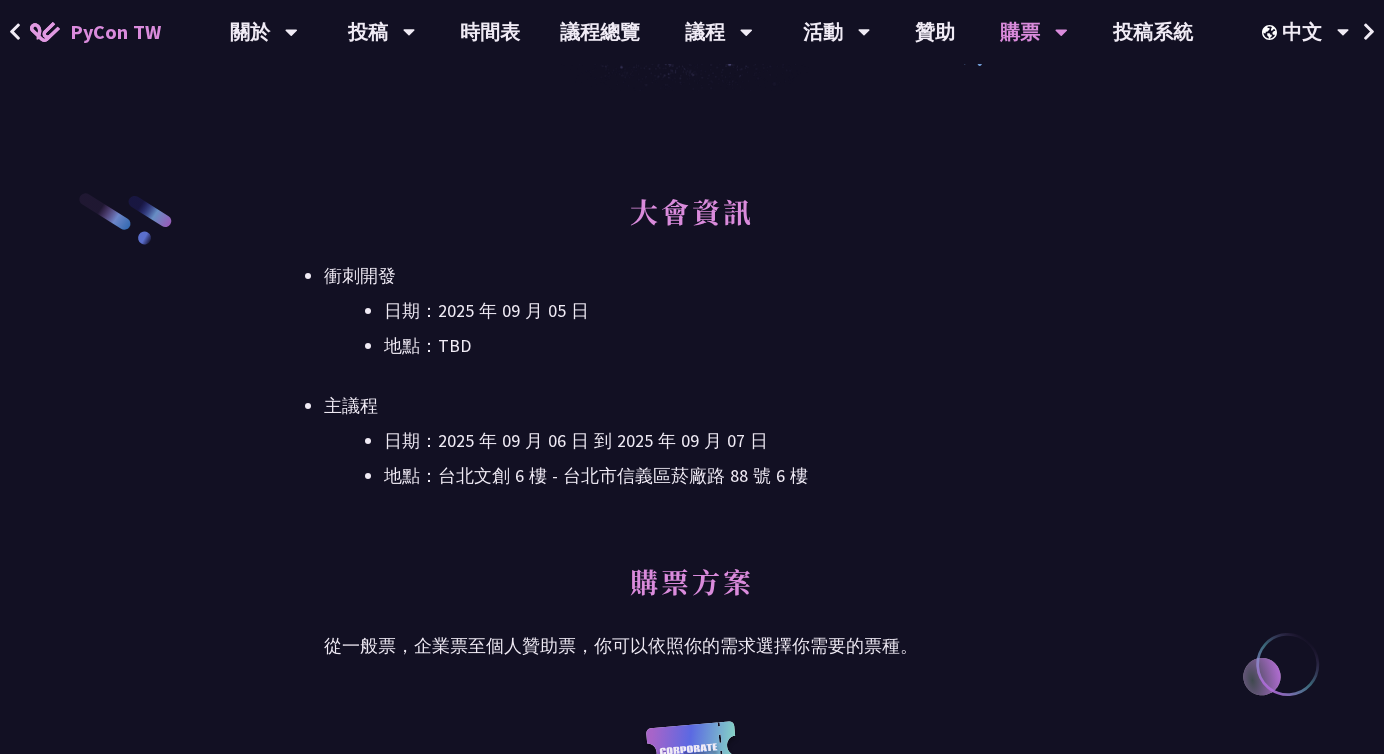 click on "地點：台北文創 6 樓 - ​台北市信義區菸廠路 88 號 6 樓" at bounding box center (722, 476) 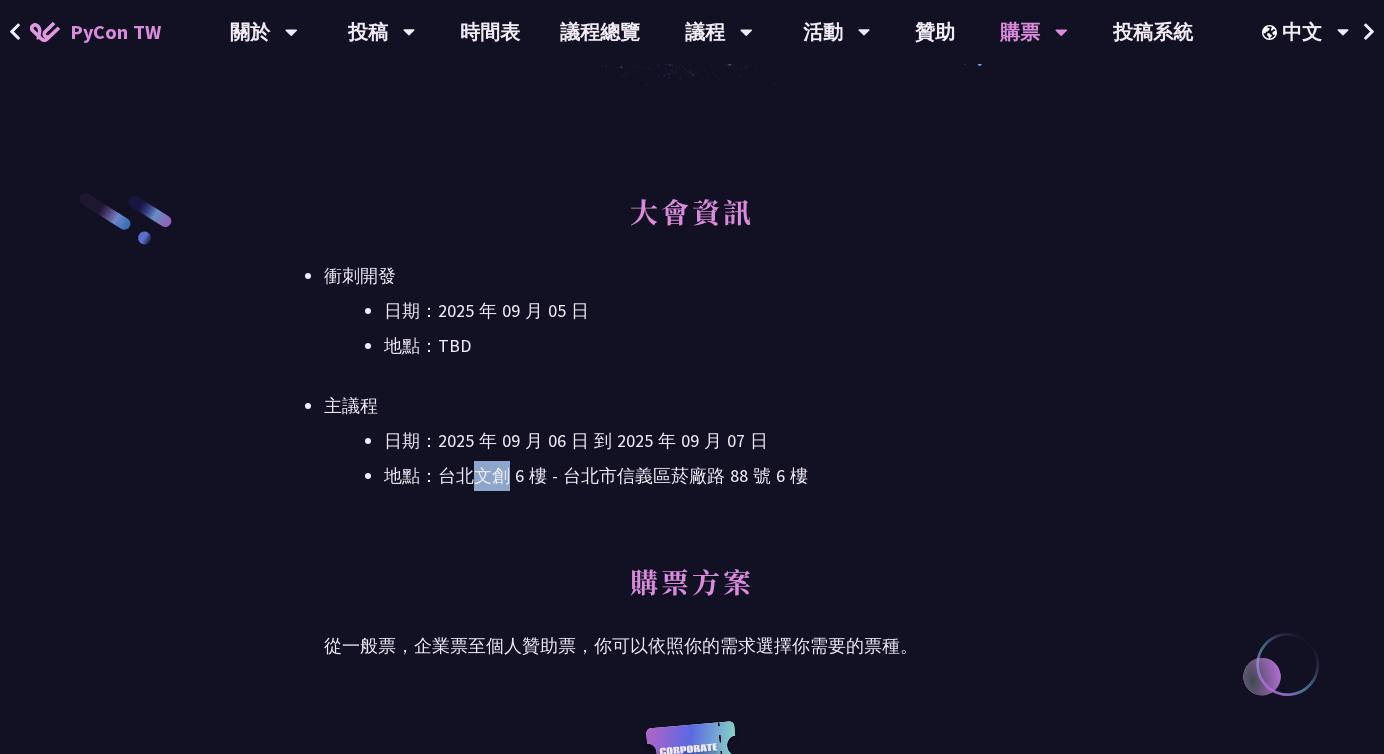 drag, startPoint x: 476, startPoint y: 474, endPoint x: 508, endPoint y: 478, distance: 32.24903 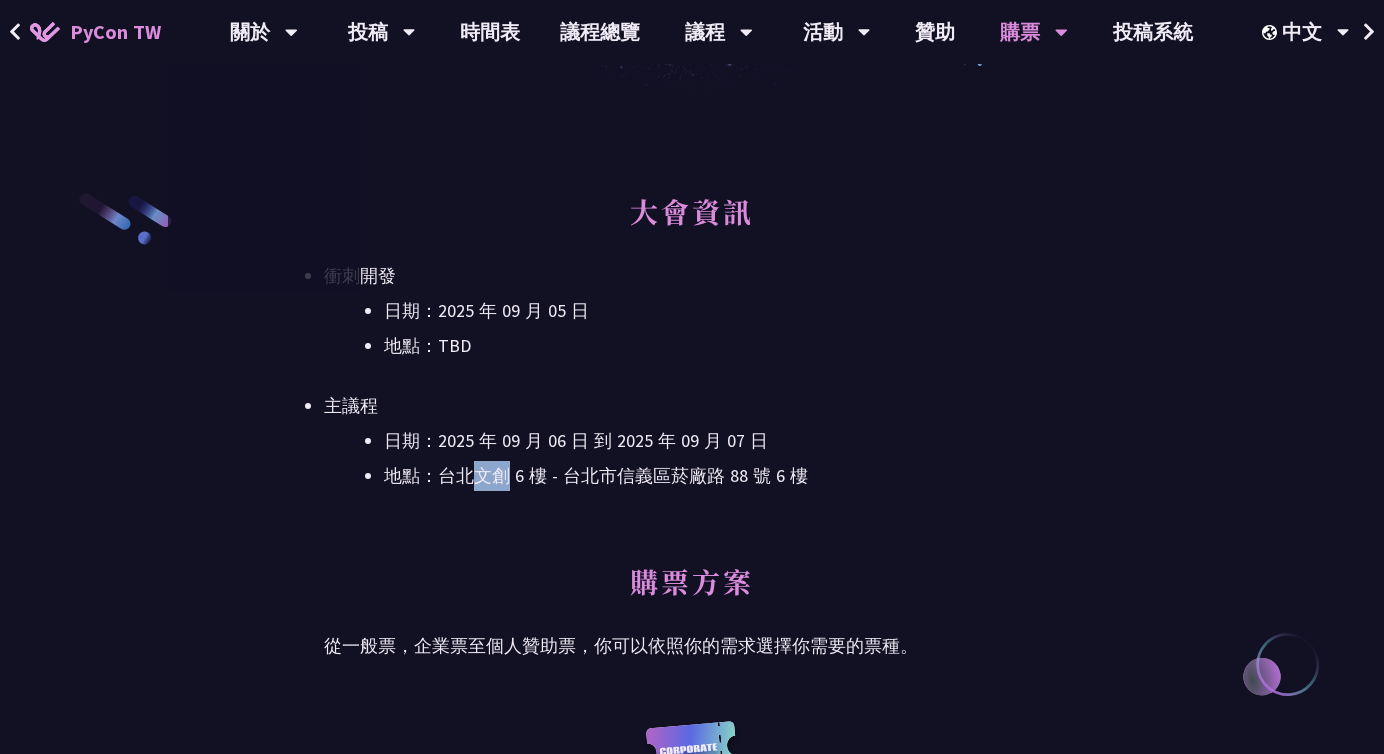 click on "PyCon TW" at bounding box center [115, 32] 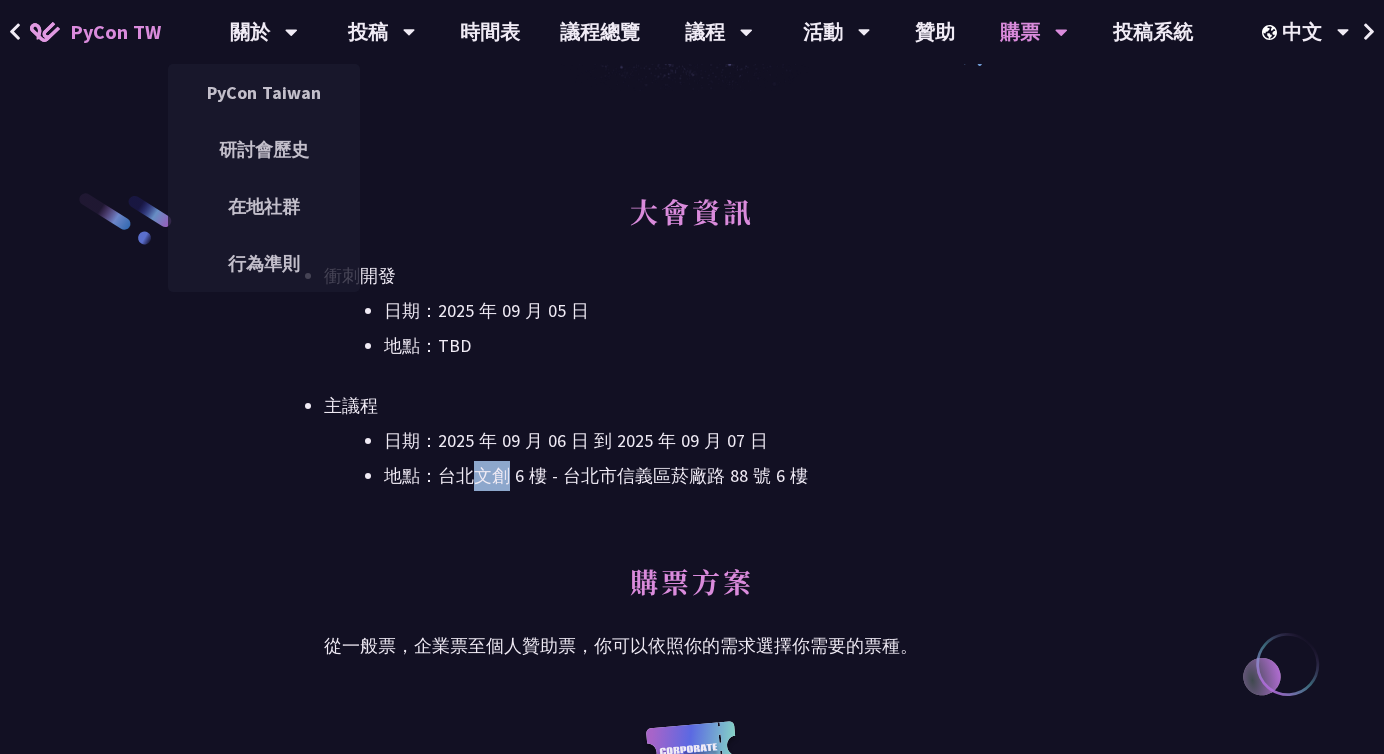 scroll, scrollTop: 0, scrollLeft: 0, axis: both 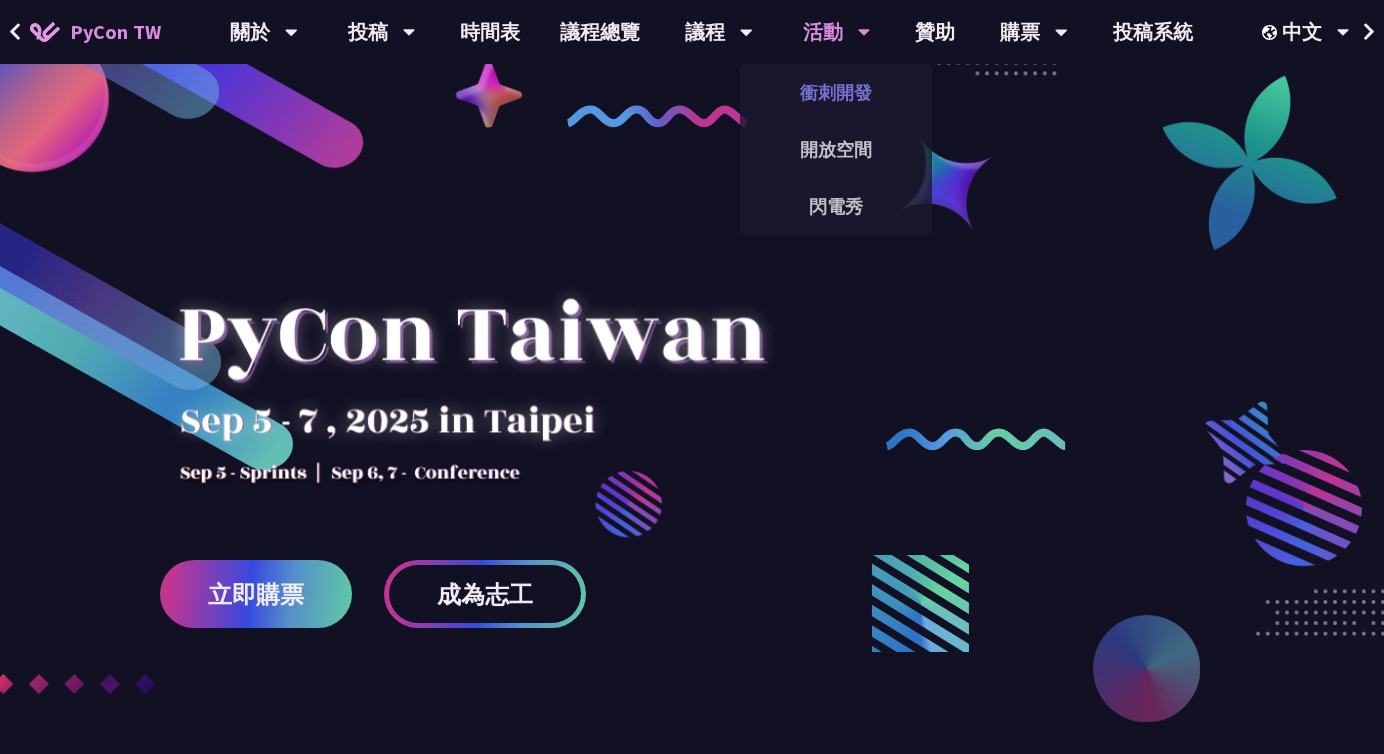 click on "衝刺開發" at bounding box center (836, 92) 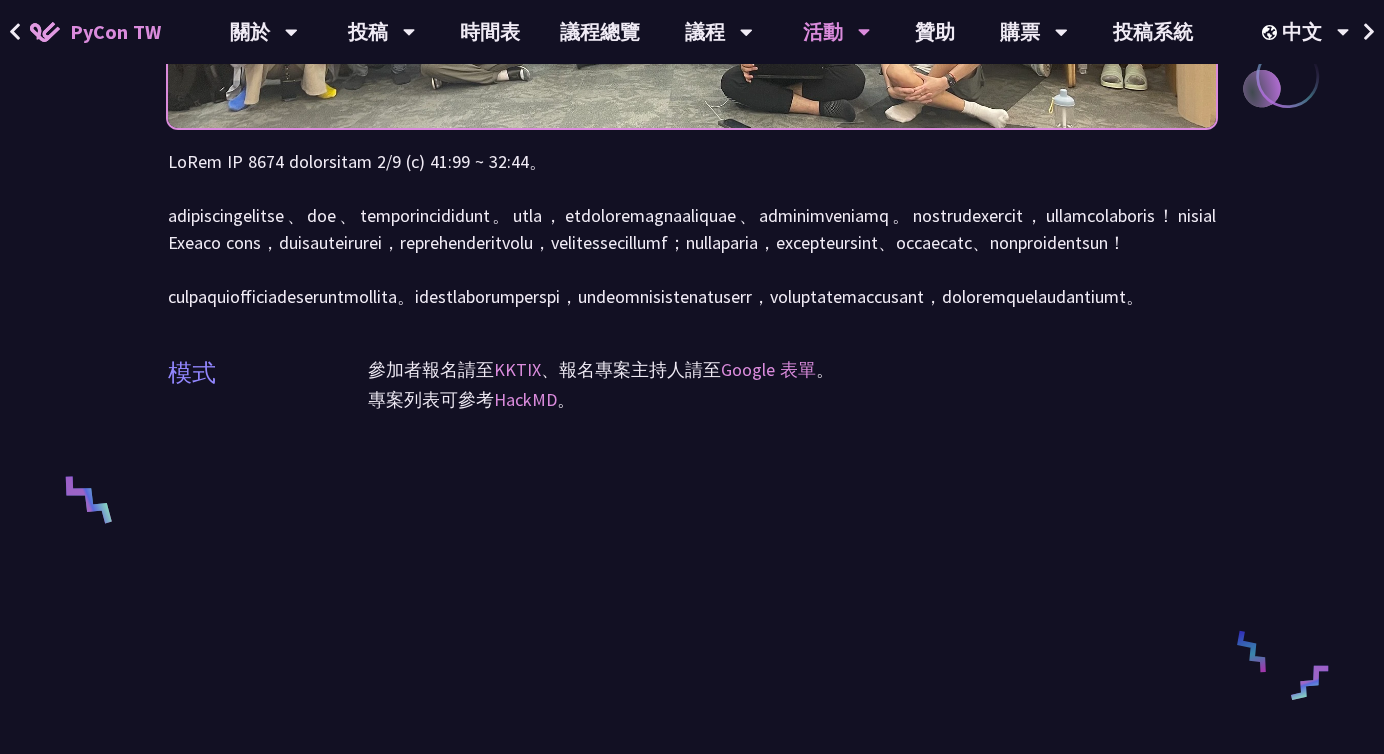 scroll, scrollTop: 462, scrollLeft: 0, axis: vertical 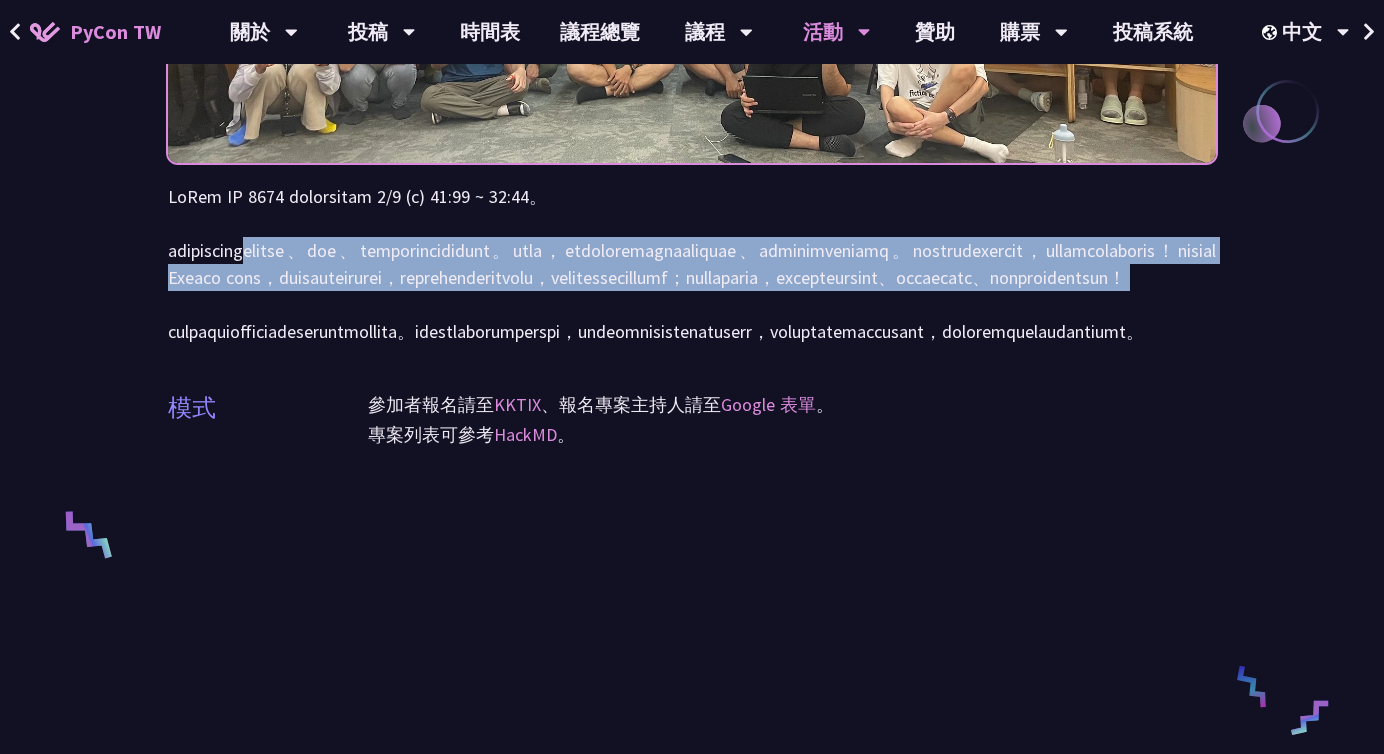 drag, startPoint x: 355, startPoint y: 256, endPoint x: 587, endPoint y: 356, distance: 252.63412 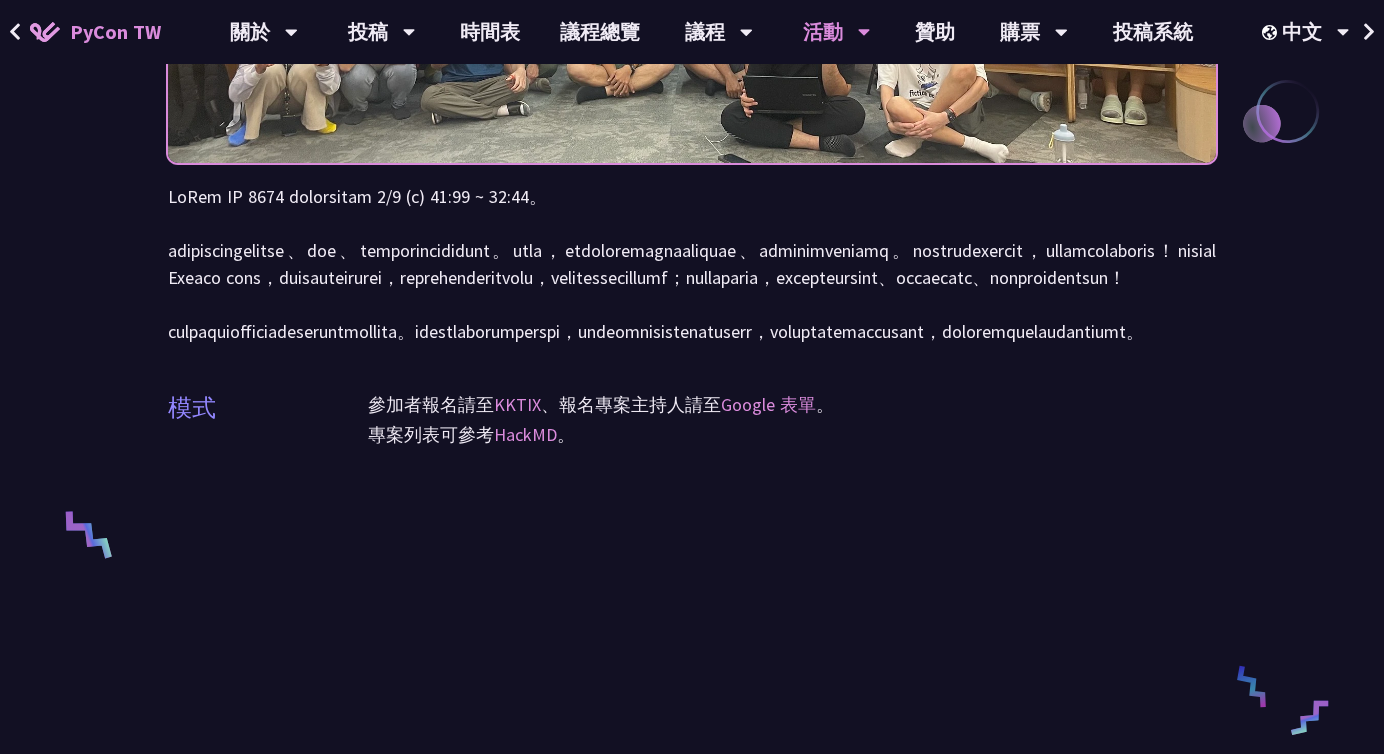 click at bounding box center (692, 264) 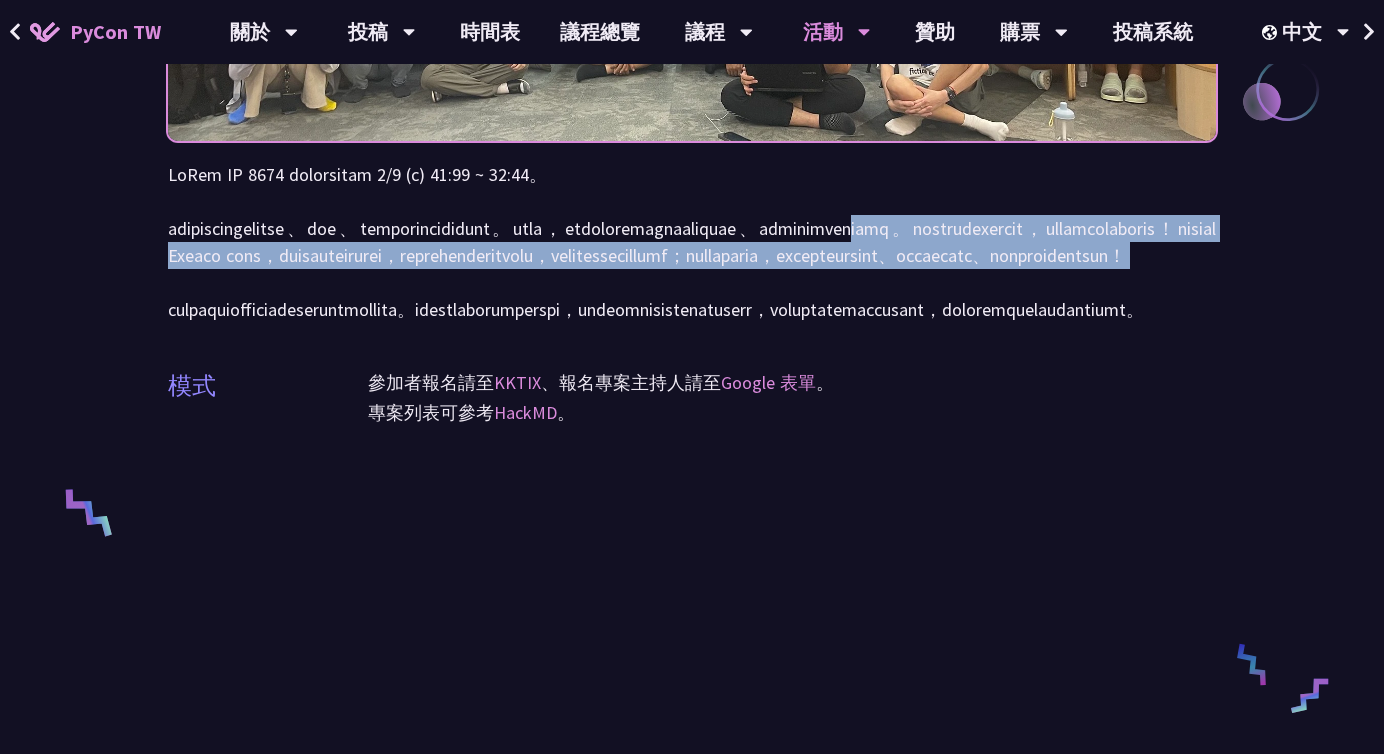 drag, startPoint x: 463, startPoint y: 242, endPoint x: 592, endPoint y: 347, distance: 166.331 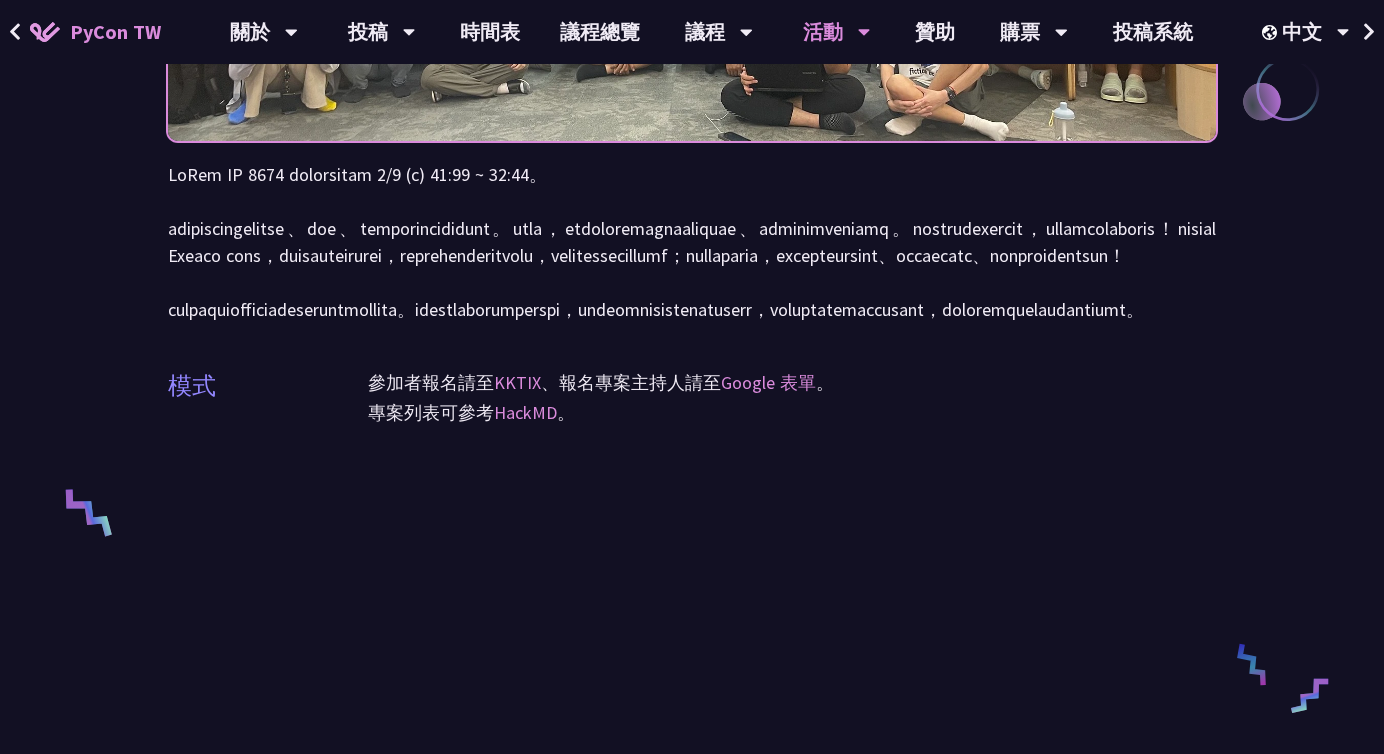 click at bounding box center (692, 242) 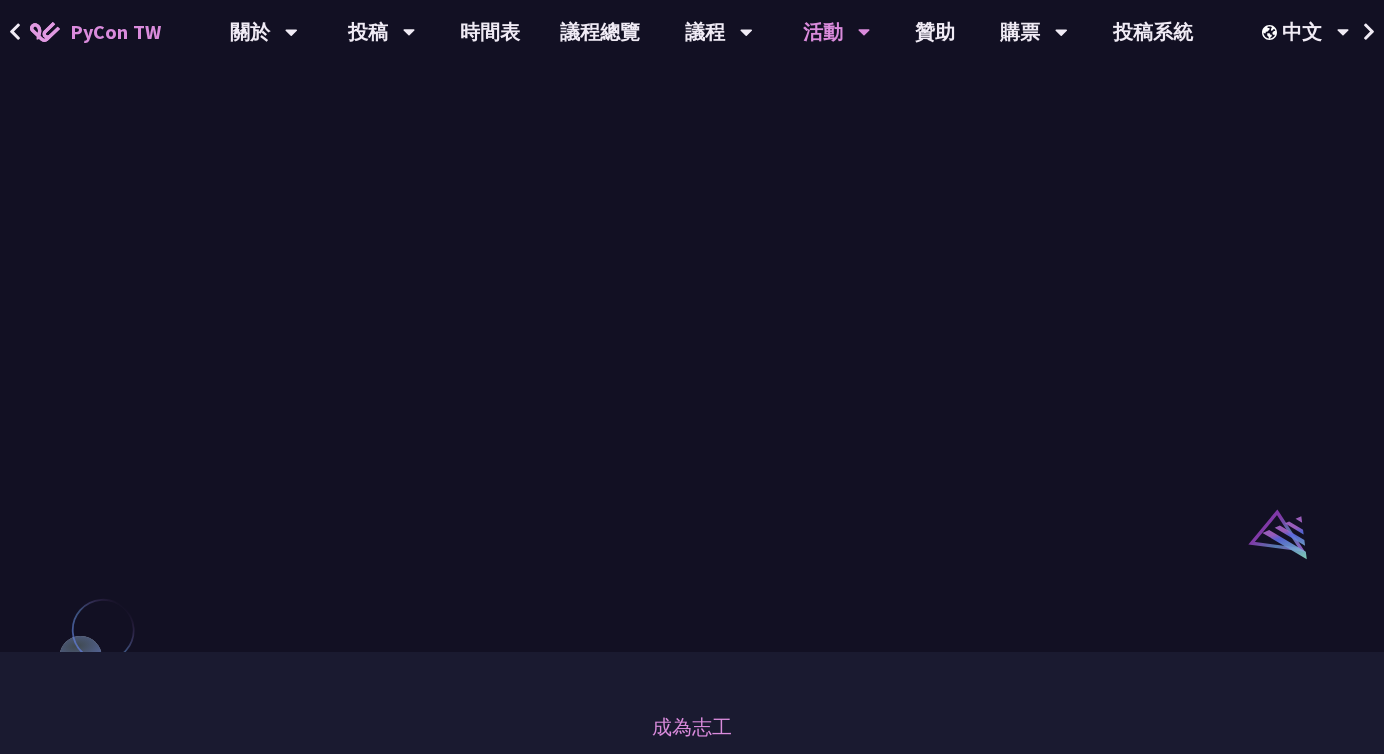 scroll, scrollTop: 1143, scrollLeft: 0, axis: vertical 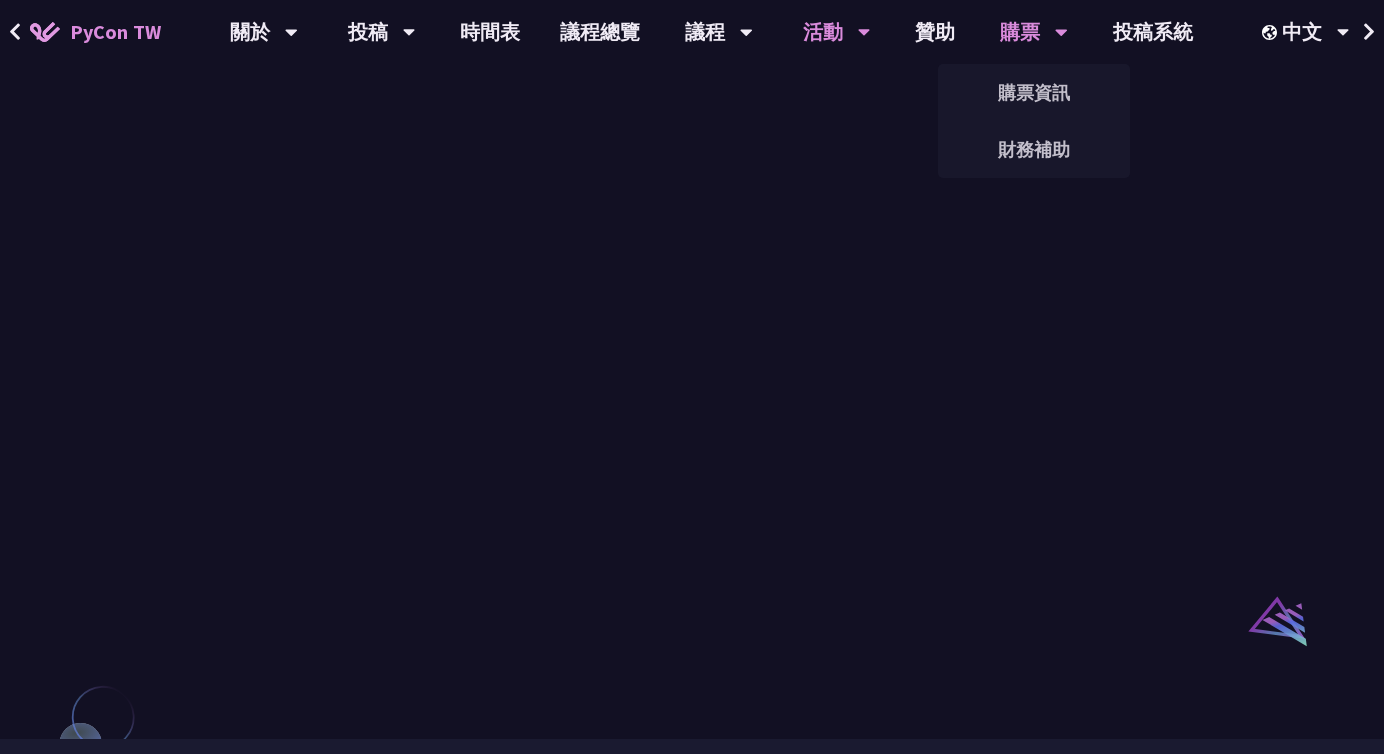 click 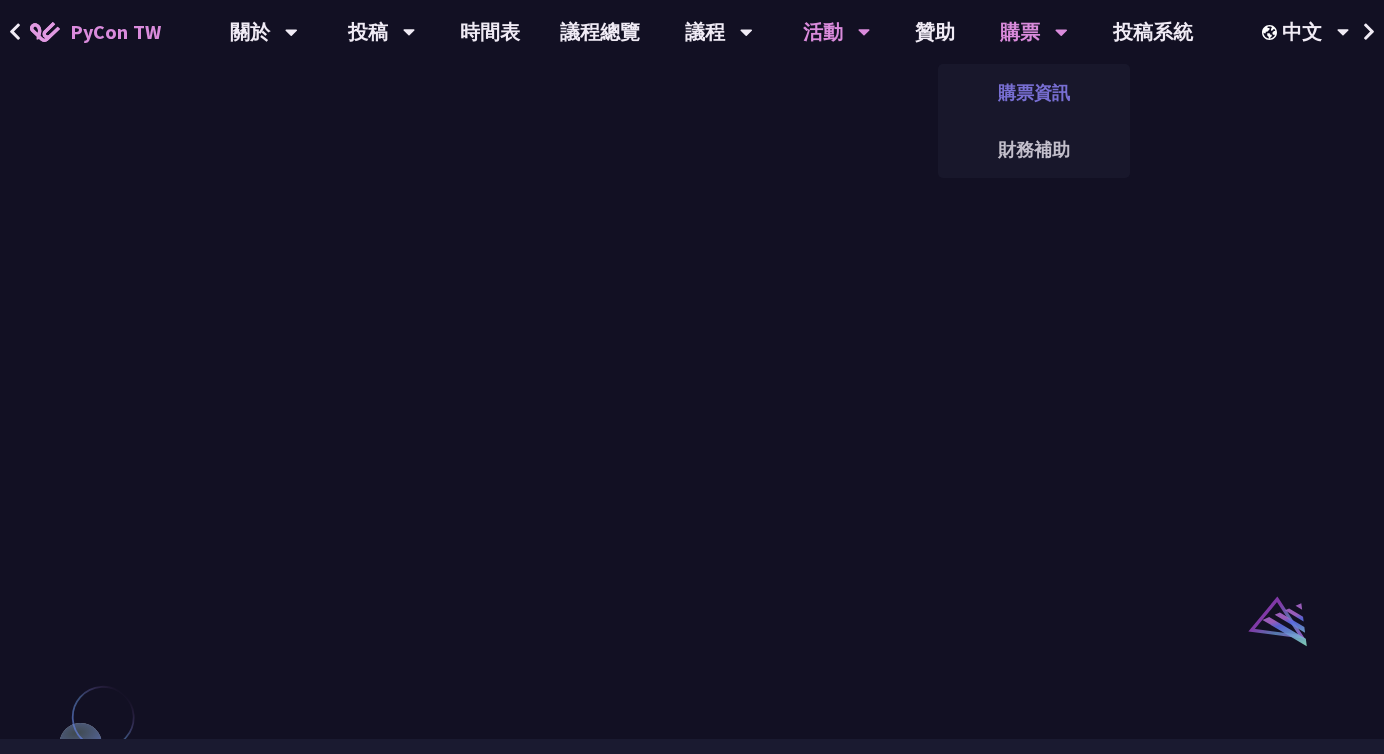 click on "購票資訊" at bounding box center (1034, 92) 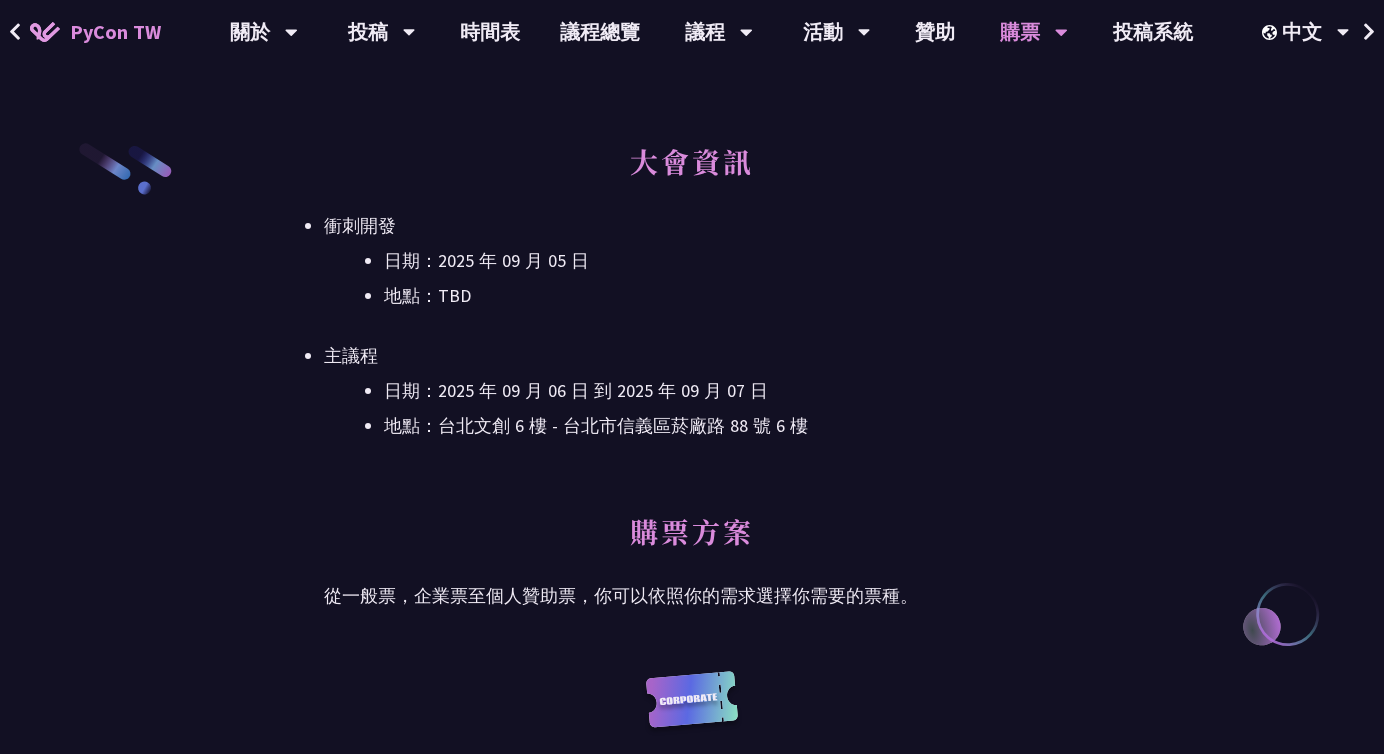 scroll, scrollTop: 520, scrollLeft: 0, axis: vertical 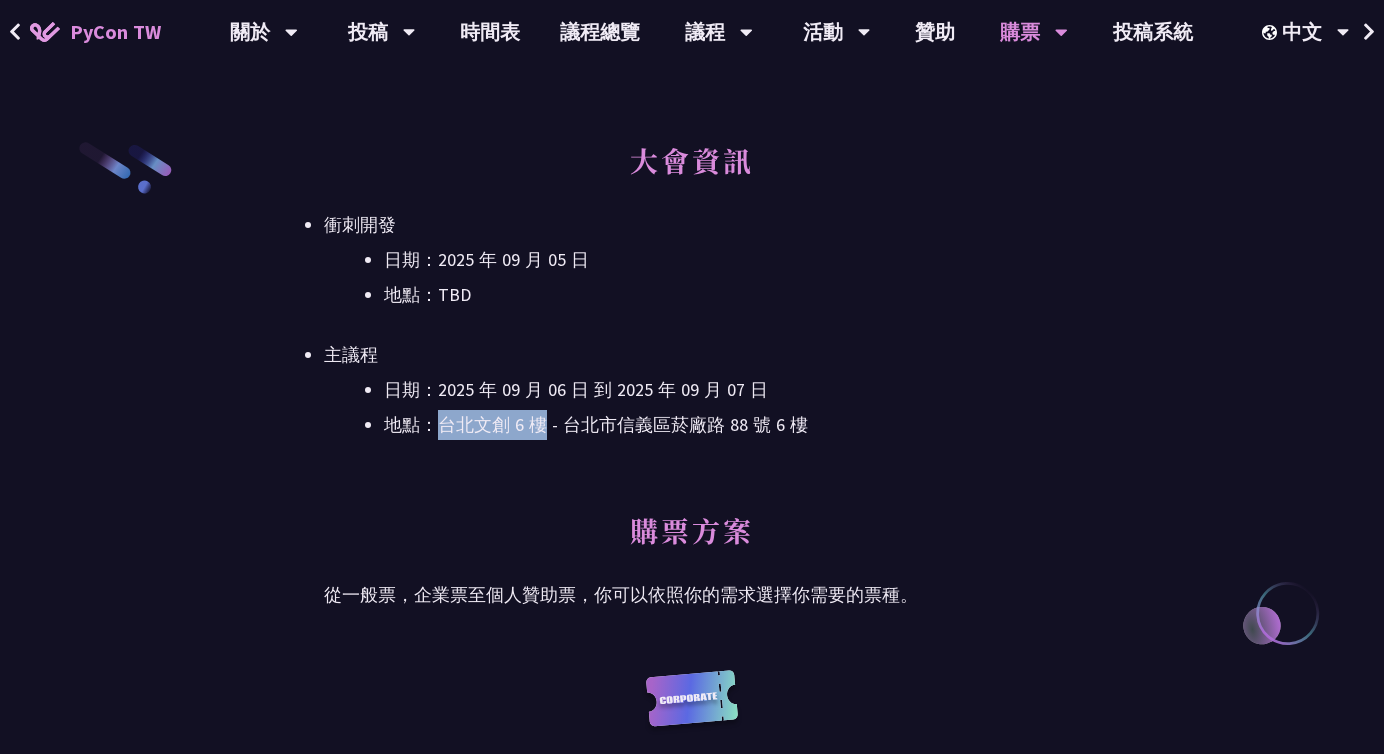 drag, startPoint x: 439, startPoint y: 424, endPoint x: 546, endPoint y: 424, distance: 107 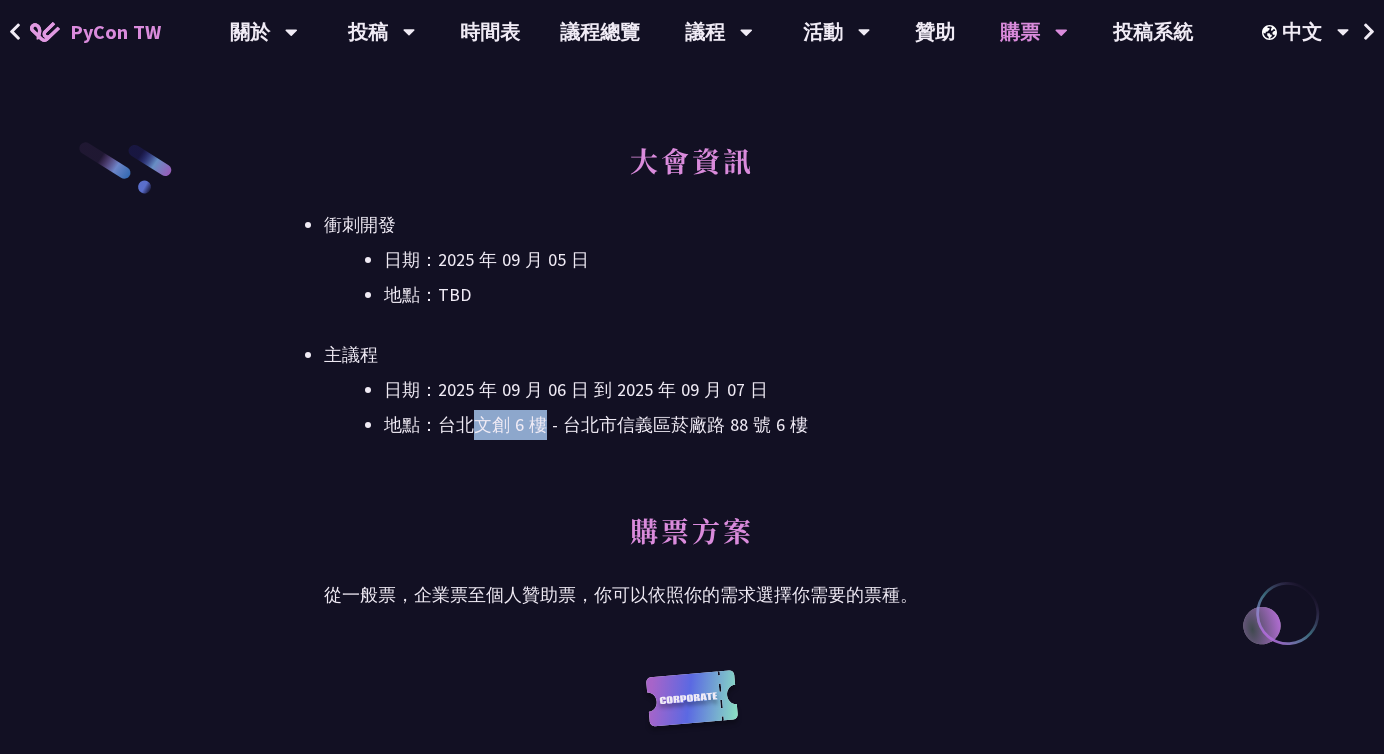 drag, startPoint x: 471, startPoint y: 422, endPoint x: 543, endPoint y: 423, distance: 72.00694 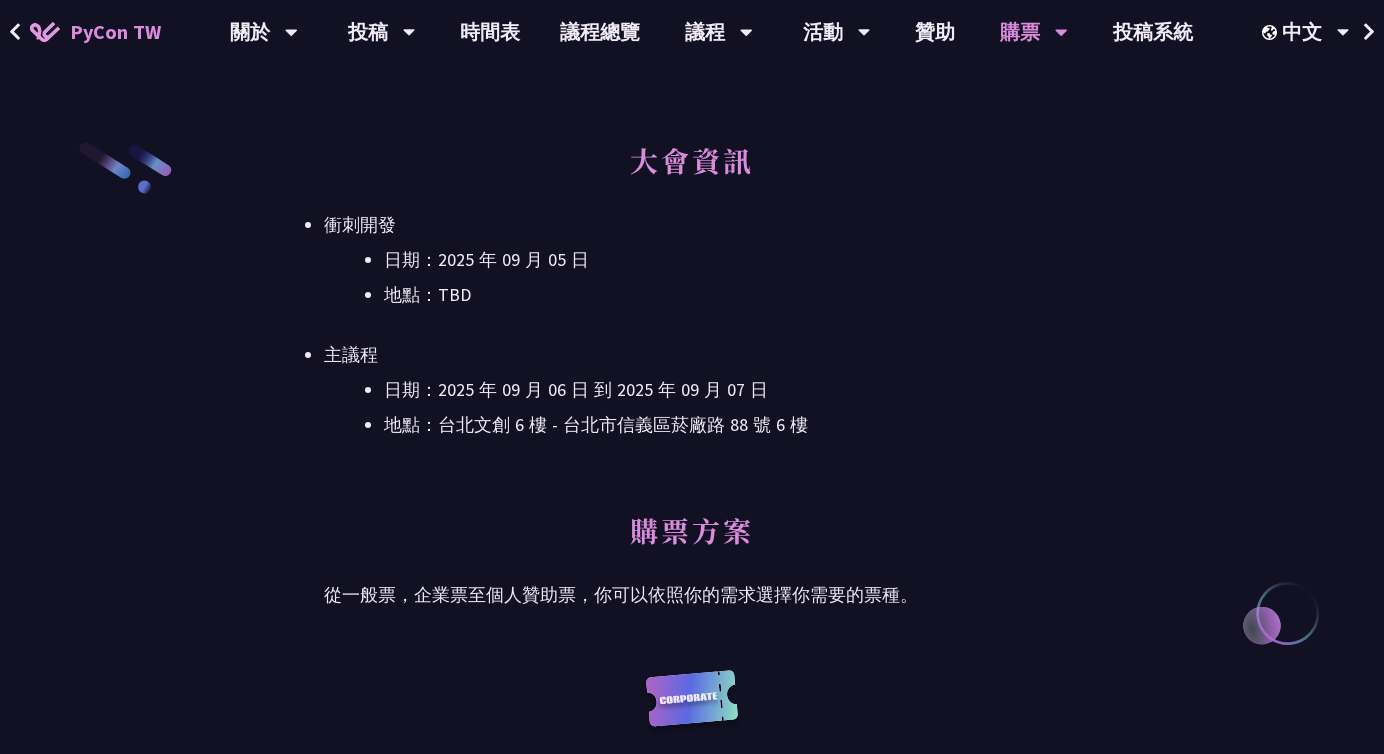 click on "地點：台北文創 6 樓 - ​台北市信義區菸廠路 88 號 6 樓" at bounding box center (722, 425) 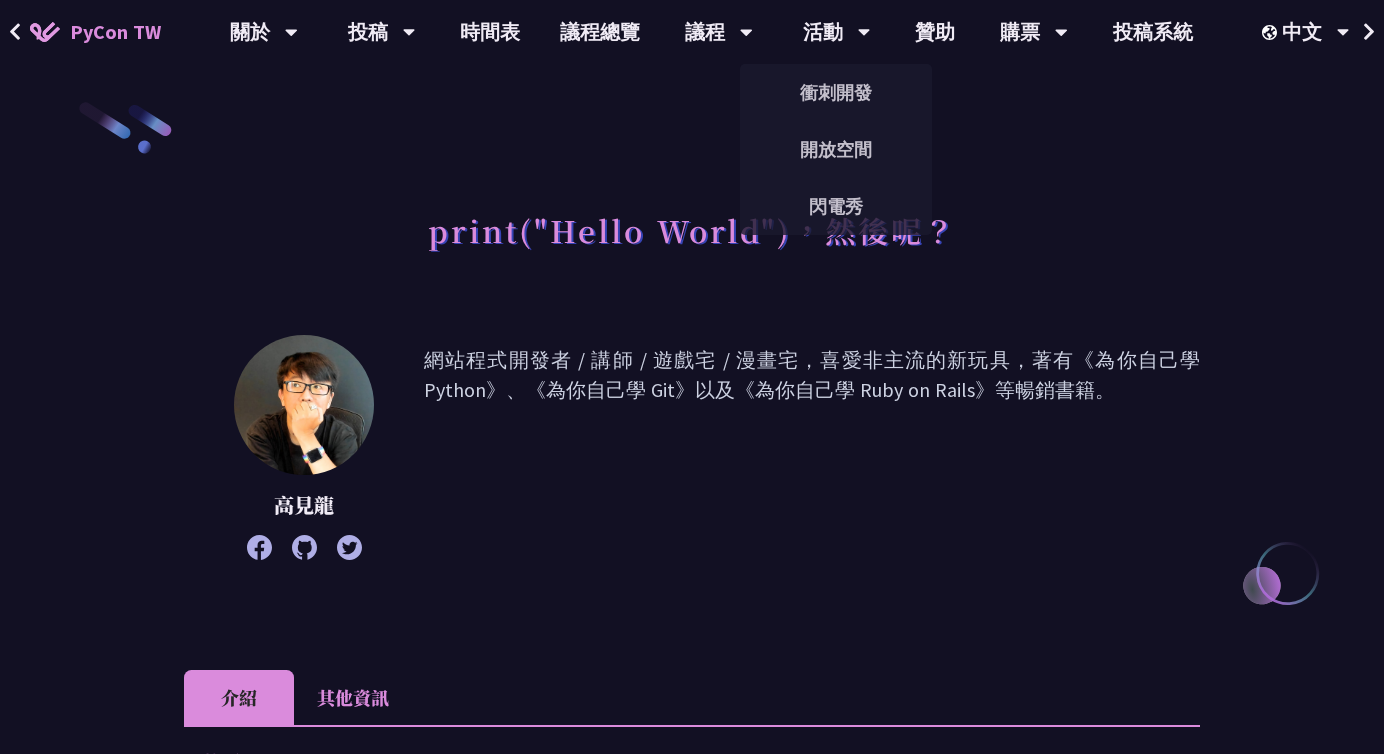 scroll, scrollTop: 0, scrollLeft: 0, axis: both 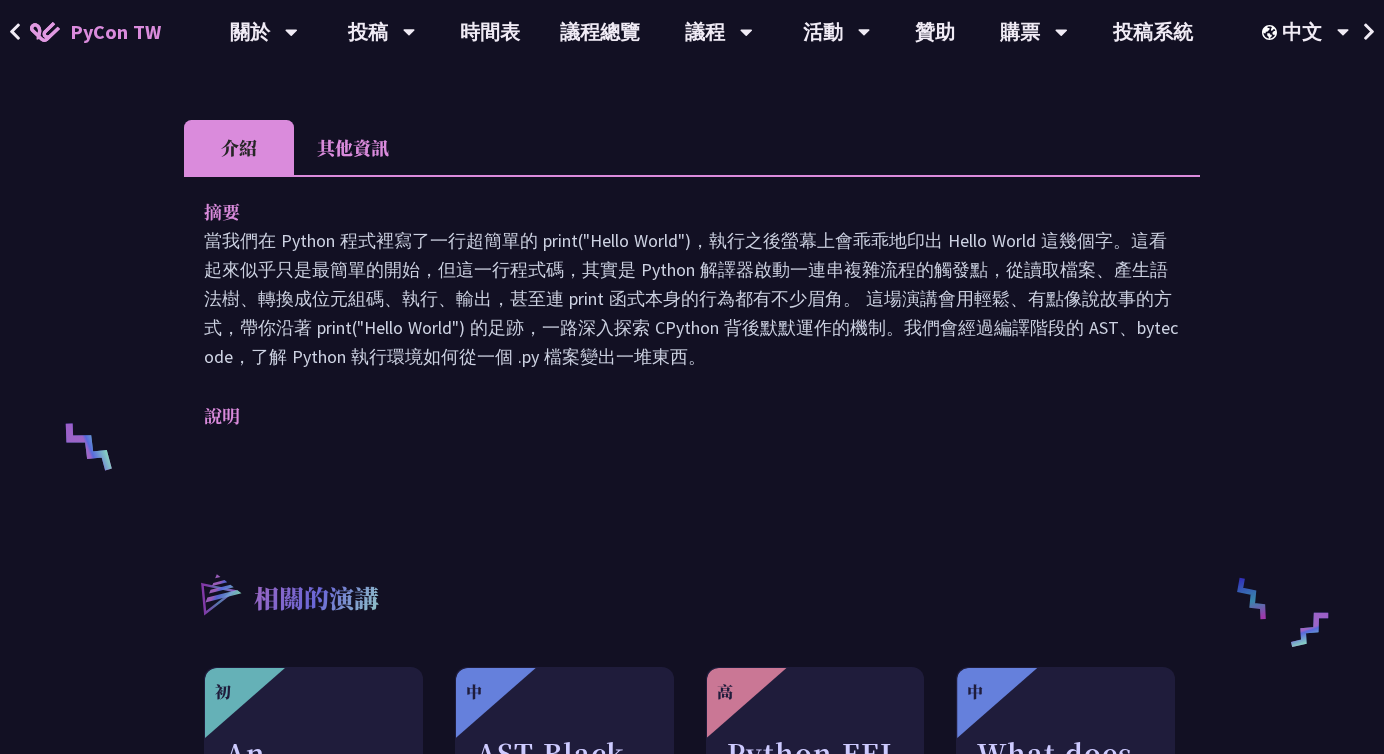 click on "第二天 • 10:50-11:35 (GMT+8)" at bounding box center (692, 298) 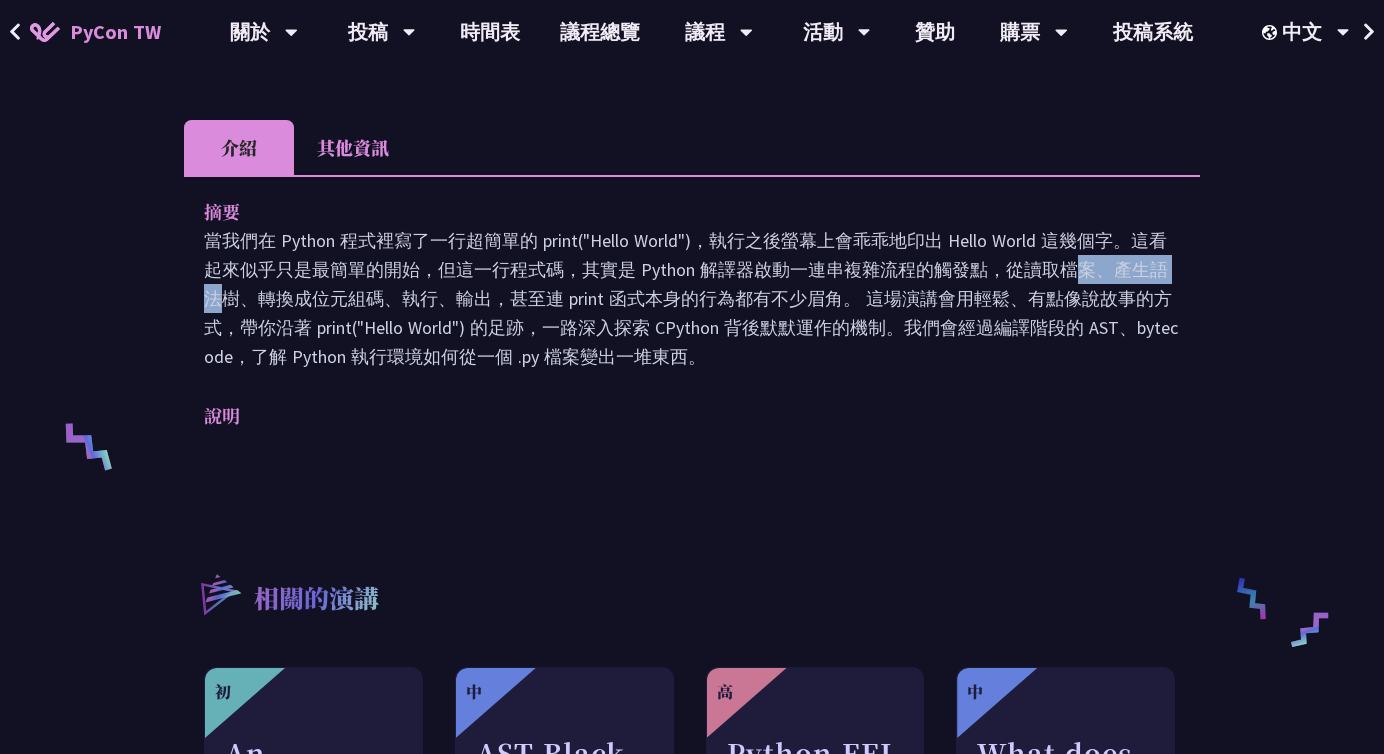 drag, startPoint x: 706, startPoint y: 264, endPoint x: 806, endPoint y: 267, distance: 100.04499 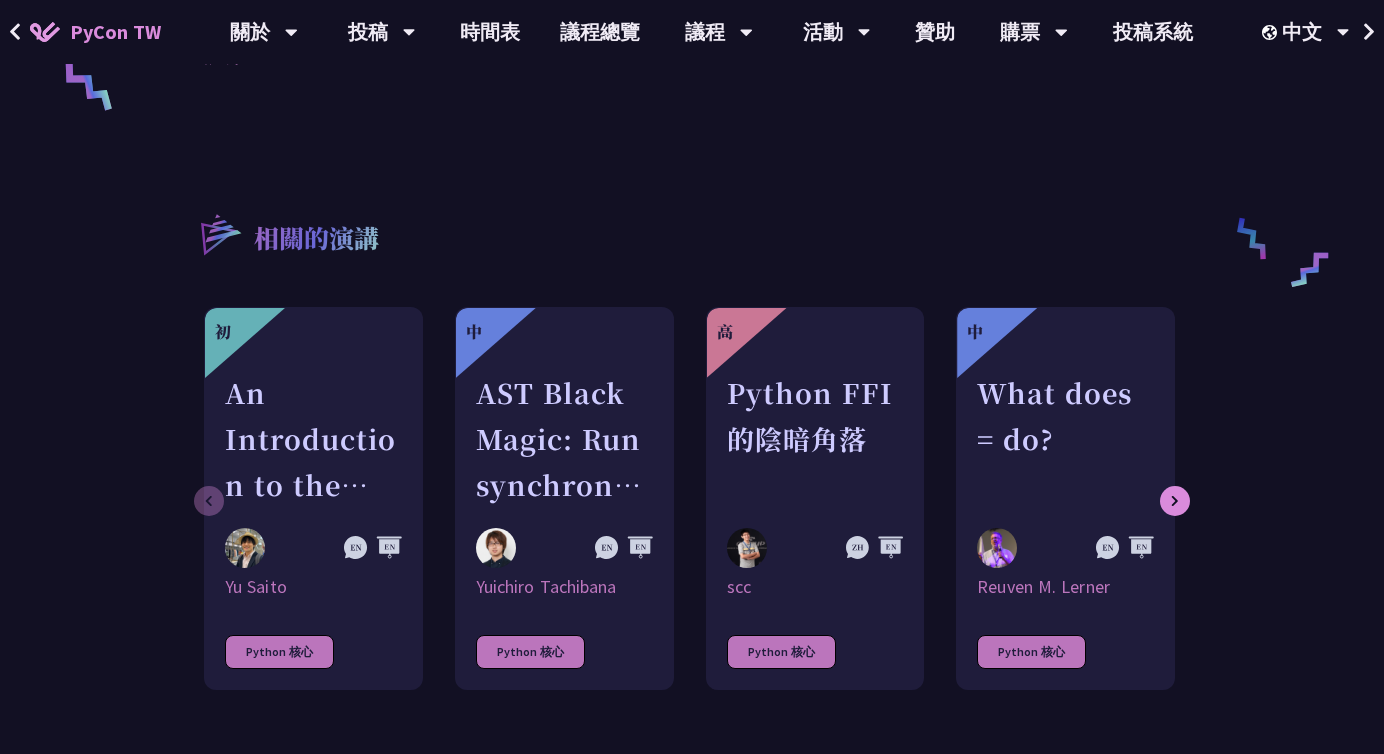 scroll, scrollTop: 0, scrollLeft: 0, axis: both 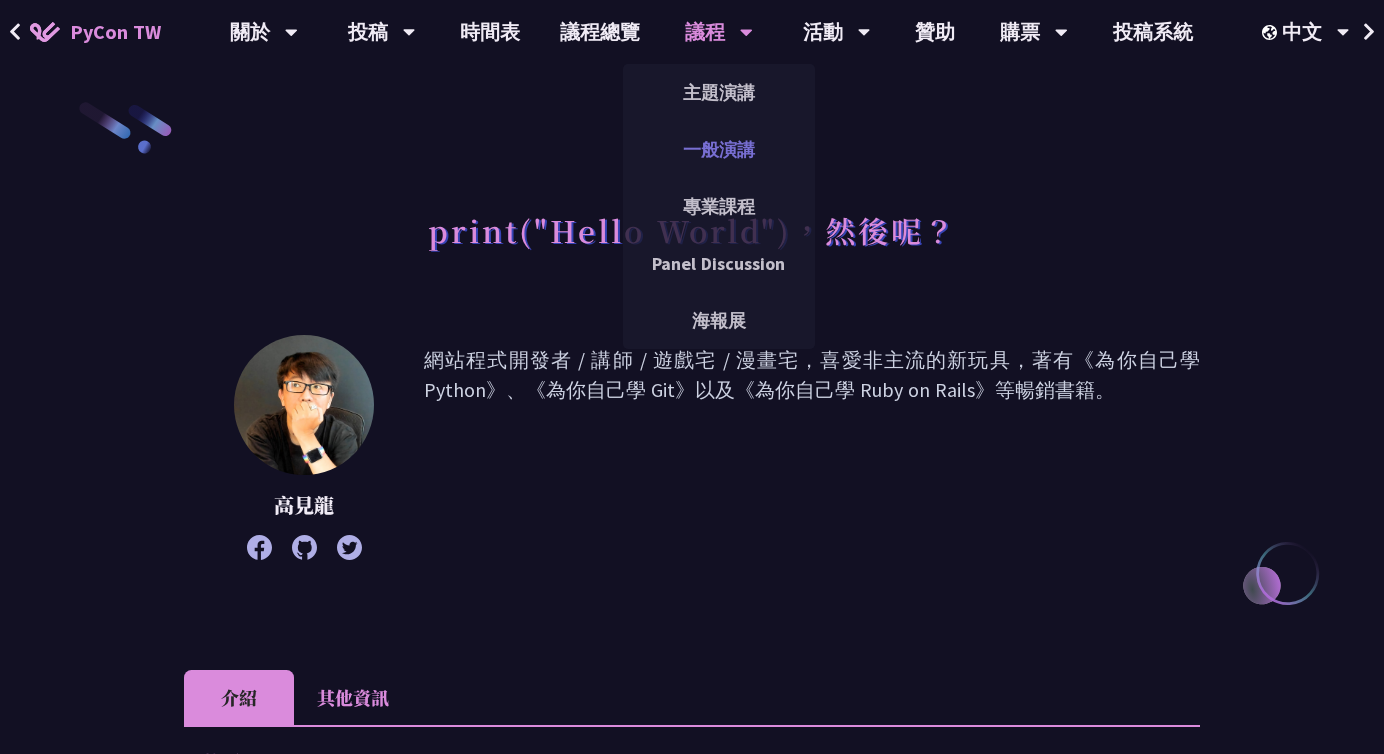 click on "一般演講" at bounding box center (719, 149) 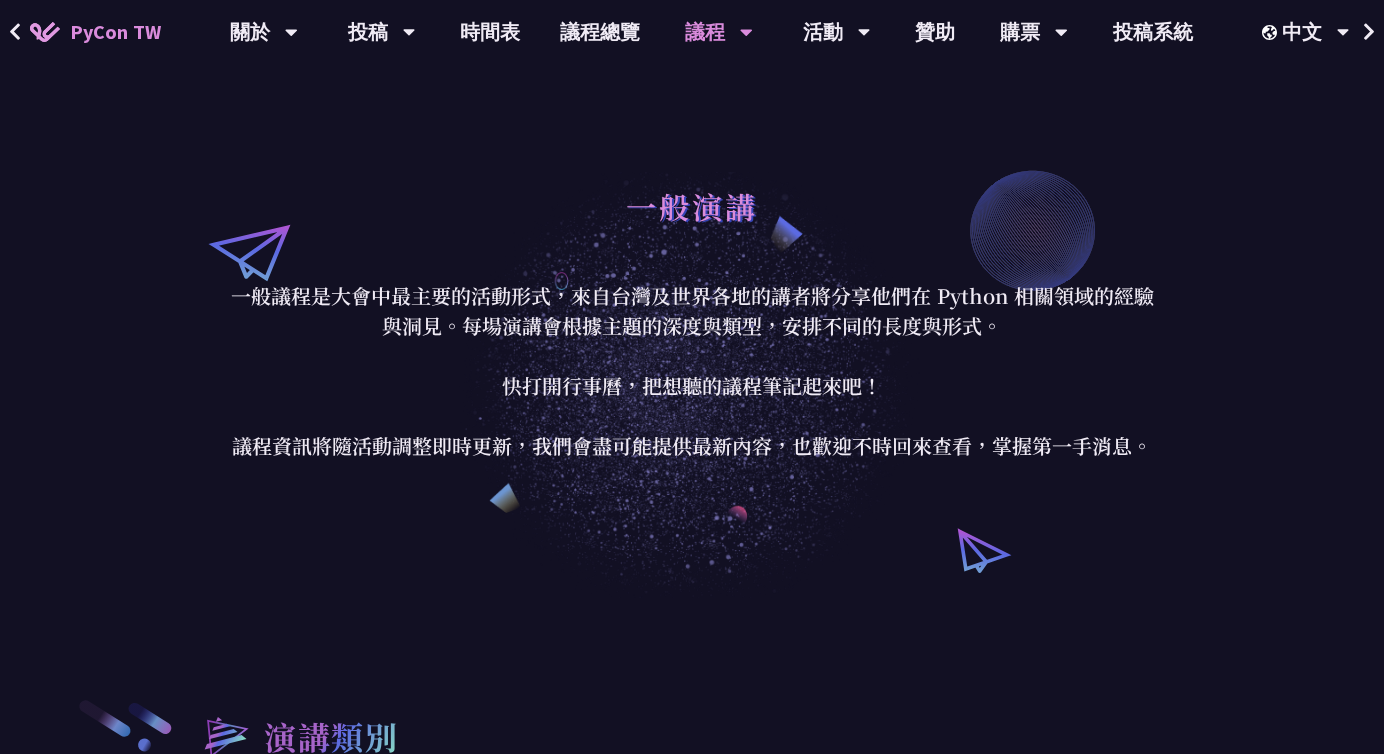 scroll, scrollTop: 584, scrollLeft: 0, axis: vertical 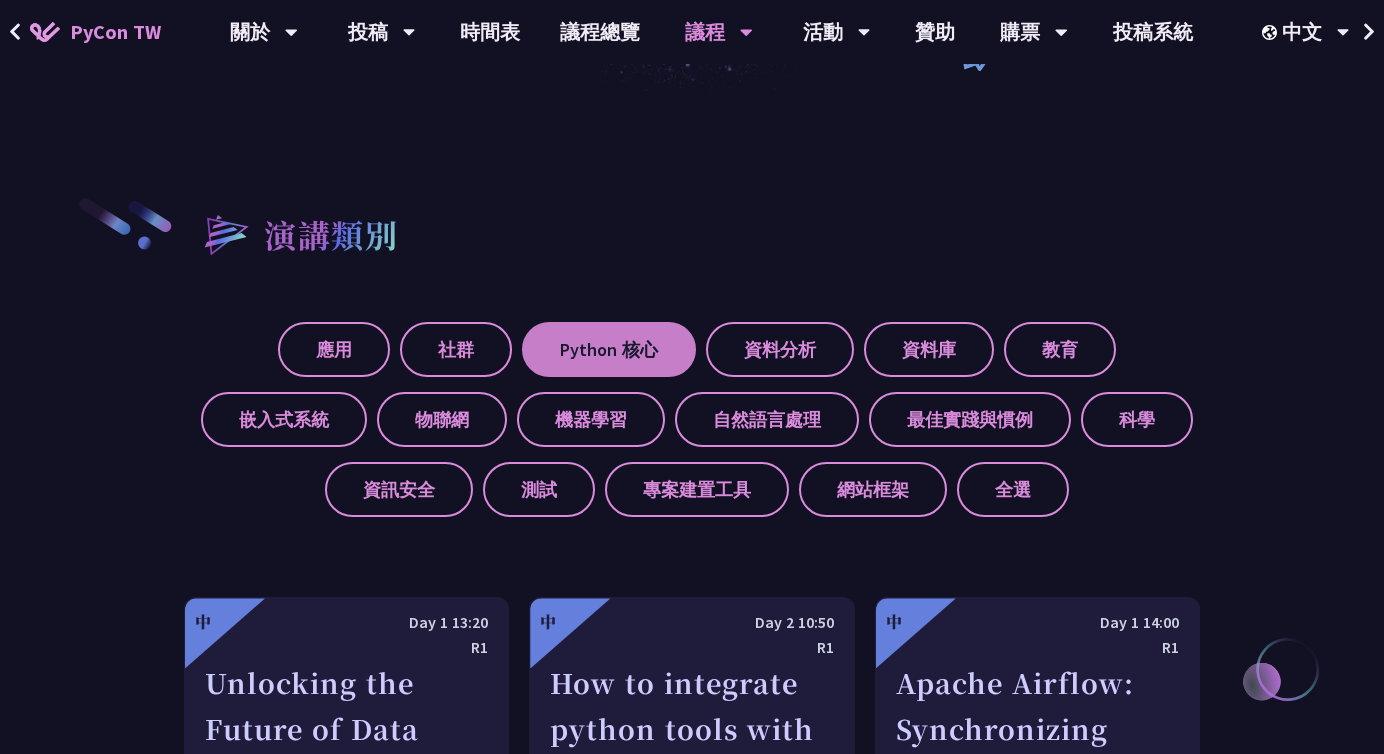 click on "Python 核心" at bounding box center [609, 349] 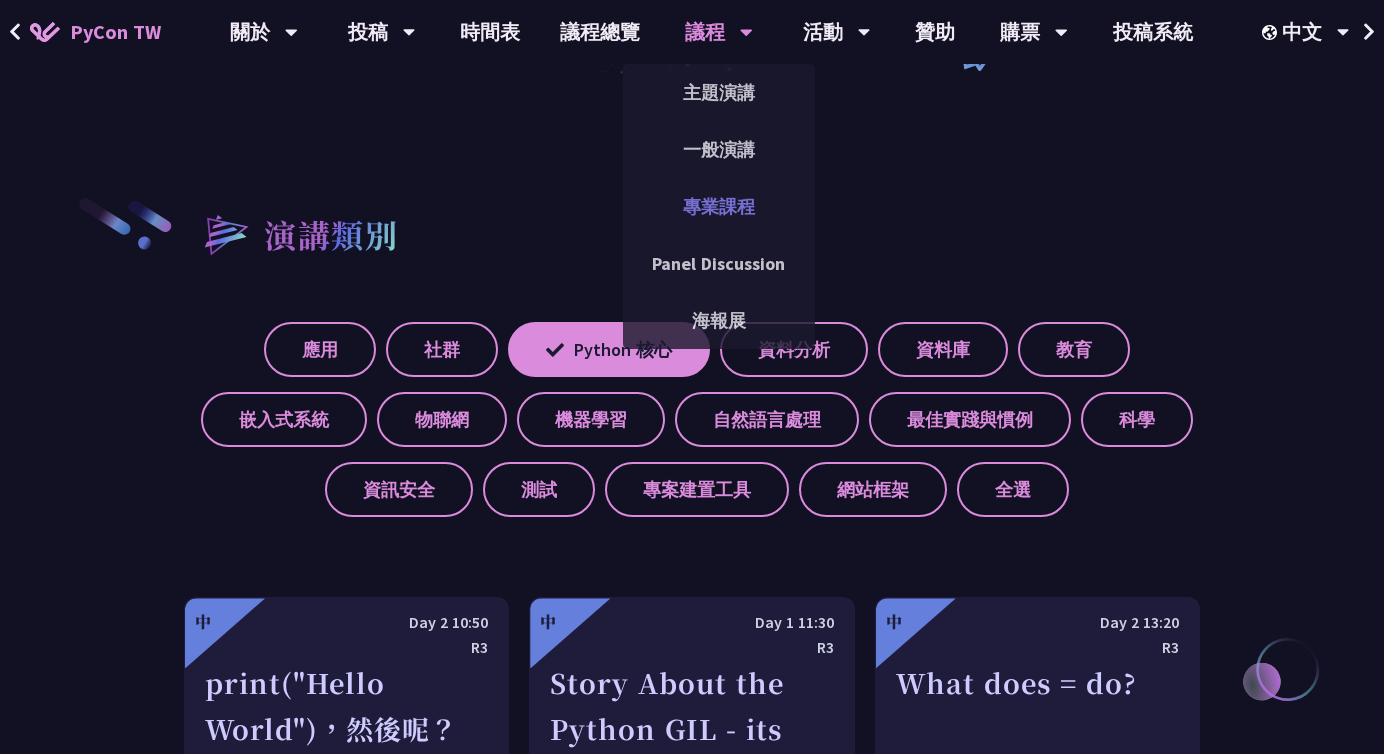 click on "專業課程" at bounding box center (719, 206) 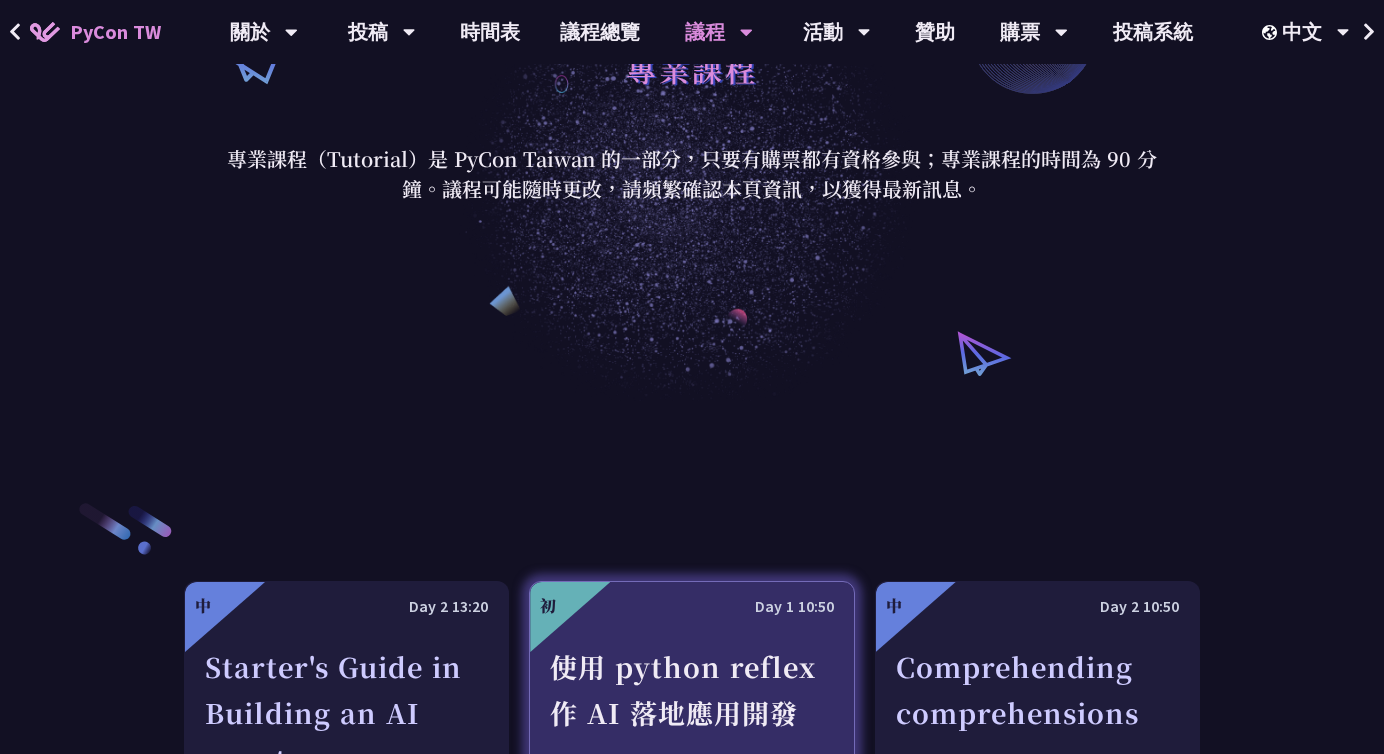 scroll, scrollTop: 0, scrollLeft: 0, axis: both 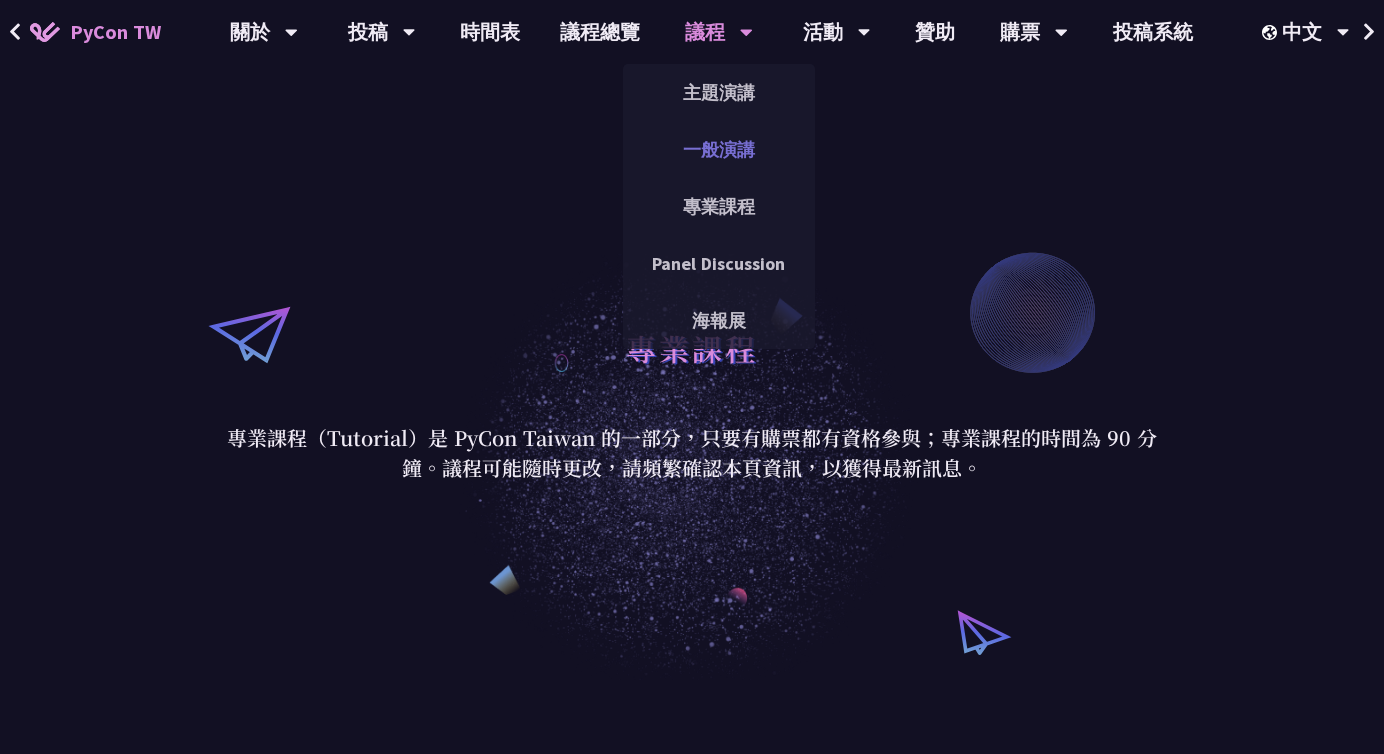 click on "一般演講" at bounding box center (719, 149) 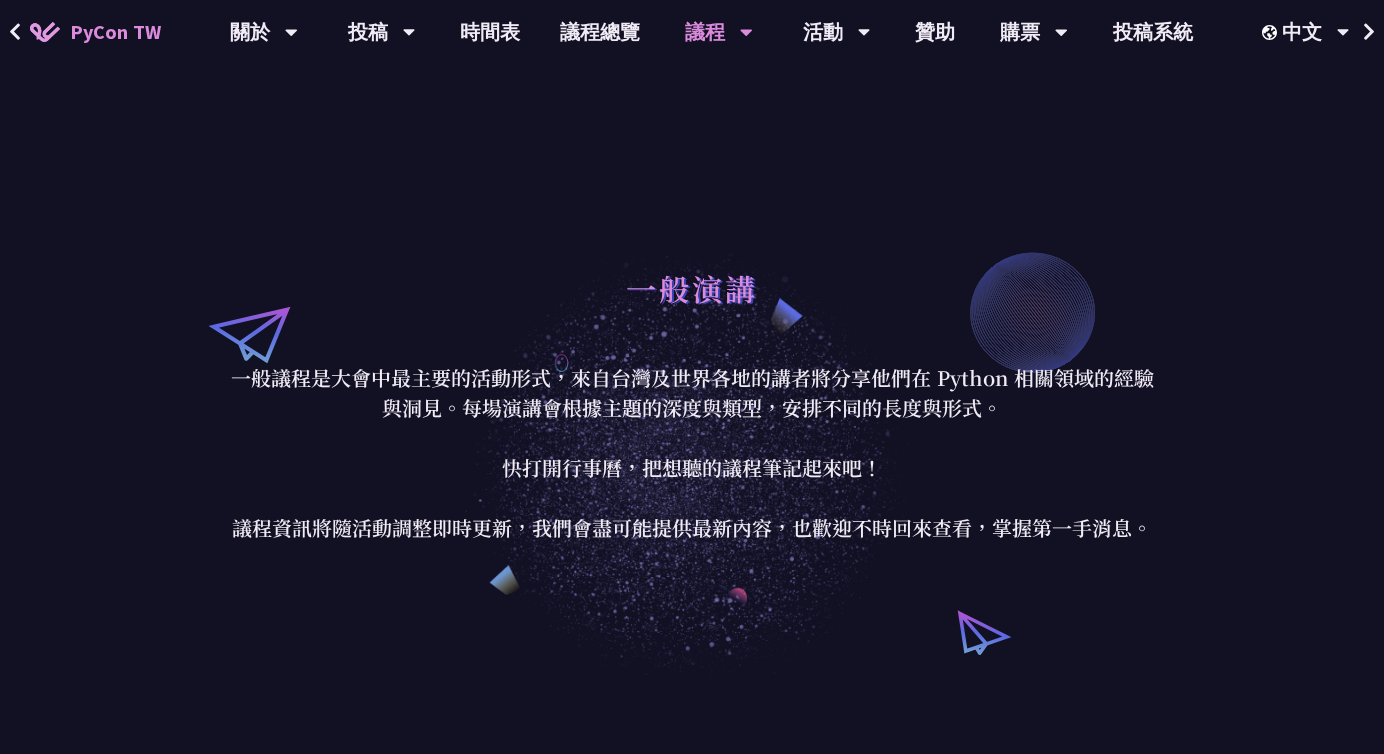 scroll, scrollTop: 488, scrollLeft: 0, axis: vertical 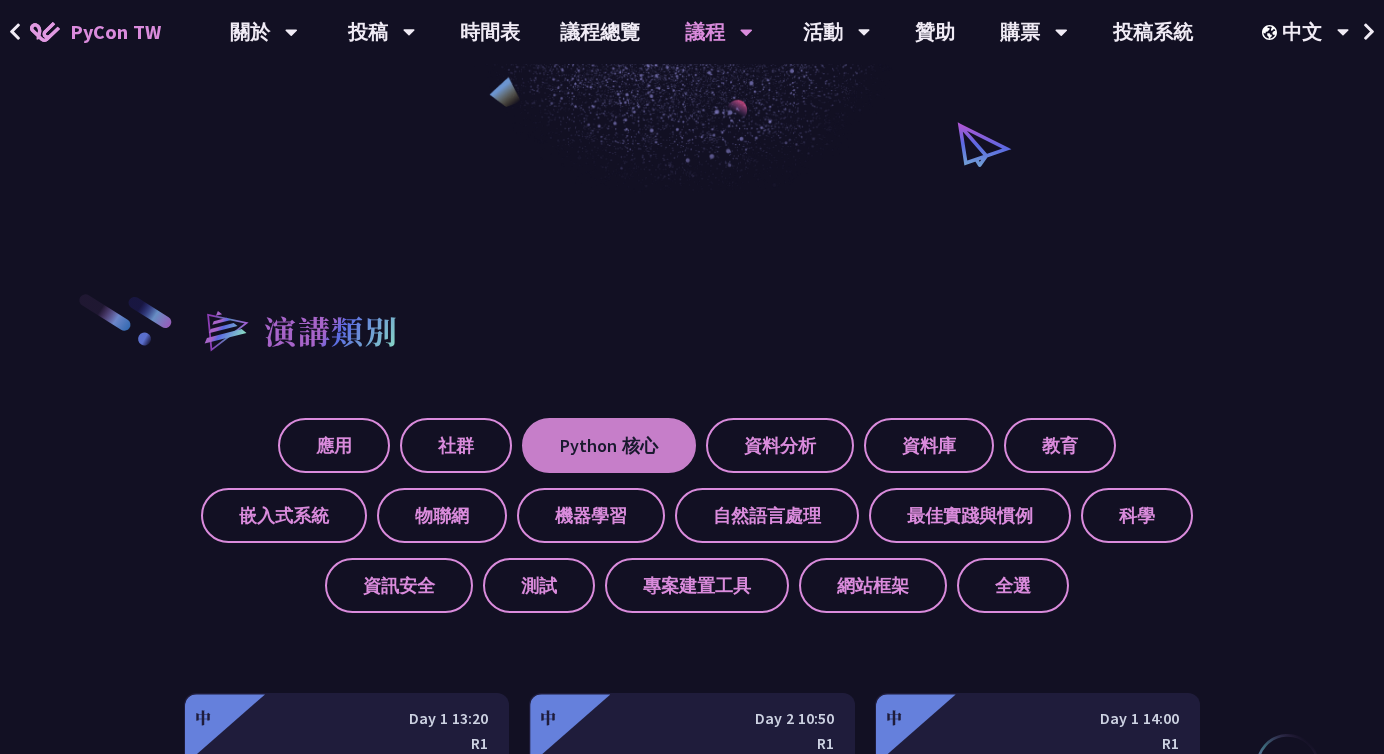 click on "Python 核心" at bounding box center [609, 445] 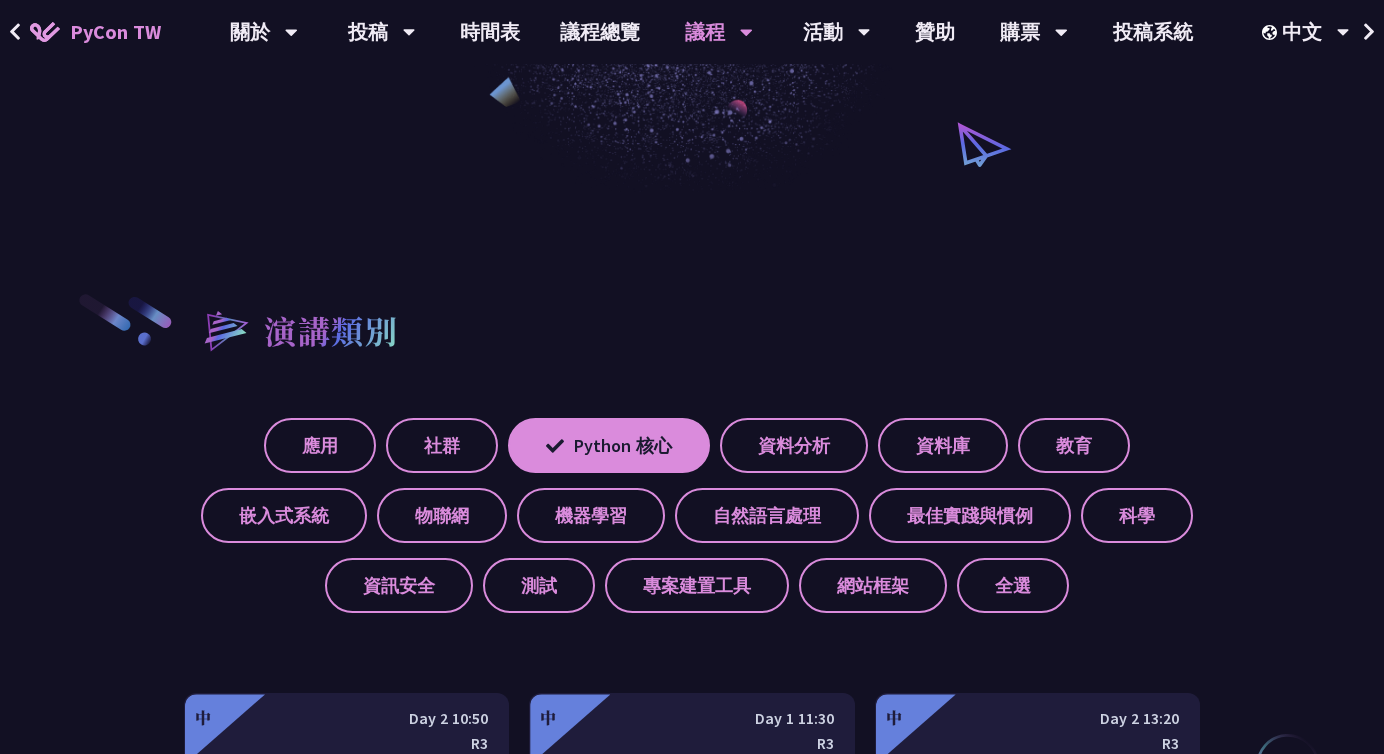 scroll, scrollTop: 950, scrollLeft: 0, axis: vertical 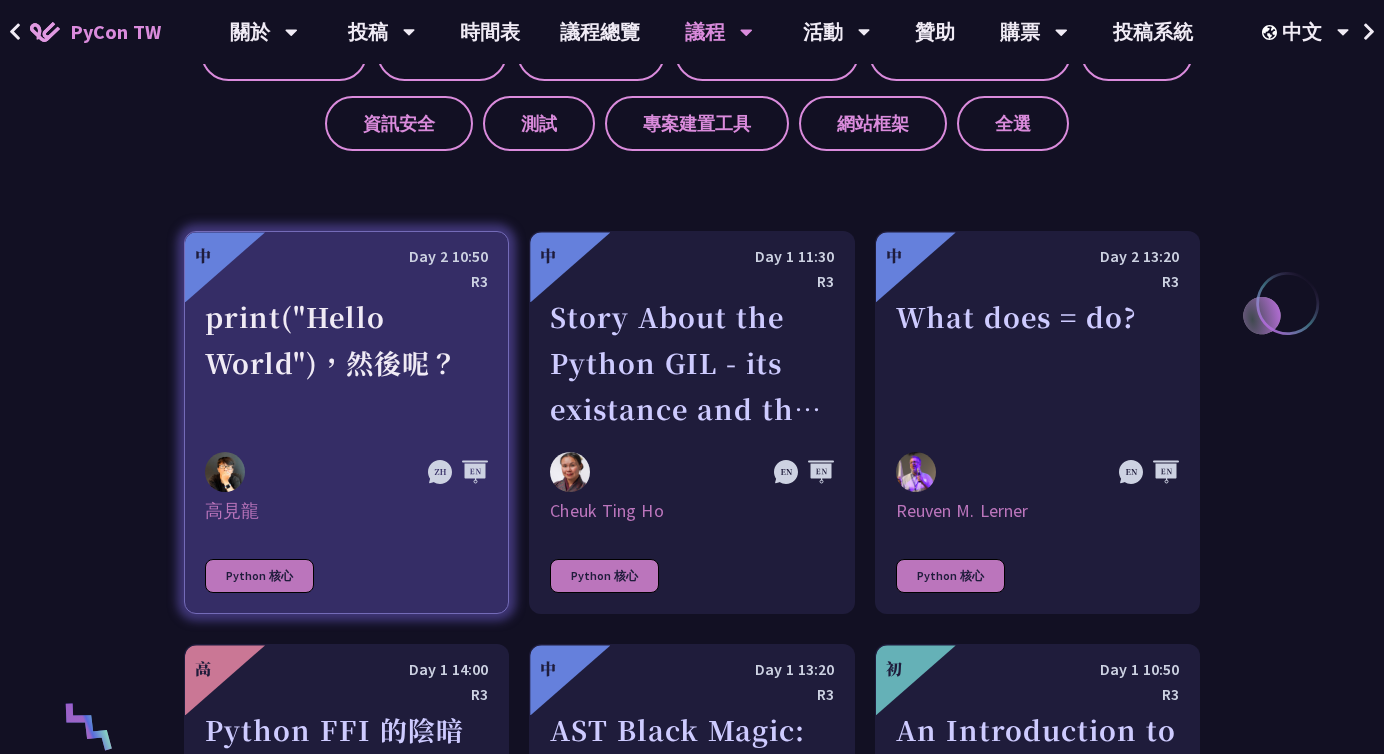 click on "print("Hello World")，然後呢？" at bounding box center (346, 363) 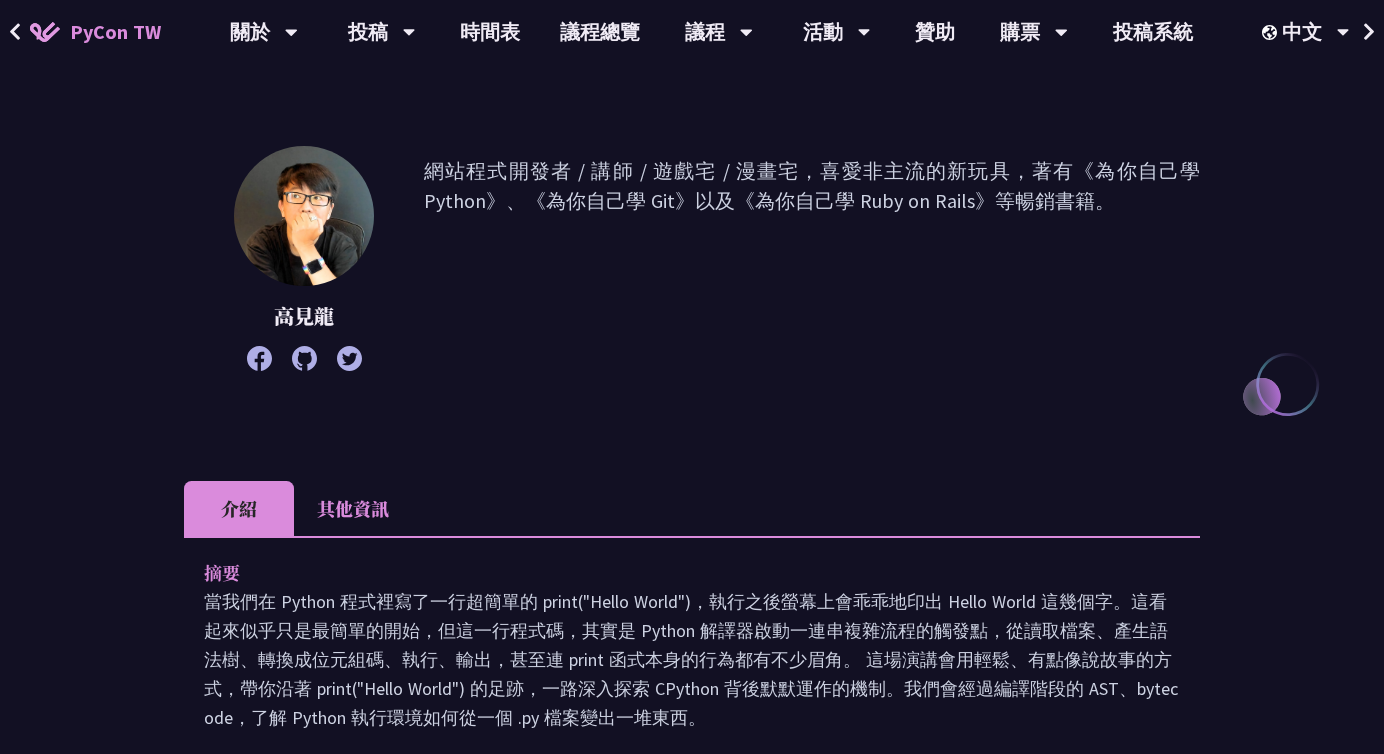 scroll, scrollTop: 0, scrollLeft: 0, axis: both 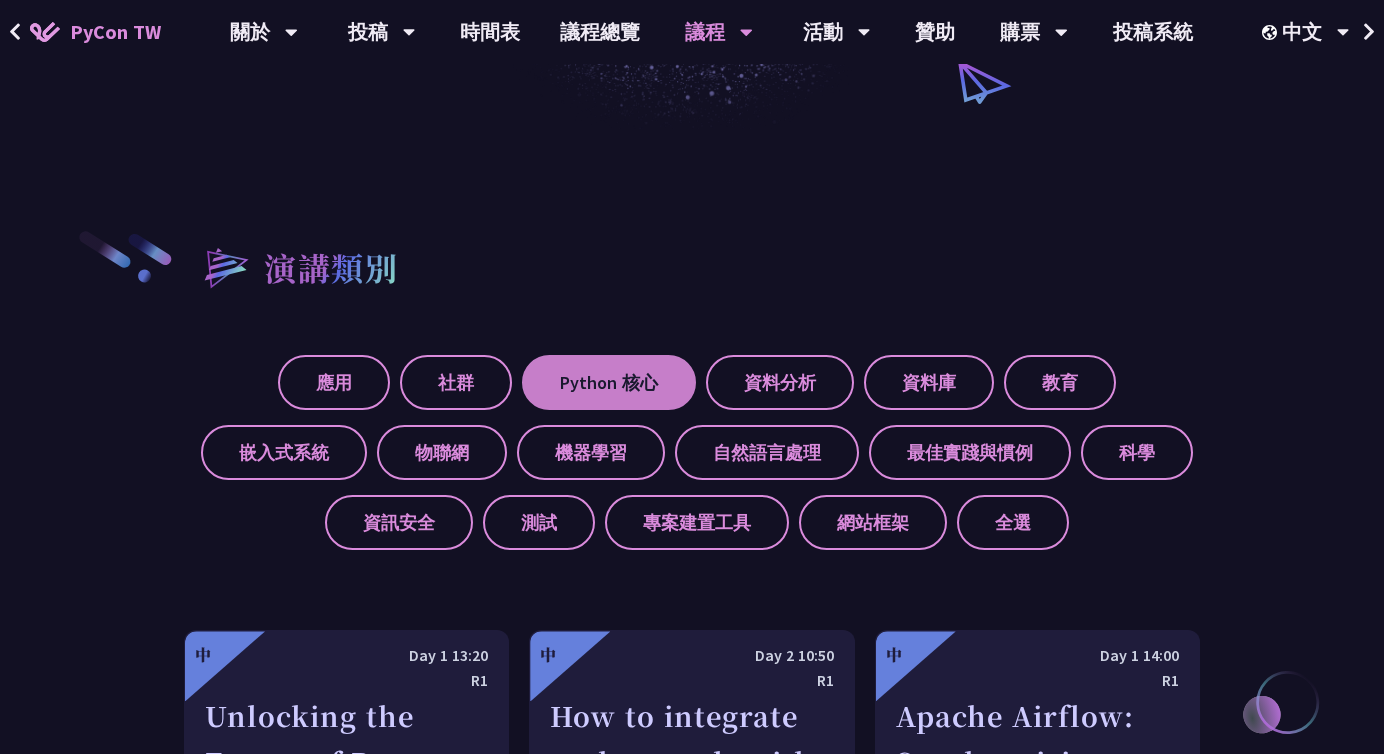 click on "Python 核心" at bounding box center (609, 382) 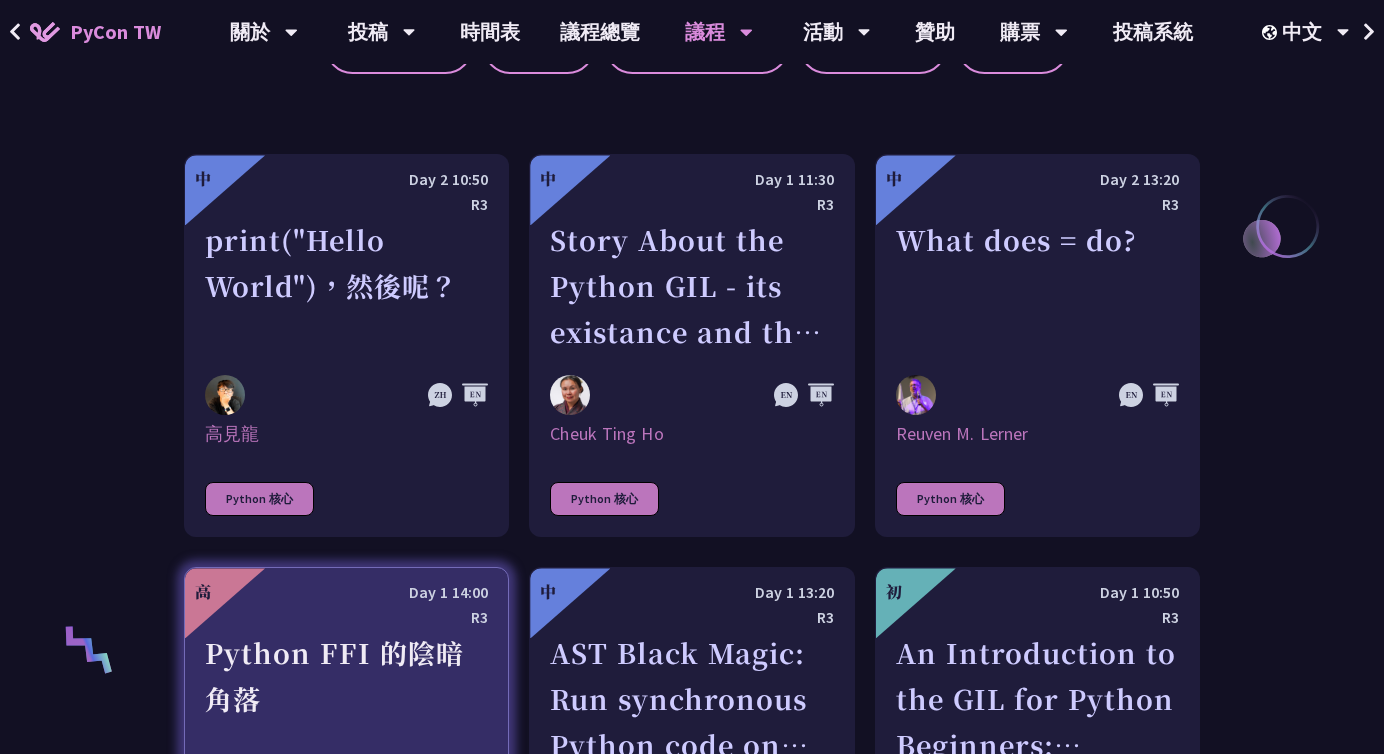 scroll, scrollTop: 1025, scrollLeft: 0, axis: vertical 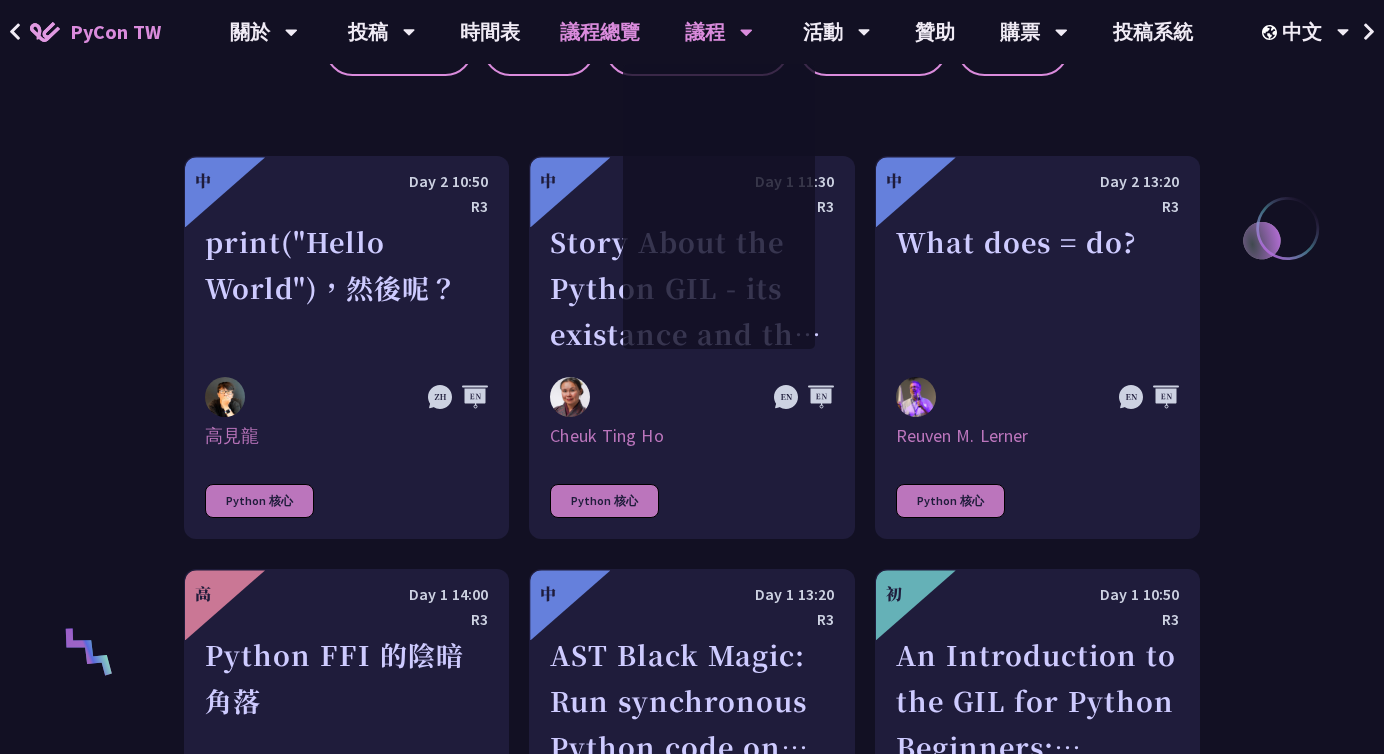 click on "議程總覽" at bounding box center (600, 32) 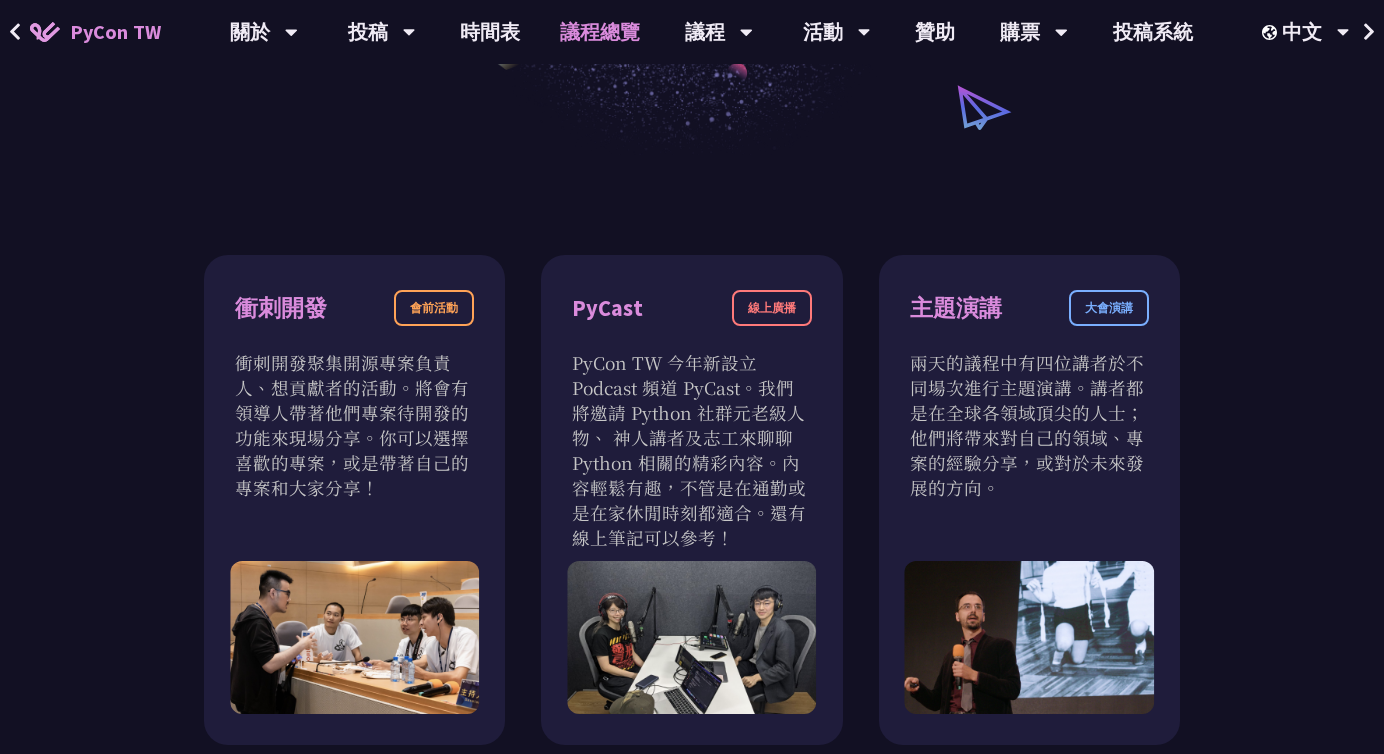 scroll, scrollTop: 380, scrollLeft: 0, axis: vertical 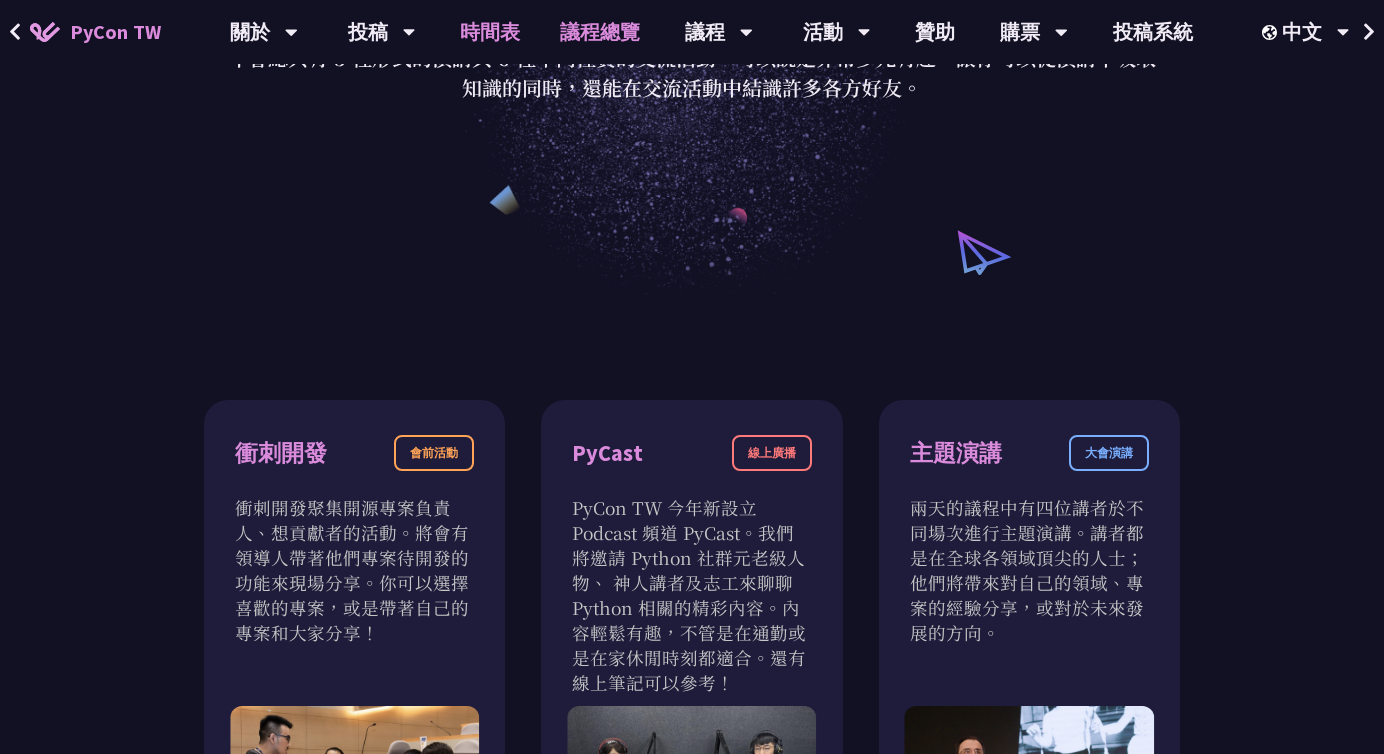 click on "時間表" at bounding box center [490, 32] 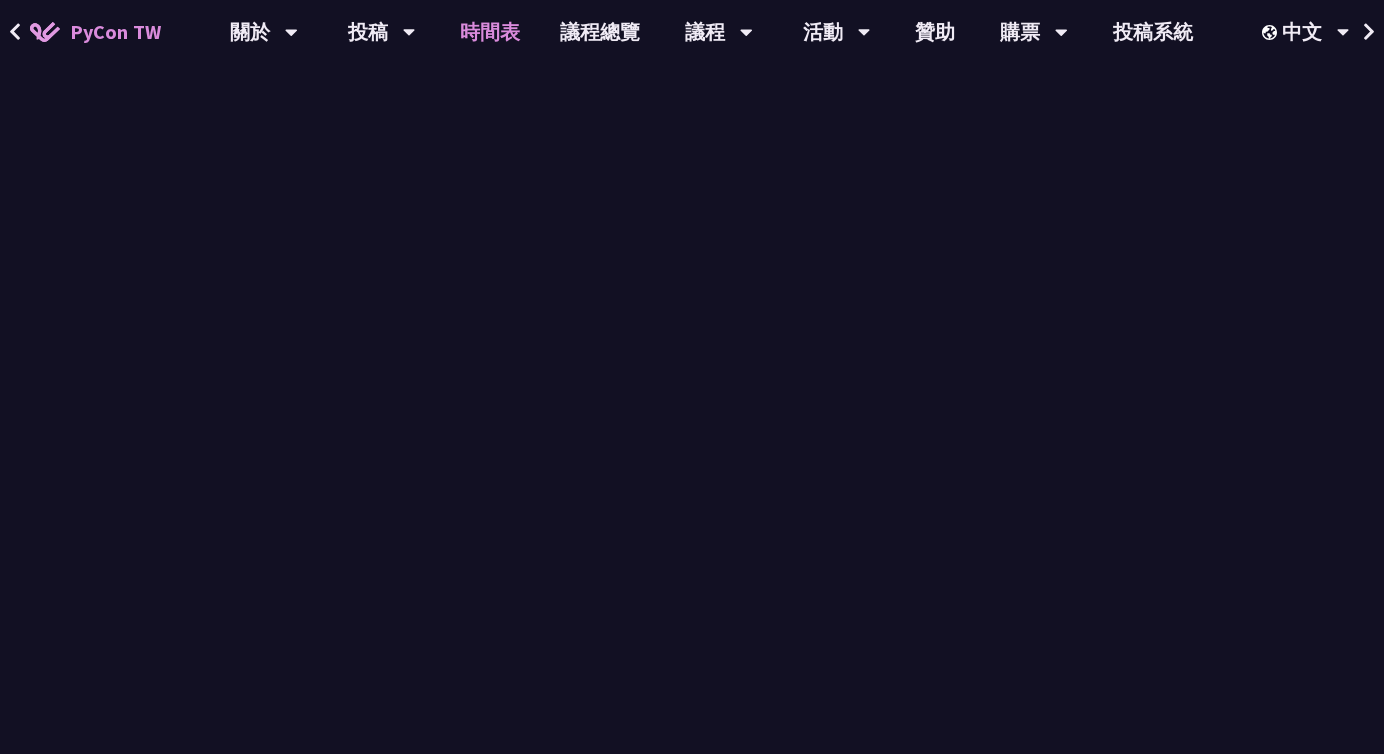 scroll, scrollTop: 0, scrollLeft: 0, axis: both 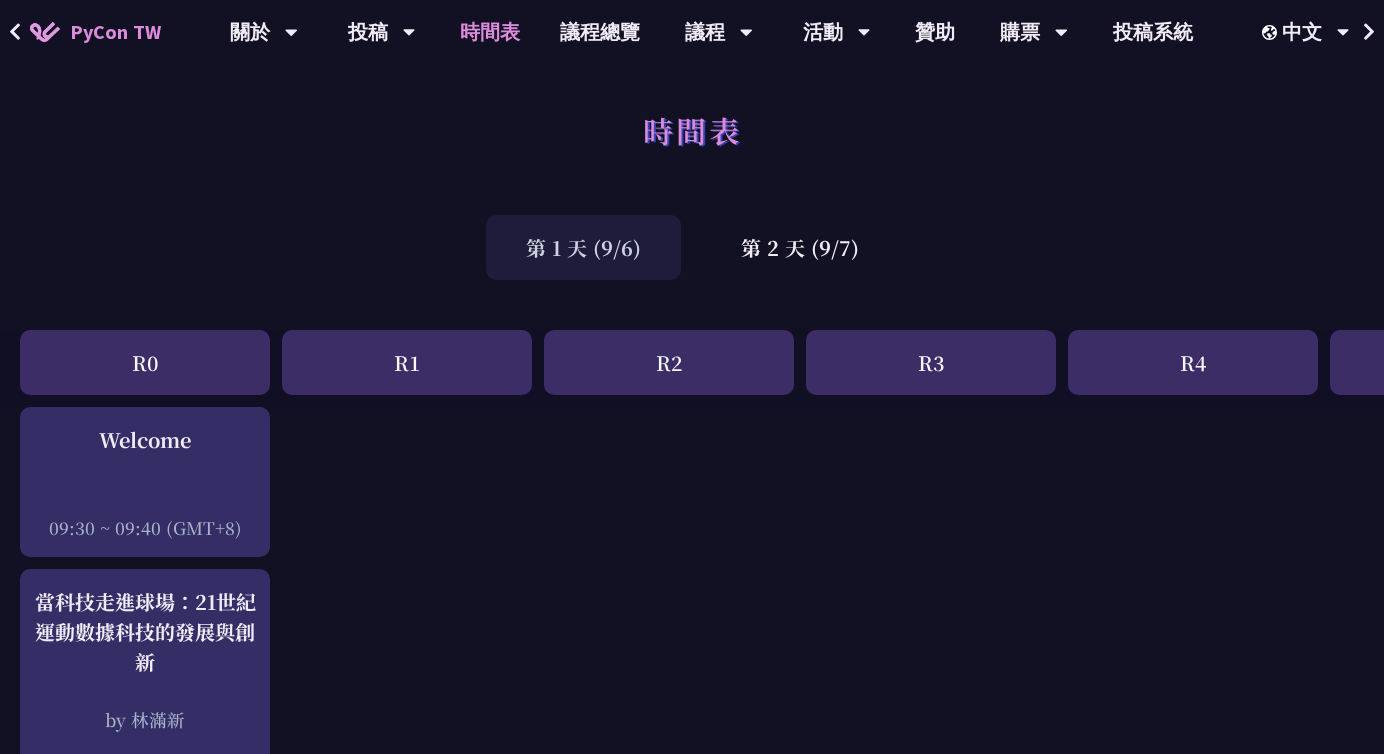 click on "R2" at bounding box center (669, 362) 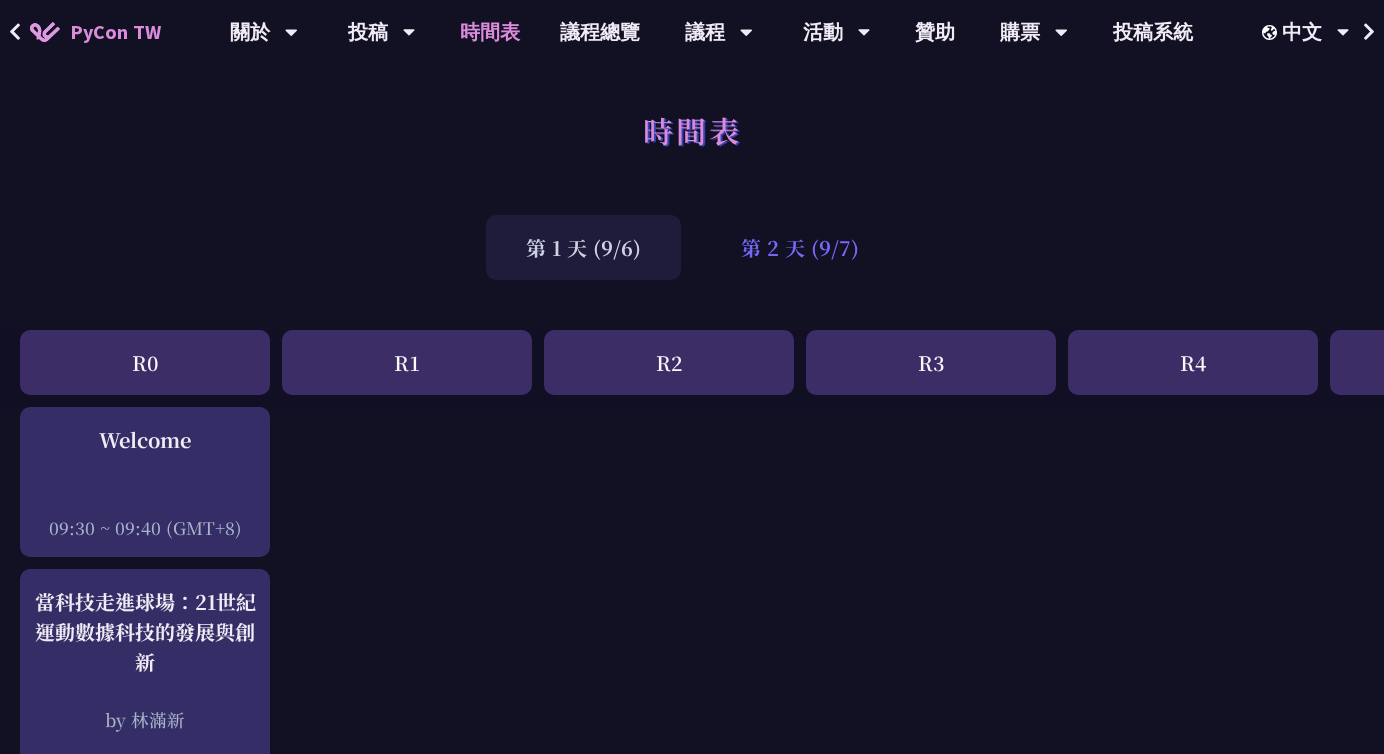 click on "第 2 天 (9/7)" at bounding box center [800, 247] 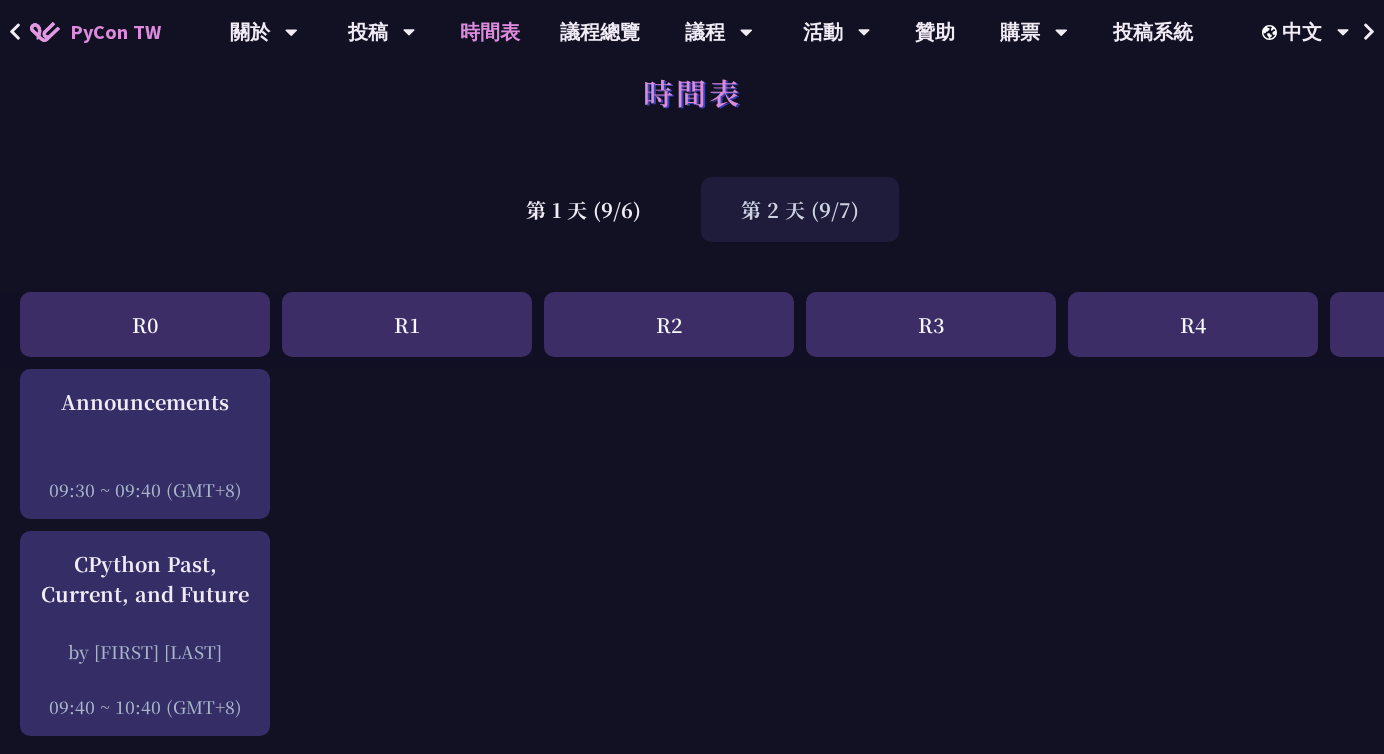 scroll, scrollTop: 15, scrollLeft: 0, axis: vertical 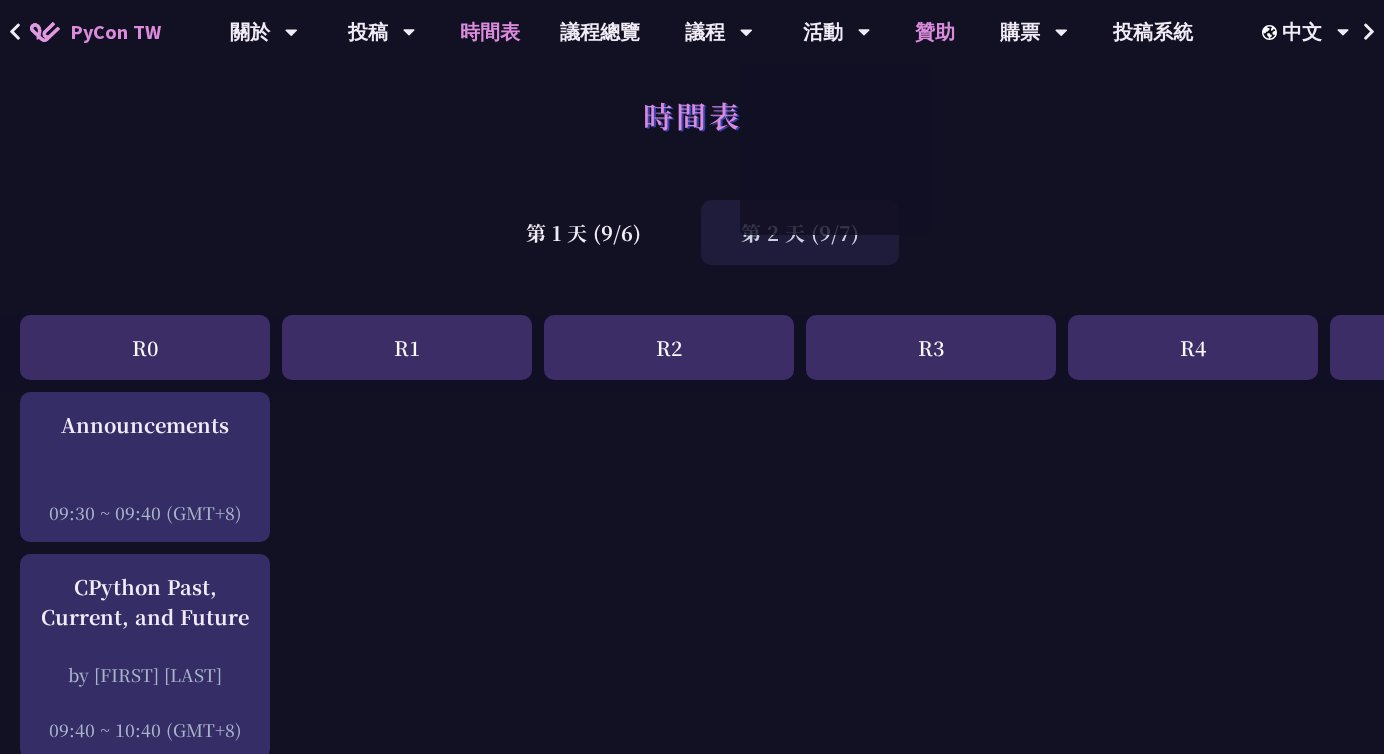 click on "贊助" at bounding box center [935, 32] 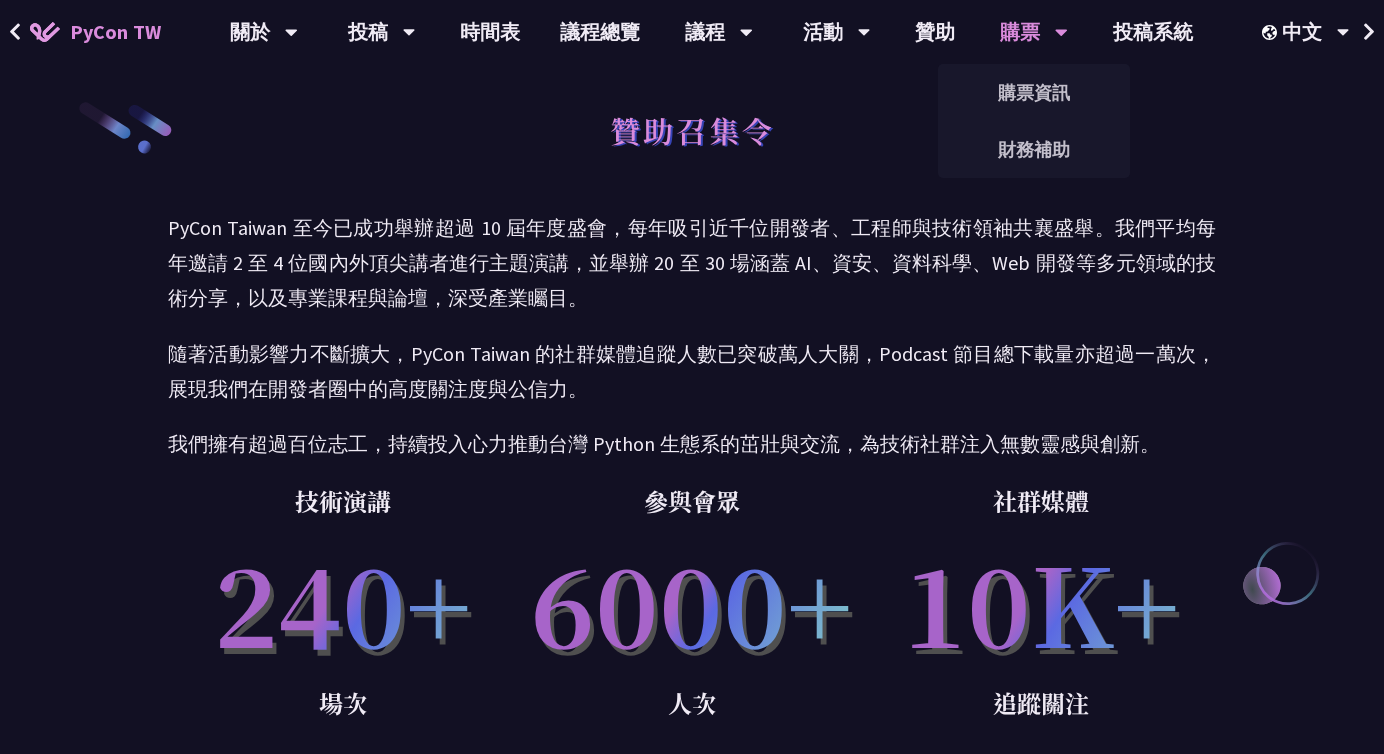 click on "購票" at bounding box center (264, 32) 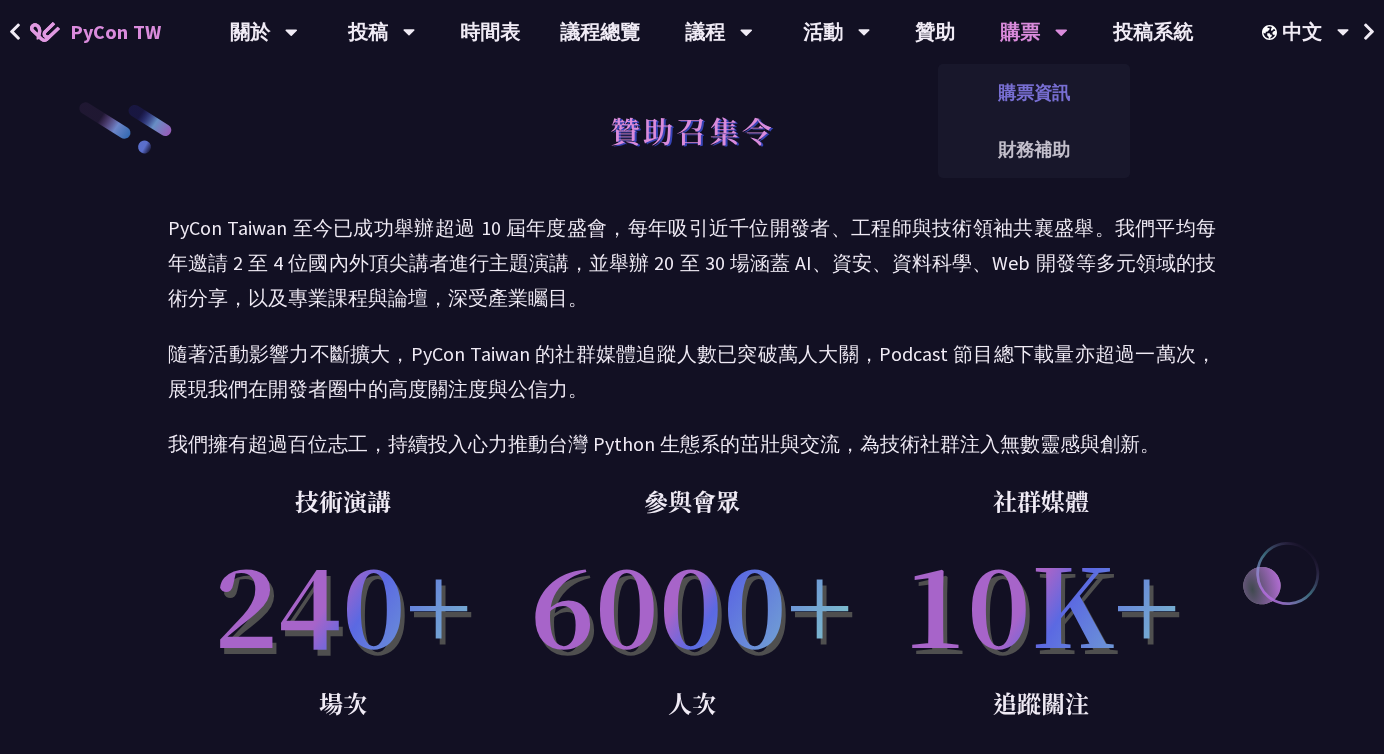 click on "購票資訊" at bounding box center (1034, 92) 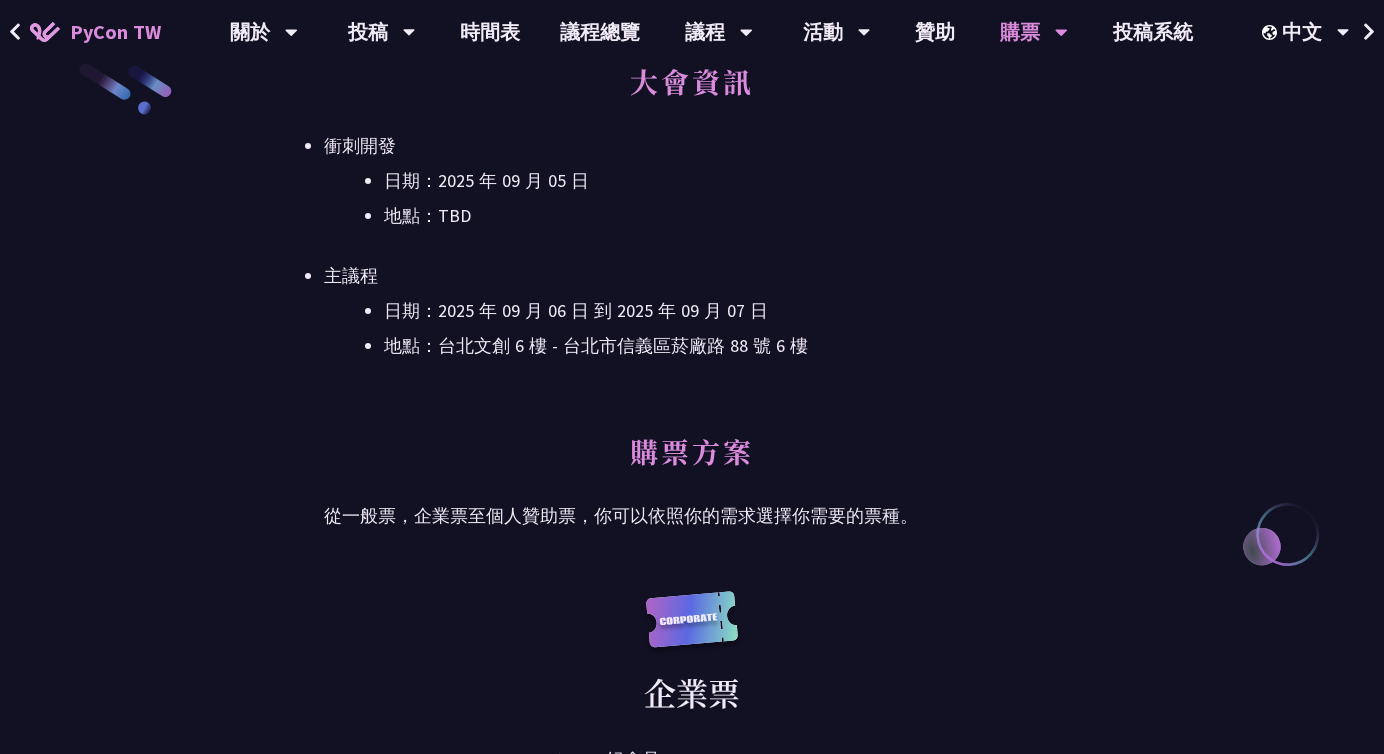 scroll, scrollTop: 597, scrollLeft: 0, axis: vertical 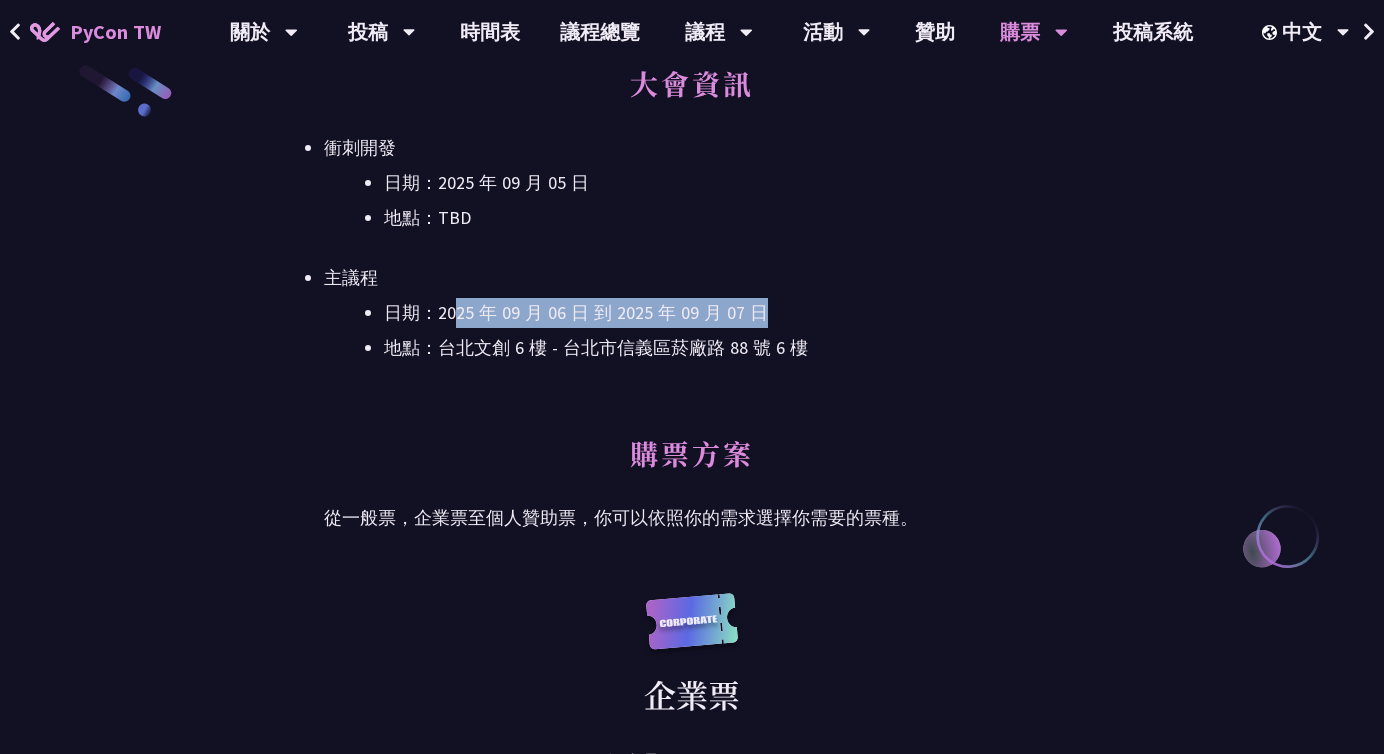drag, startPoint x: 461, startPoint y: 315, endPoint x: 821, endPoint y: 324, distance: 360.1125 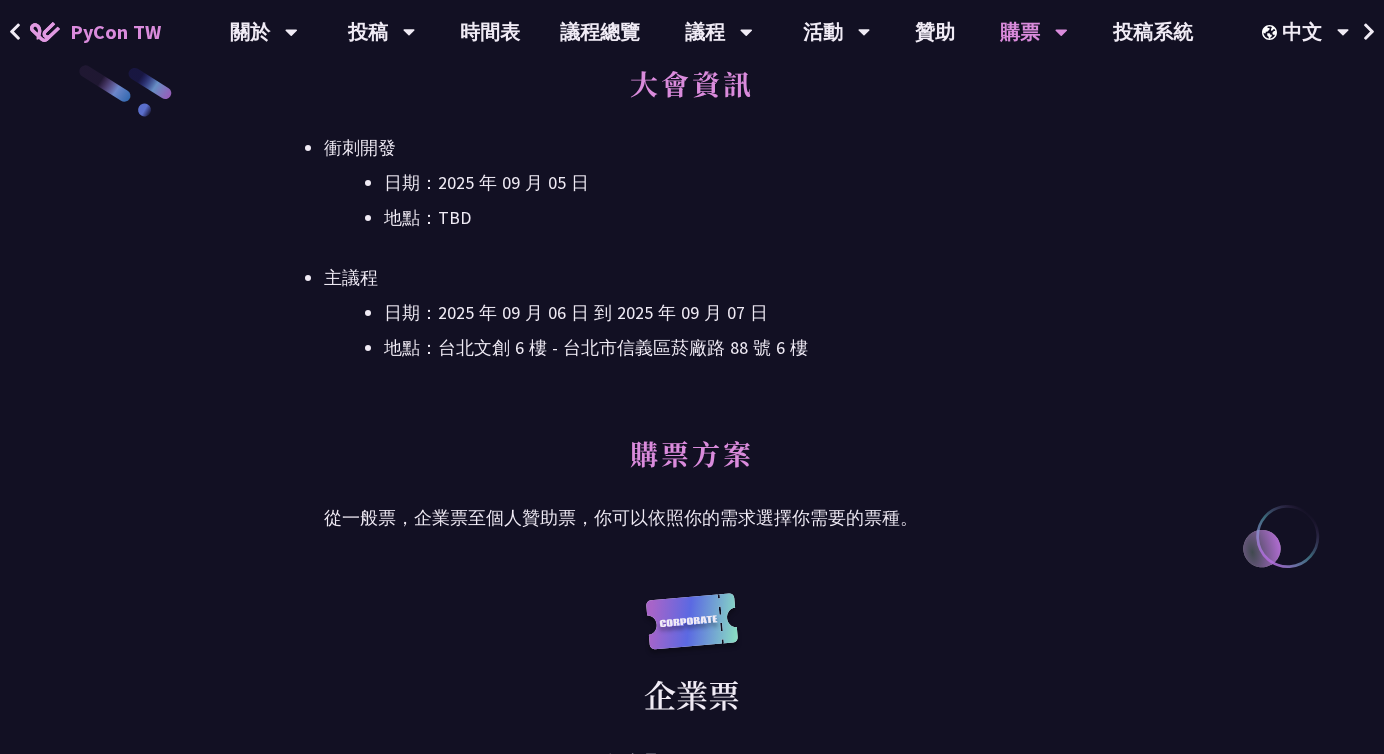 click on "日期：2025 年 09 月 06 日 到 2025 年 09 月 07 日" at bounding box center [722, 313] 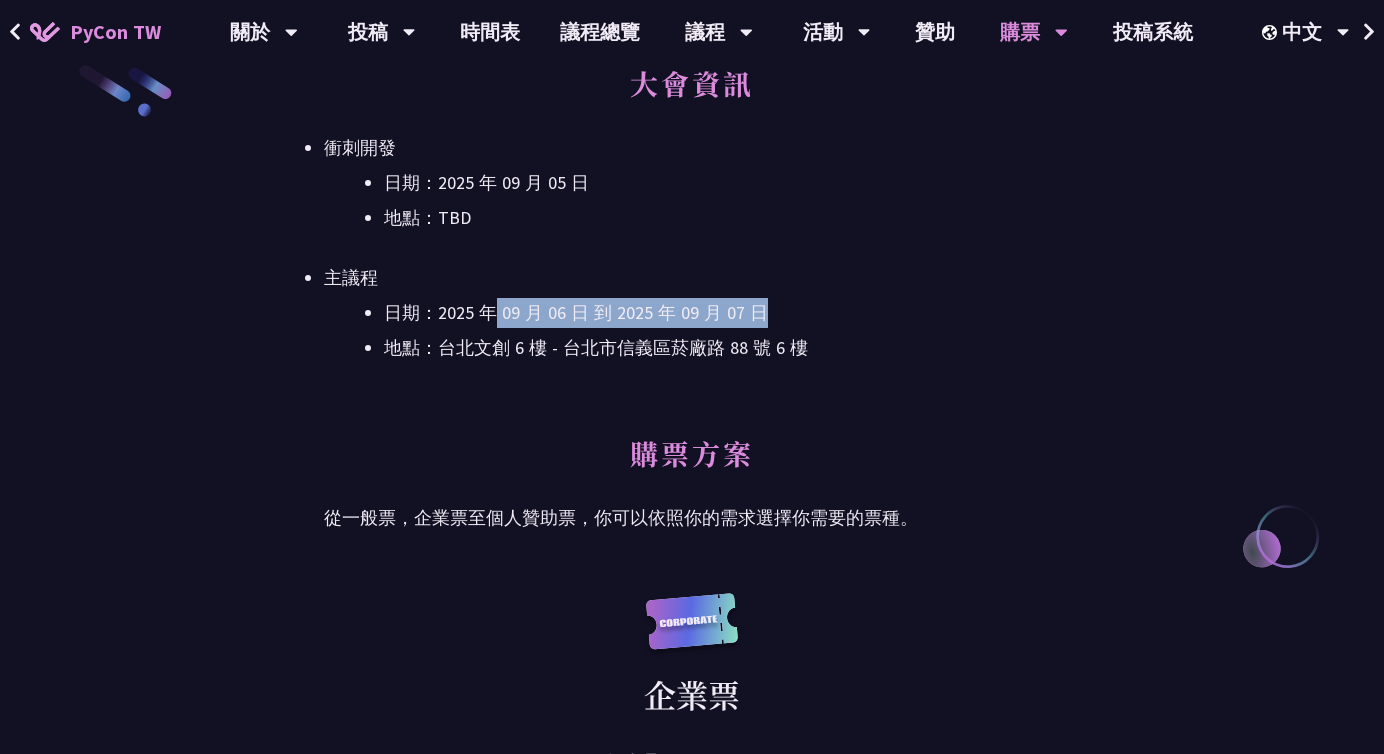 drag, startPoint x: 488, startPoint y: 305, endPoint x: 827, endPoint y: 305, distance: 339 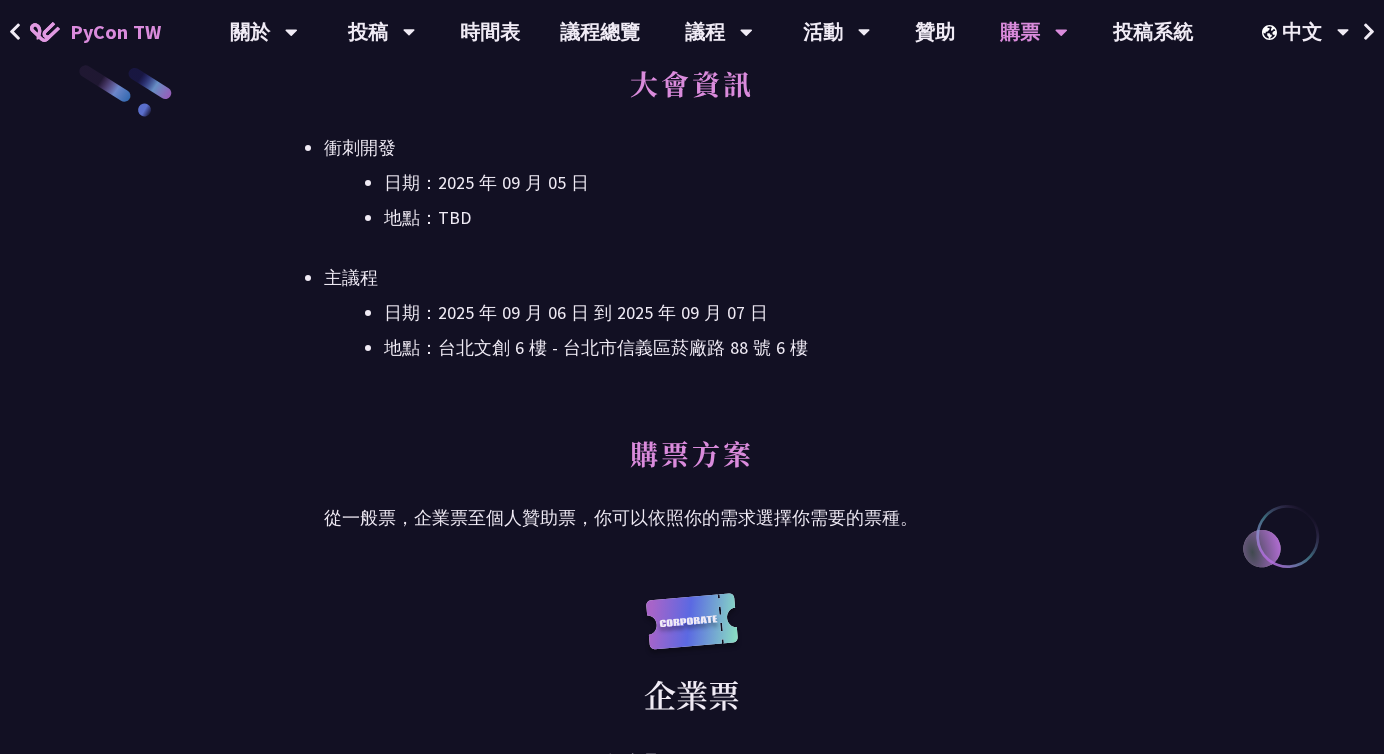 click on "日期：2025 年 09 月 06 日 到 2025 年 09 月 07 日" at bounding box center [722, 313] 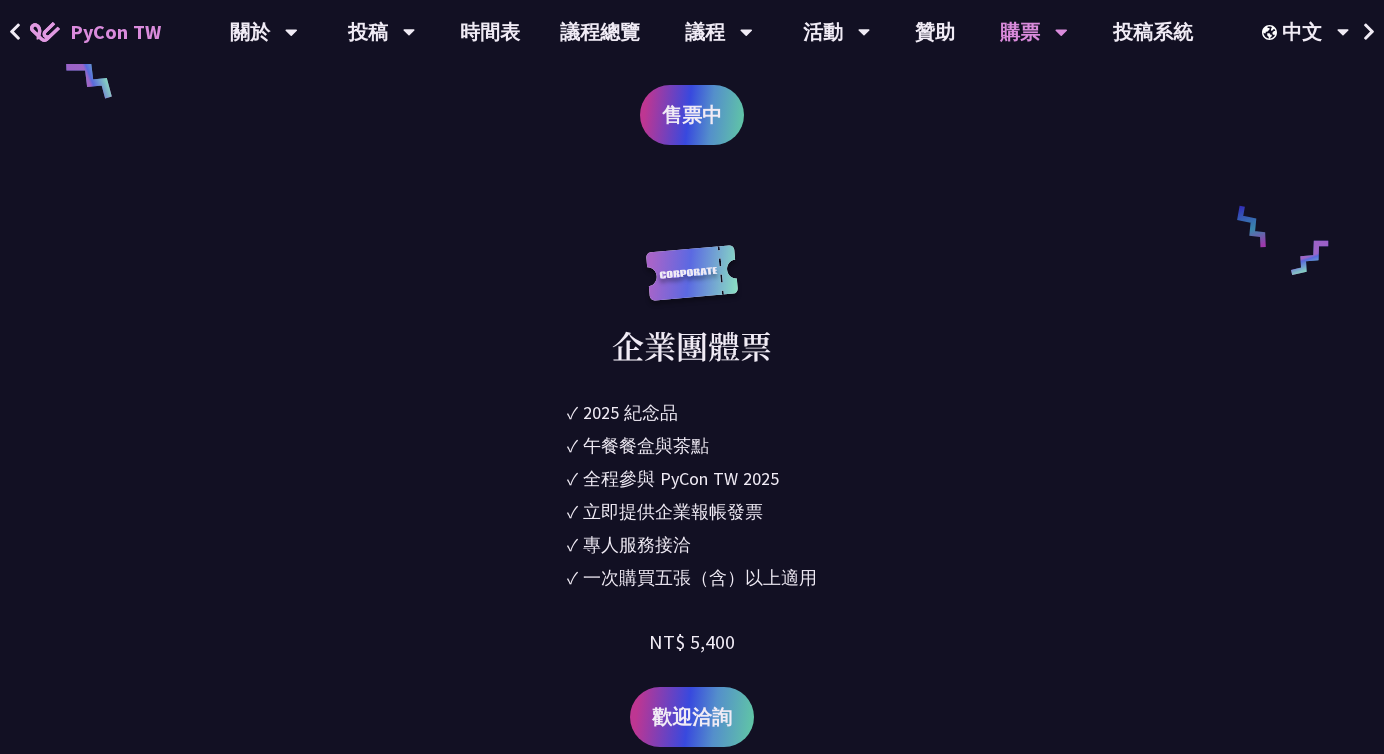 scroll, scrollTop: 1010, scrollLeft: 0, axis: vertical 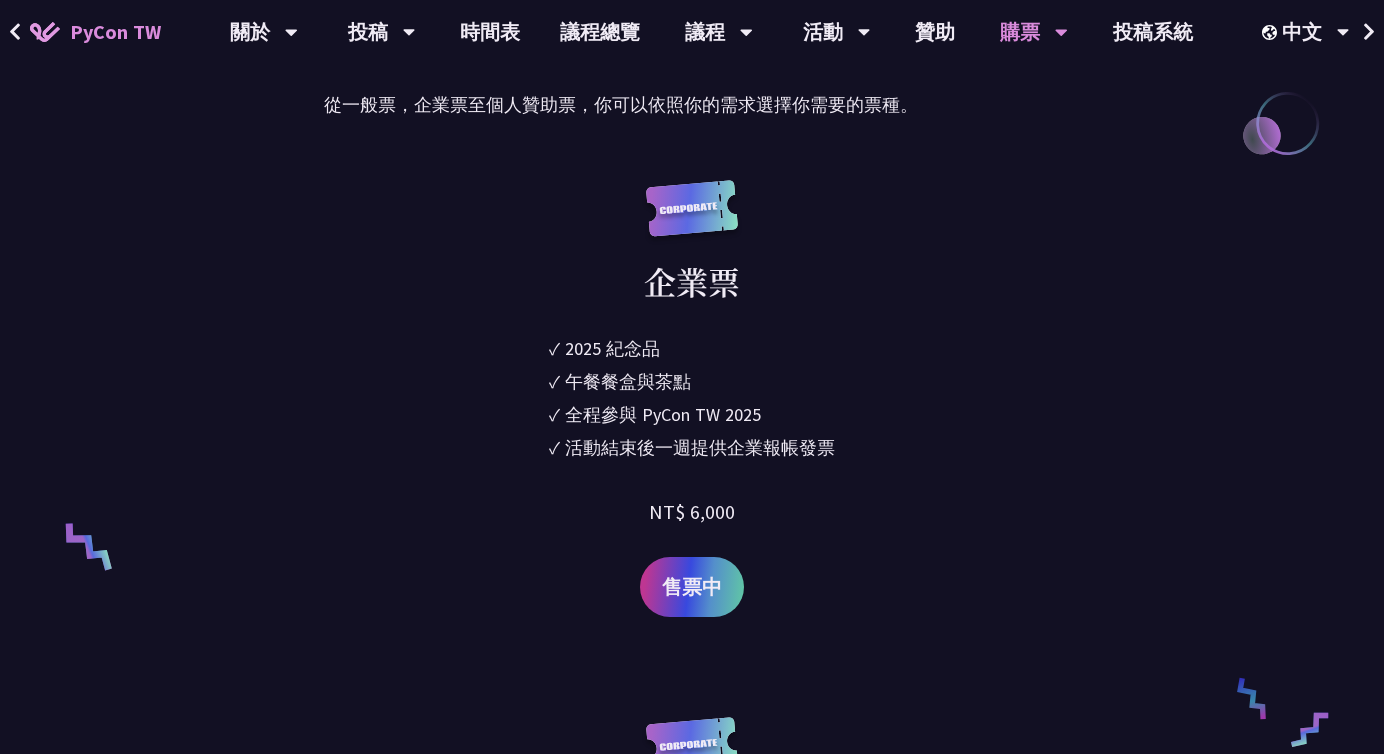 drag, startPoint x: 606, startPoint y: 373, endPoint x: 872, endPoint y: 458, distance: 279.2508 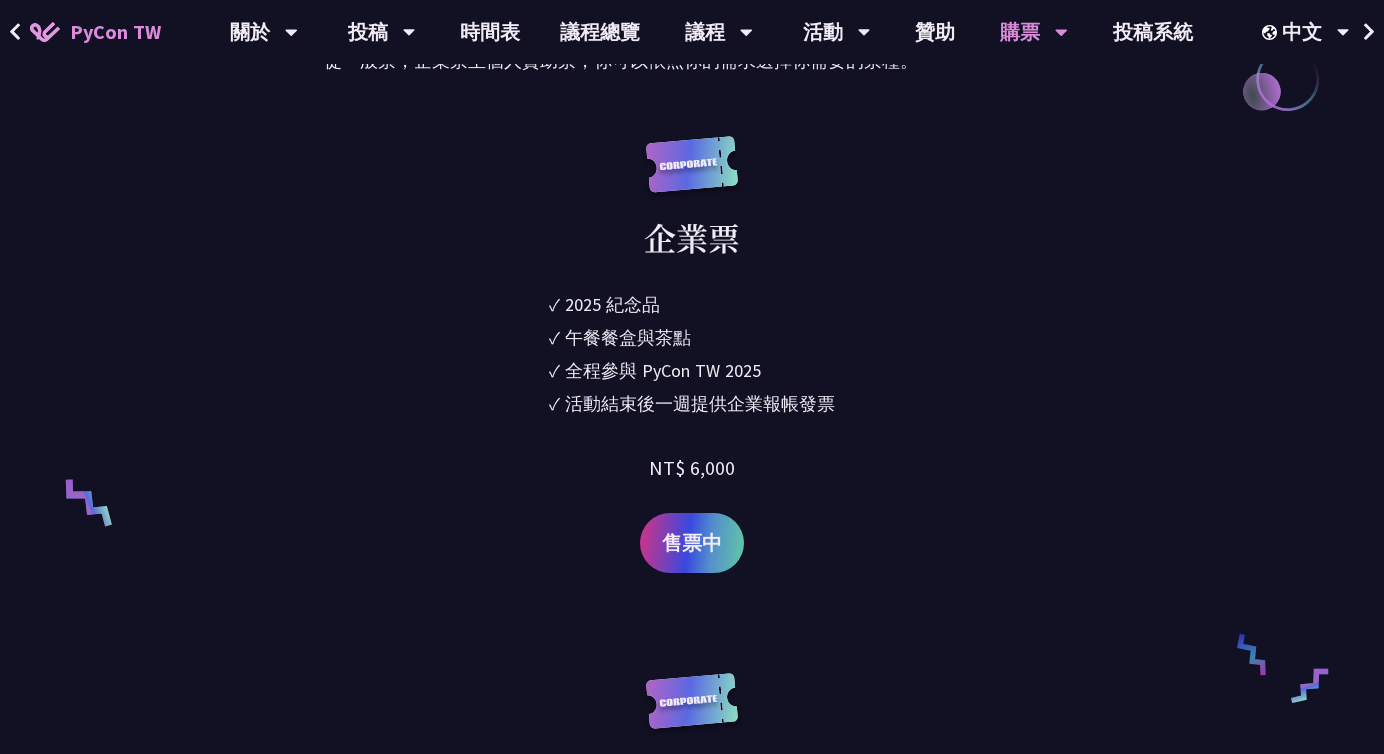 scroll, scrollTop: 1048, scrollLeft: 0, axis: vertical 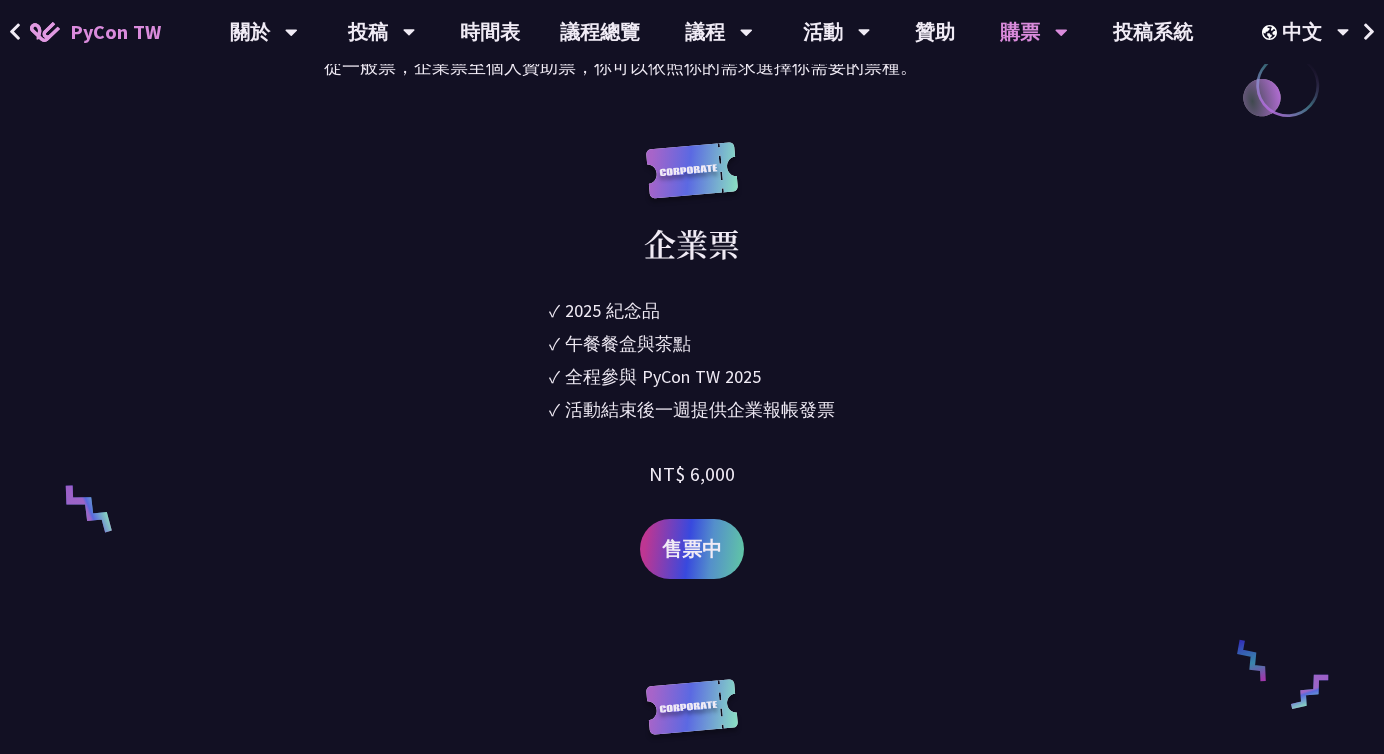 drag, startPoint x: 565, startPoint y: 281, endPoint x: 841, endPoint y: 431, distance: 314.12735 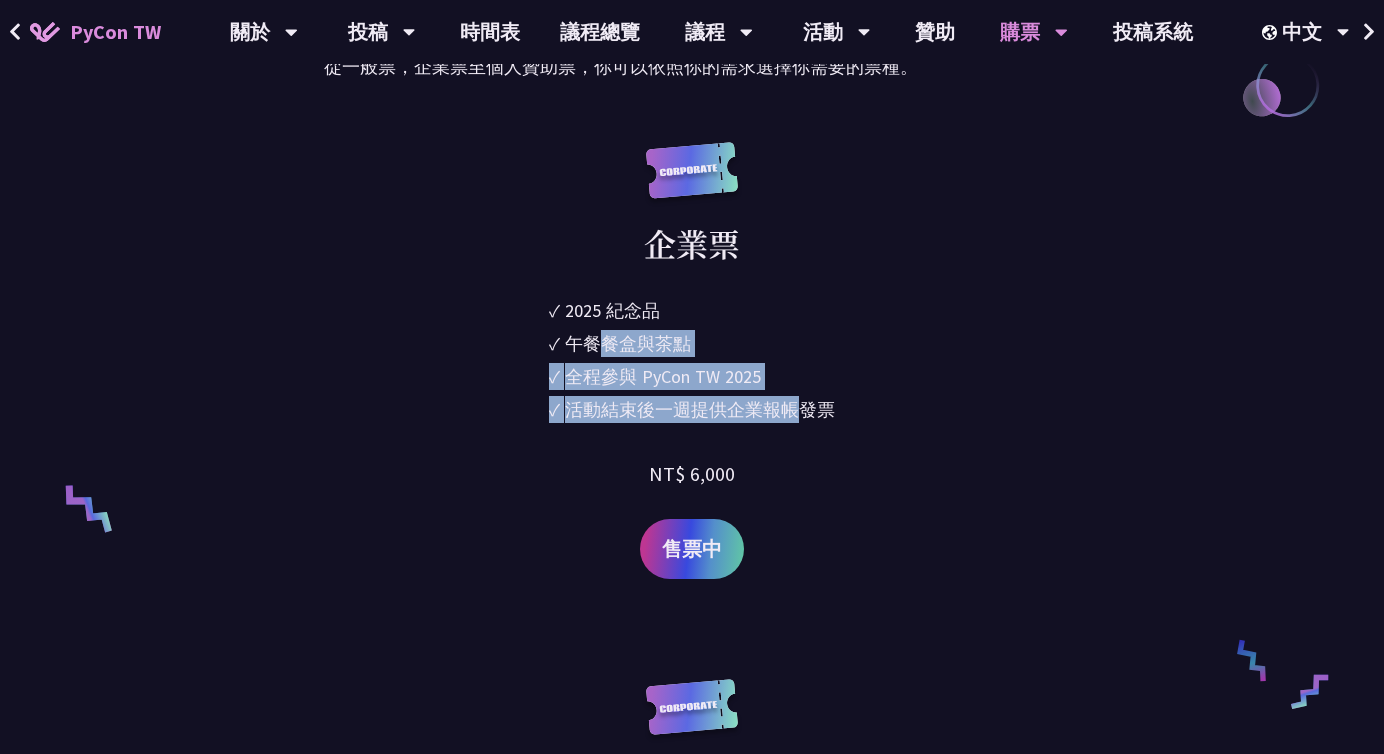 drag, startPoint x: 804, startPoint y: 420, endPoint x: 605, endPoint y: 349, distance: 211.28653 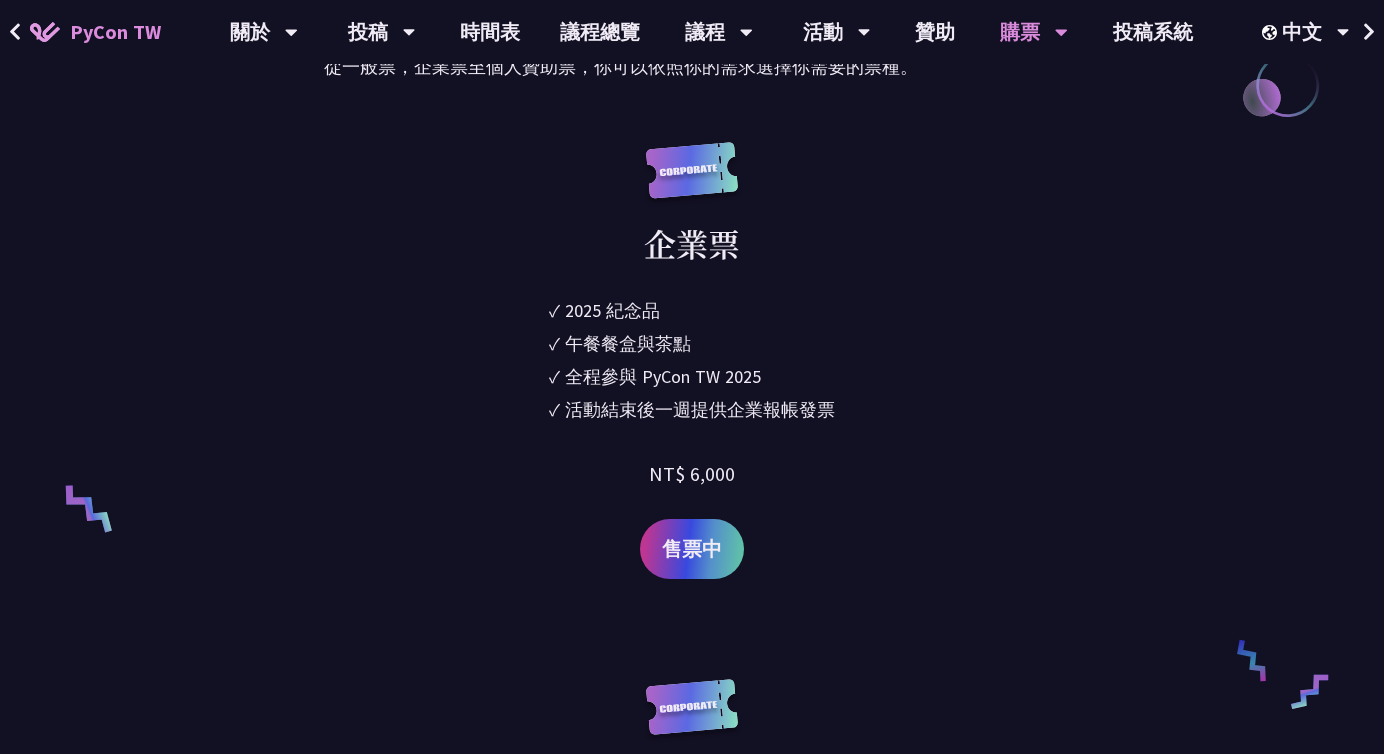 click on "✓
2025 紀念品
✓
午餐餐盒與茶點
✓
全程參與 PyCon TW 2025
✓
活動結束後一週提供企業報帳發票" at bounding box center (692, 363) 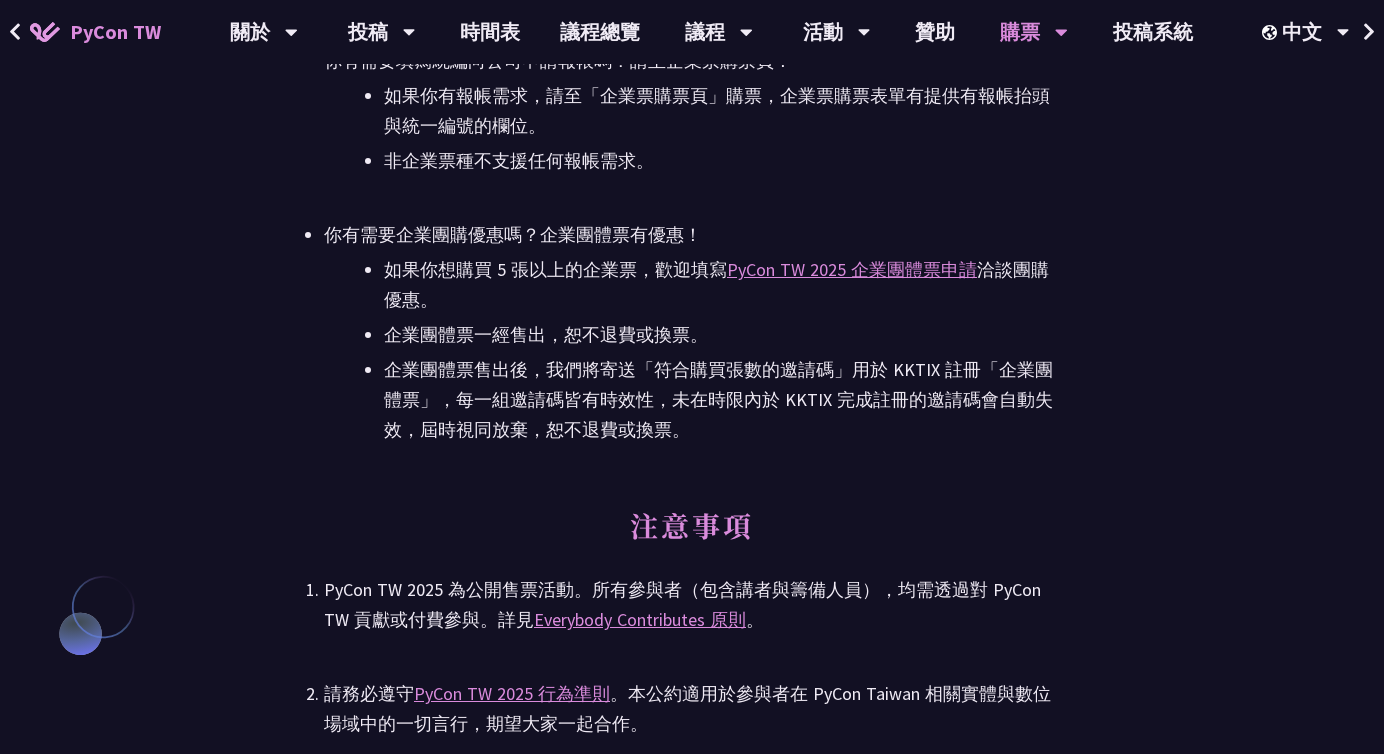 scroll, scrollTop: 4388, scrollLeft: 0, axis: vertical 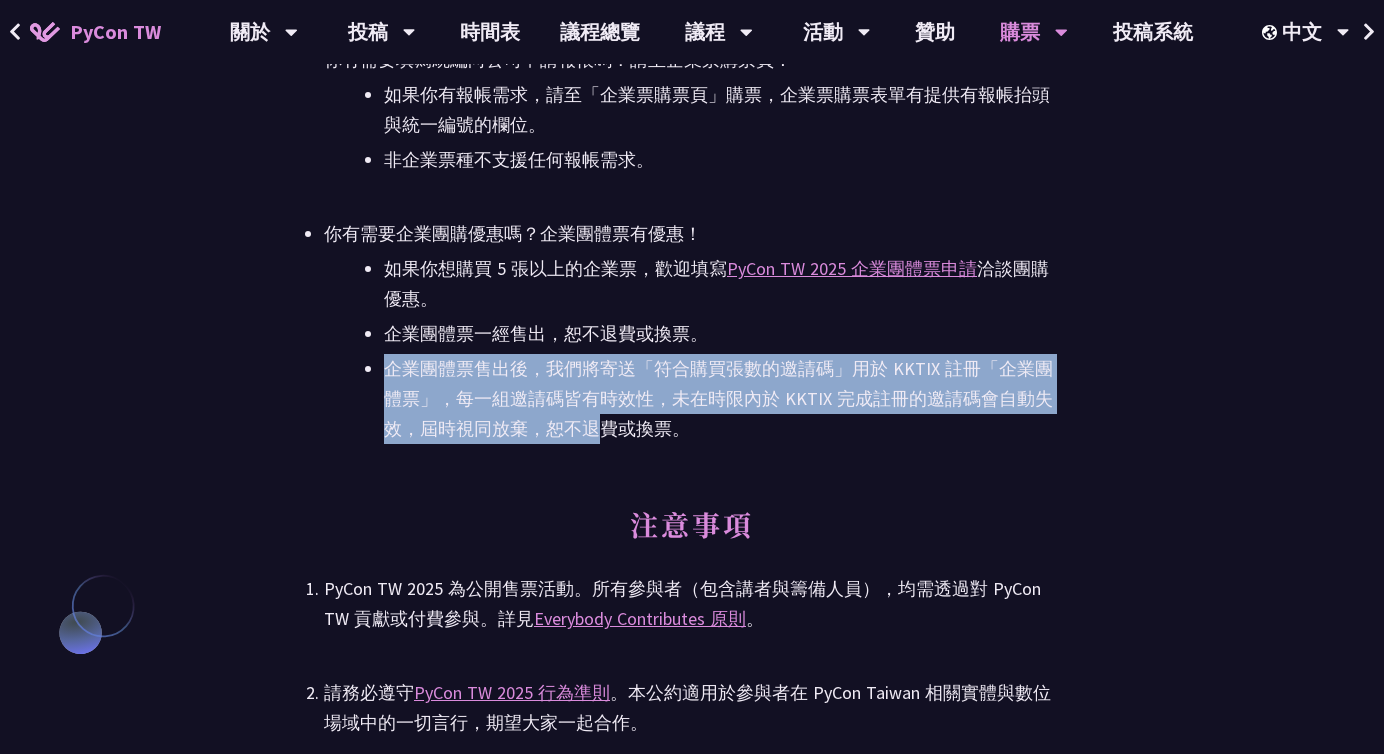 drag, startPoint x: 439, startPoint y: 351, endPoint x: 602, endPoint y: 428, distance: 180.27202 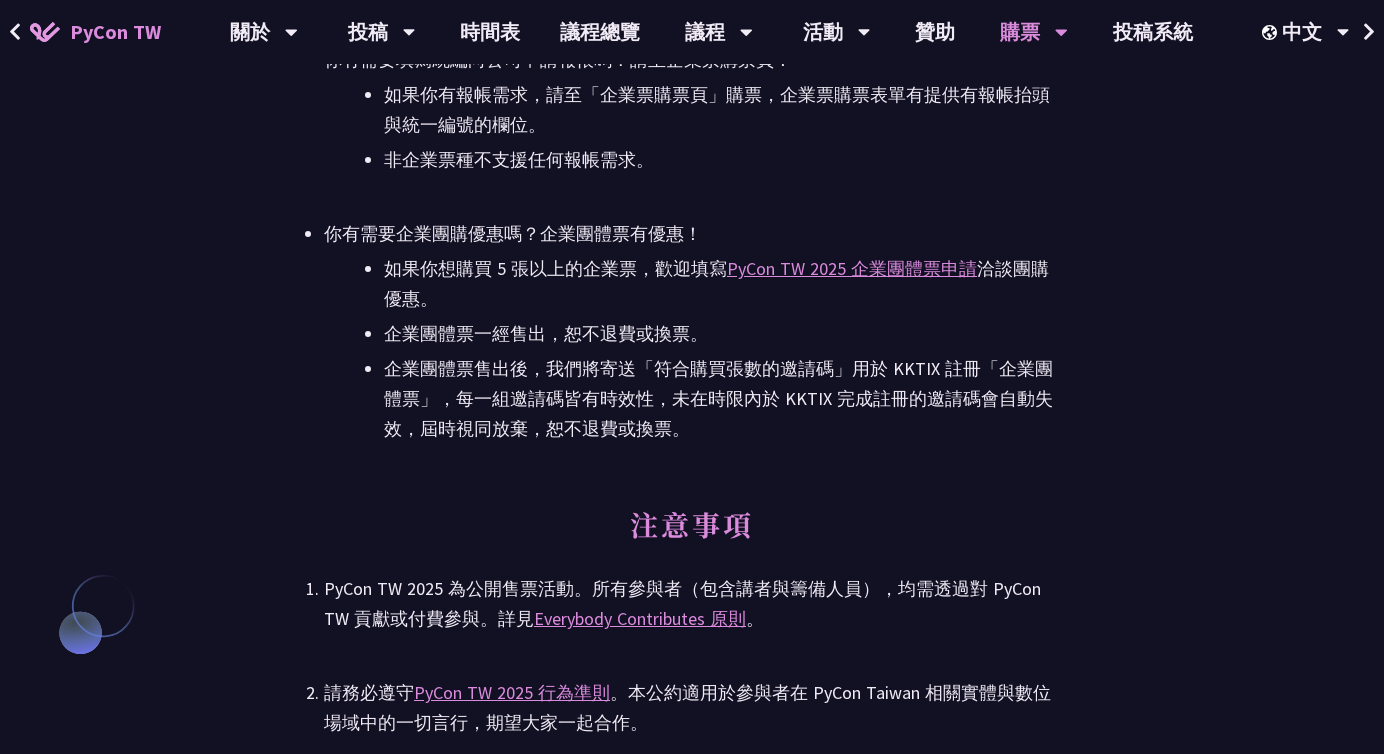 click on "企業團體票售出後，我們將寄送「符合購買張數的邀請碼」用於 KKTIX 註冊「企業團體票」，每一組邀請碼皆有時效性，未在時限內於 KKTIX 完成註冊的邀請碼會自動失效，屆時視同放棄，恕不退費或換票。" at bounding box center [722, 399] 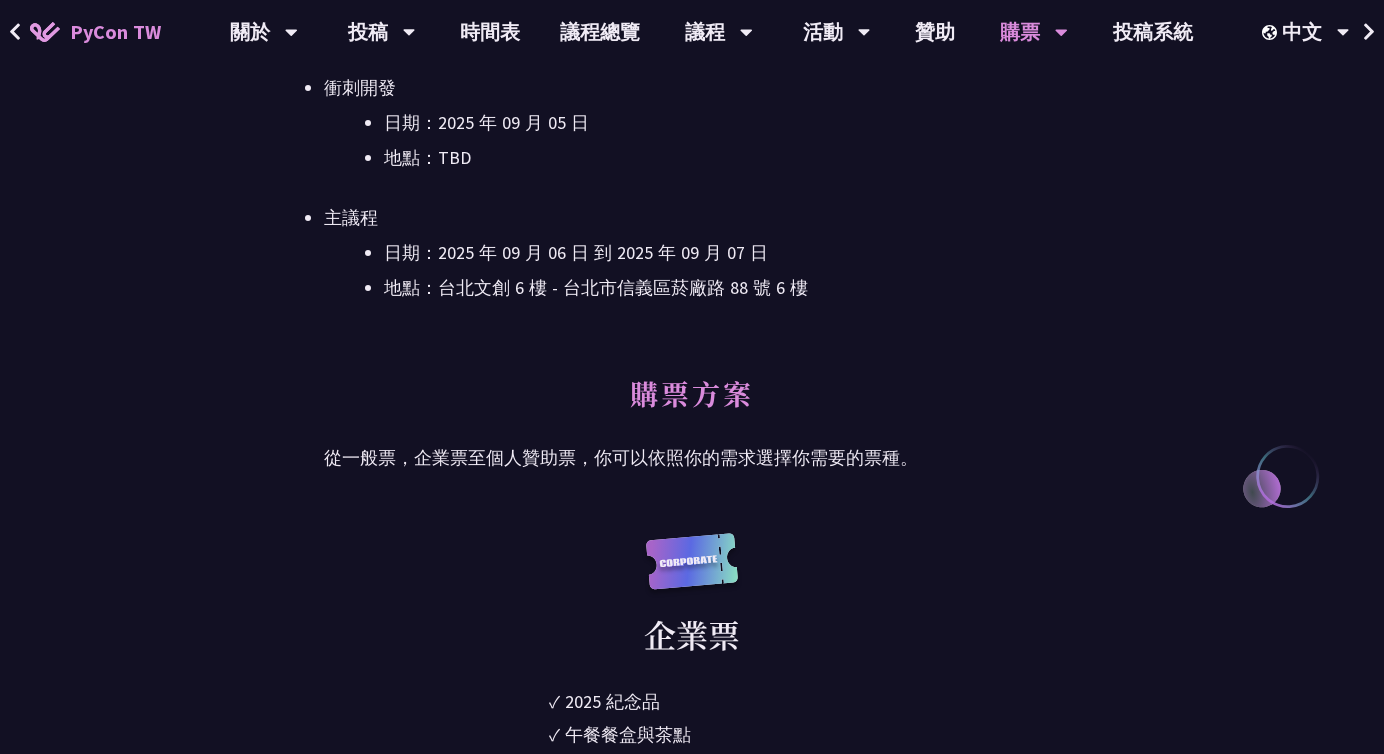 scroll, scrollTop: 623, scrollLeft: 0, axis: vertical 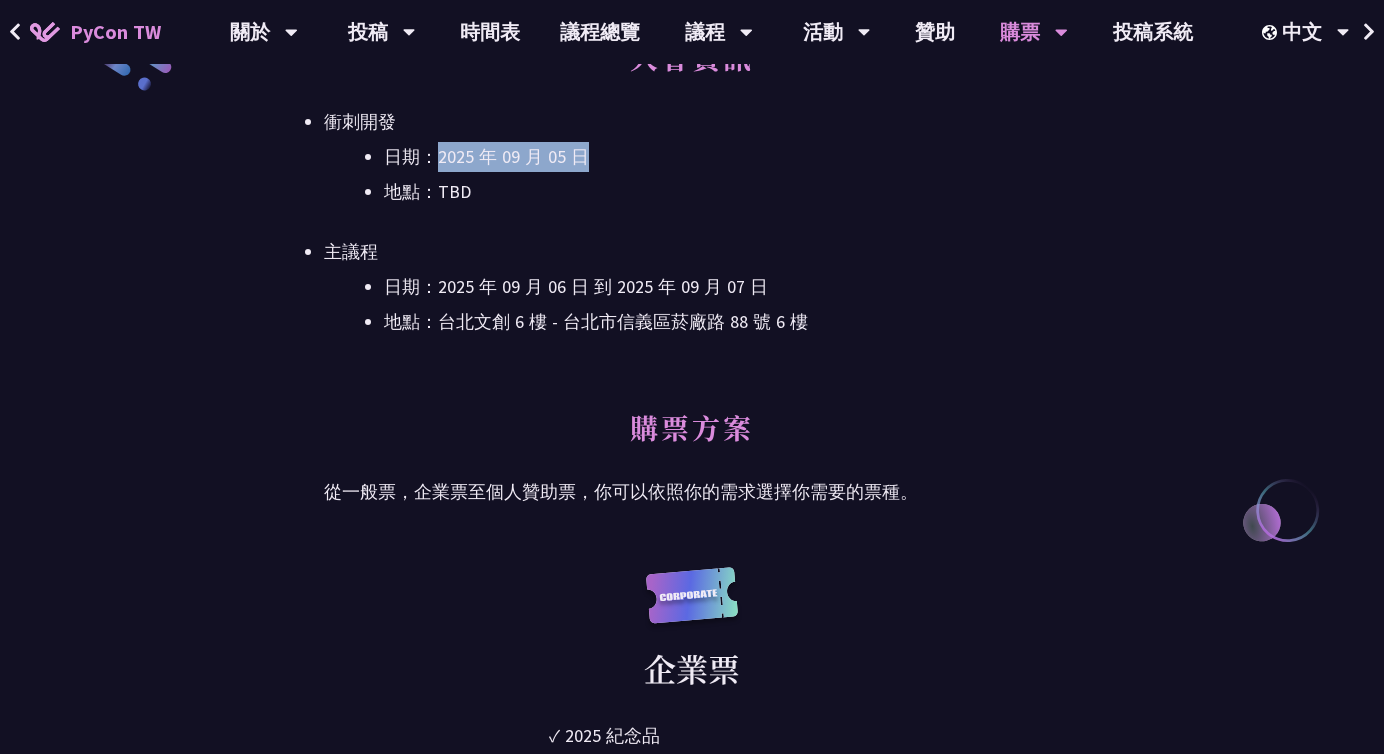 drag, startPoint x: 429, startPoint y: 164, endPoint x: 698, endPoint y: 168, distance: 269.02972 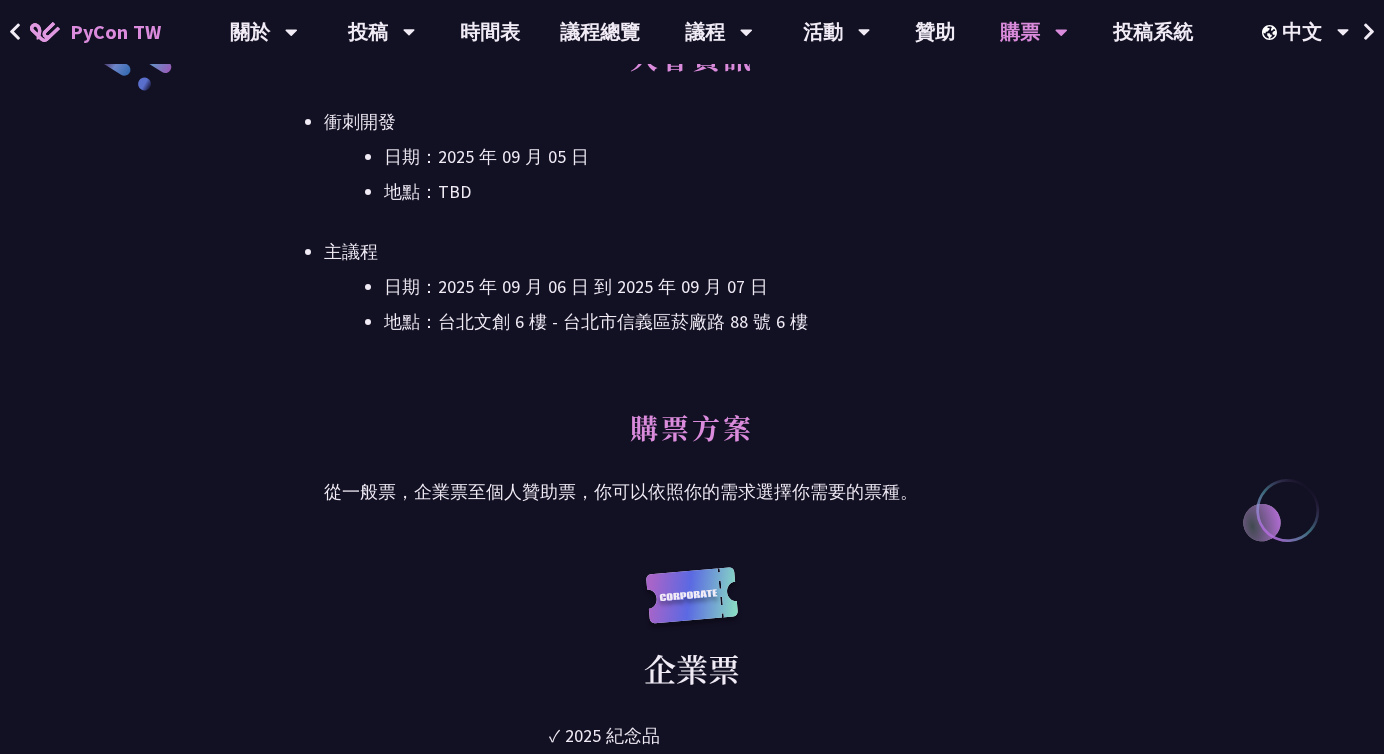 click on "地點：TBD" at bounding box center (722, 192) 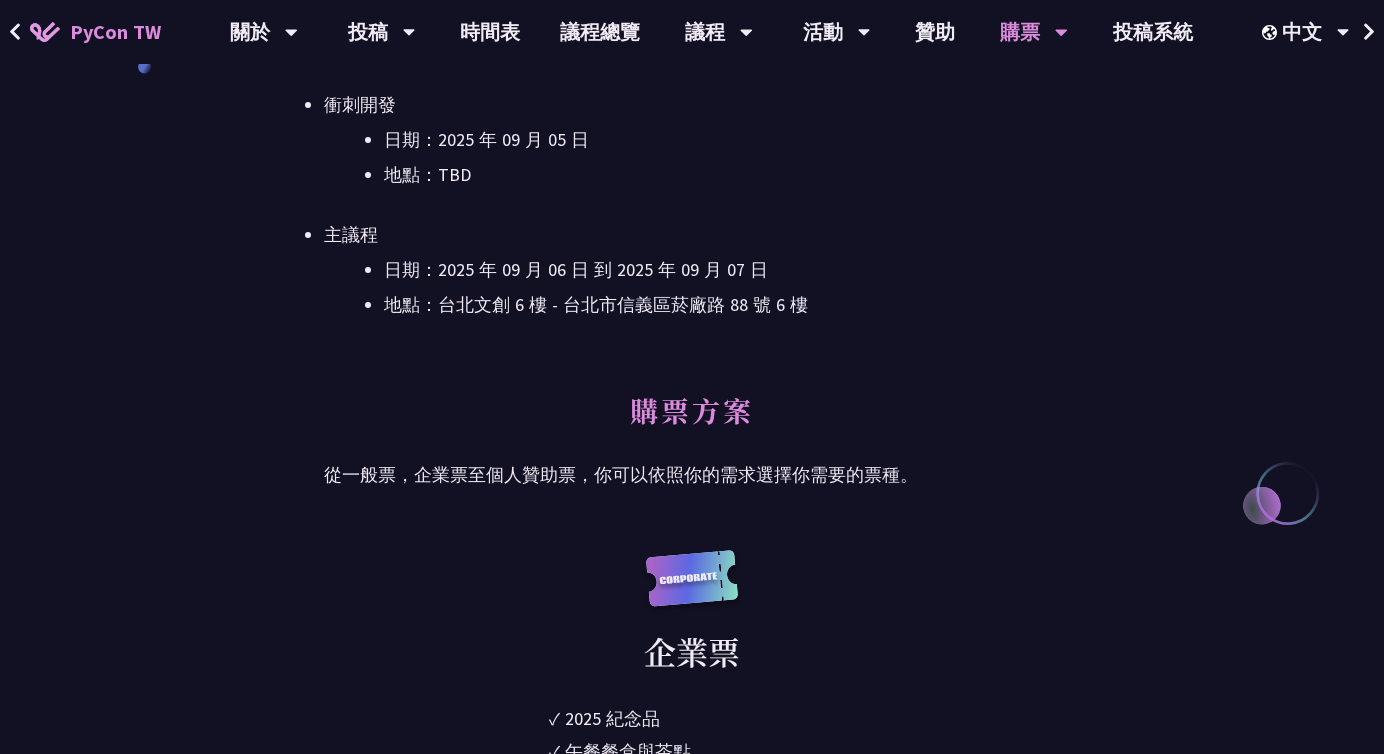 scroll, scrollTop: 642, scrollLeft: 0, axis: vertical 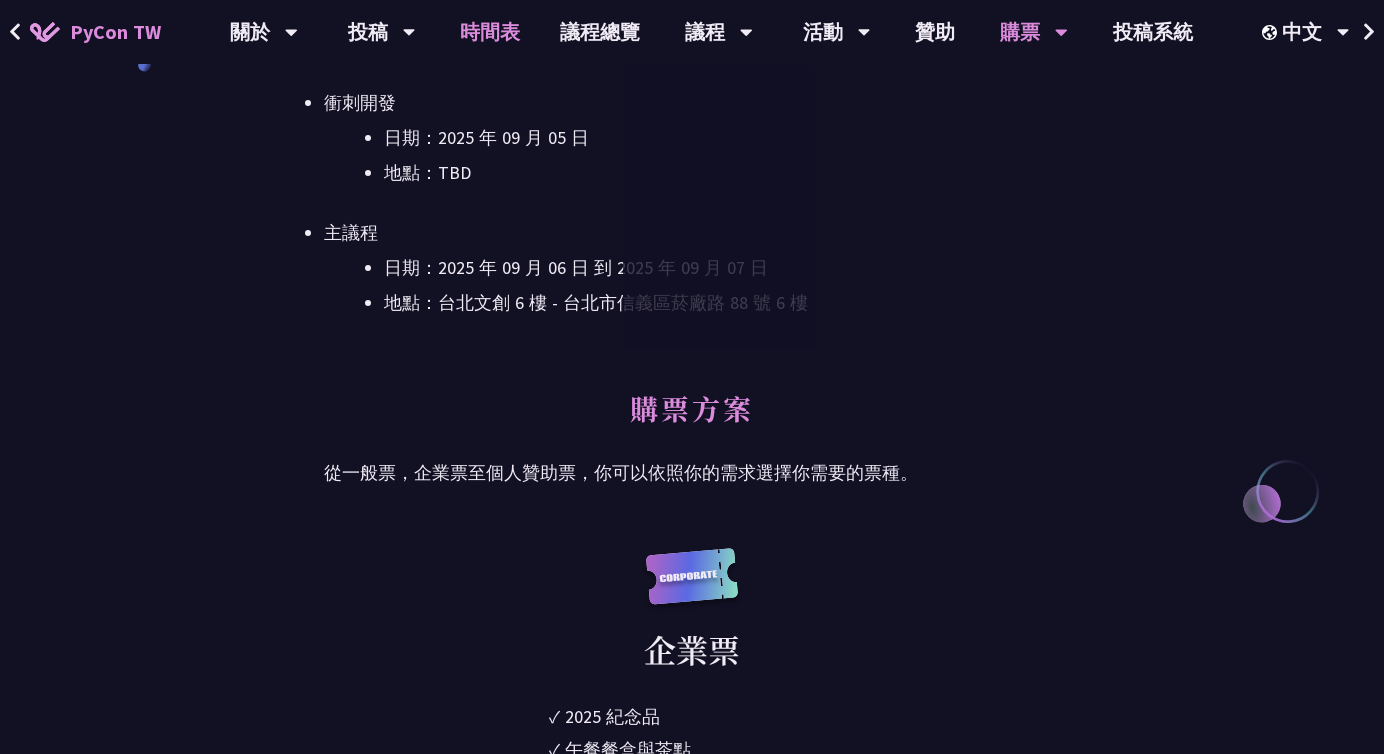 click on "時間表" at bounding box center [490, 32] 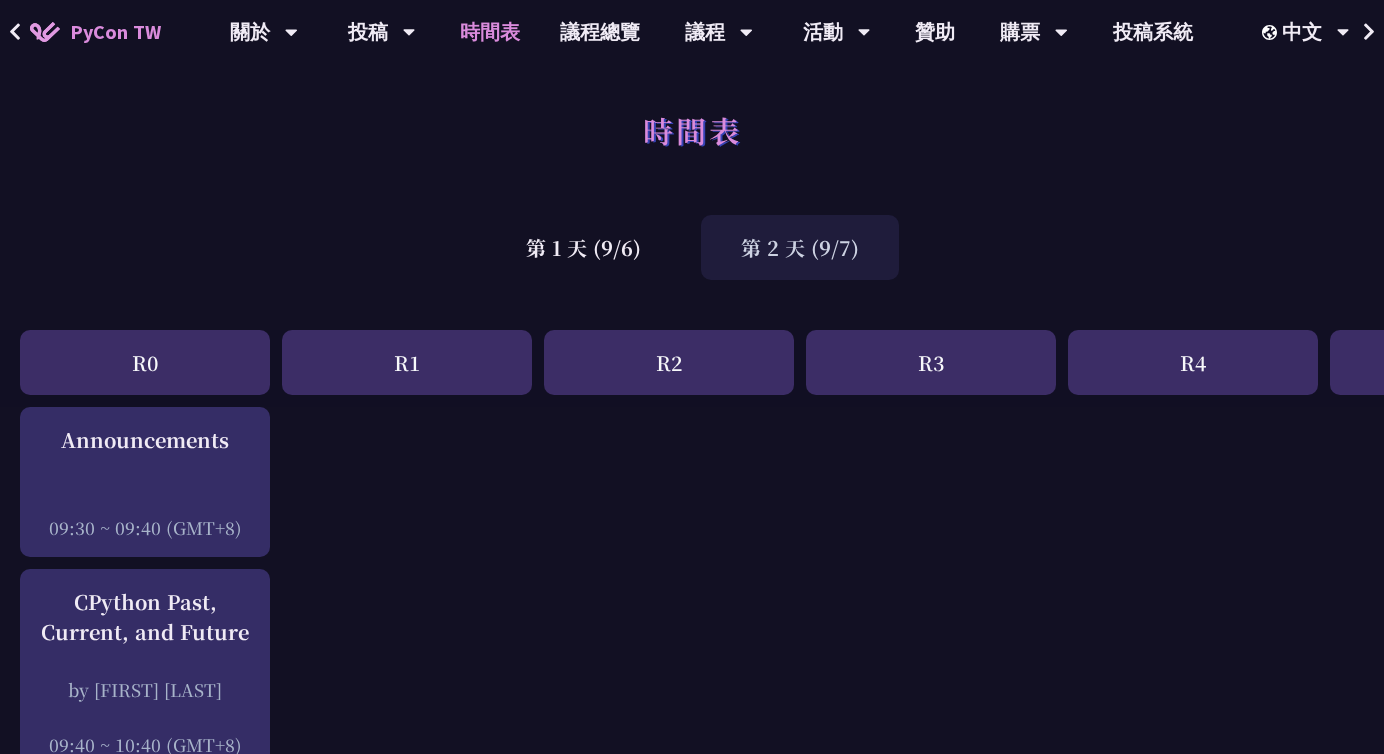 scroll, scrollTop: 15, scrollLeft: 0, axis: vertical 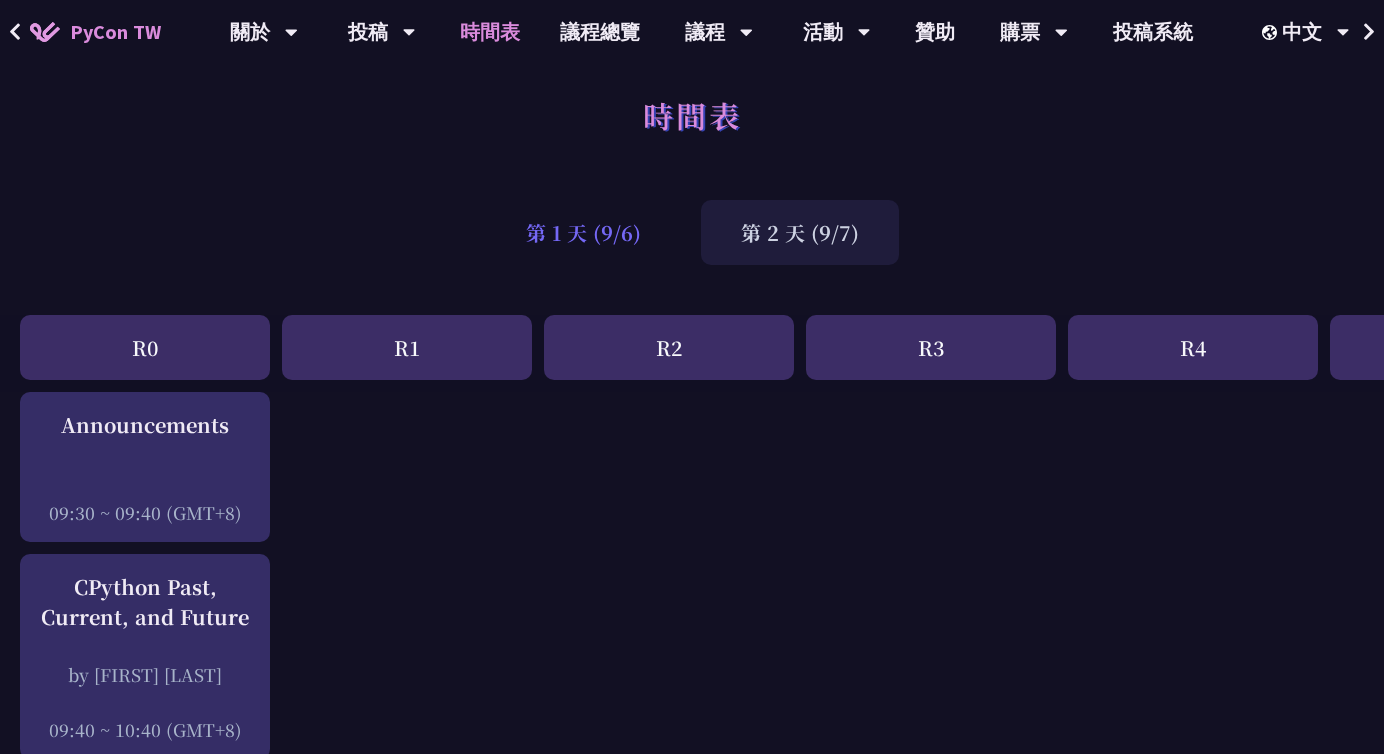 click on "第 1 天 (9/6)" at bounding box center [583, 232] 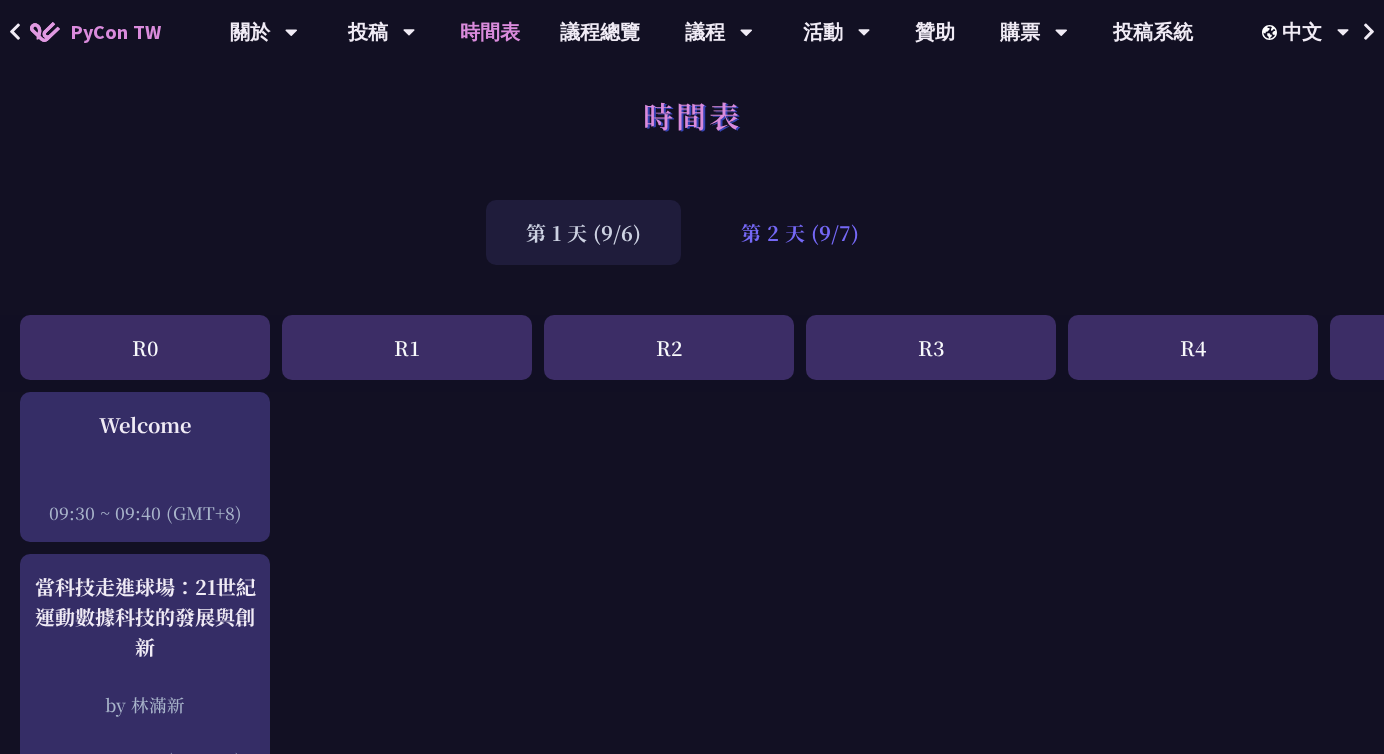 click on "第 2 天 (9/7)" at bounding box center [800, 232] 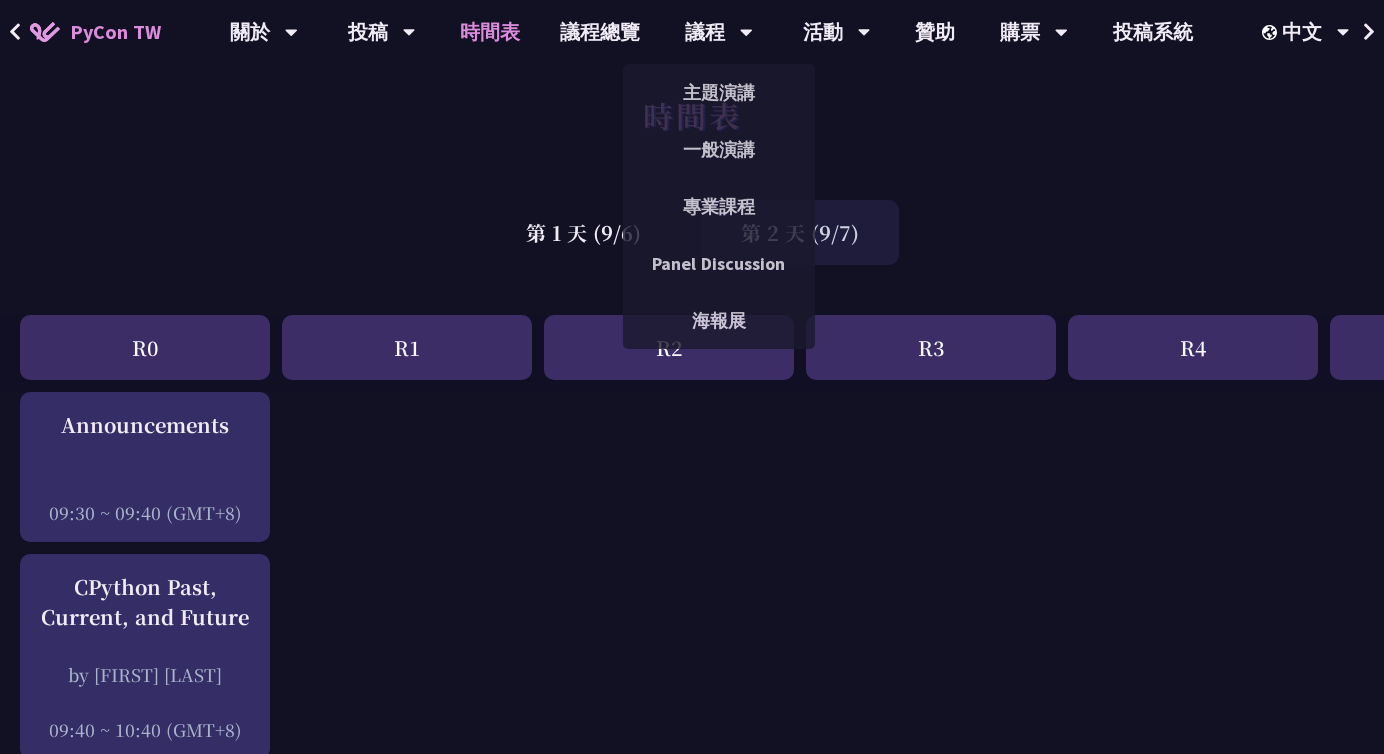 click on "R3" at bounding box center [931, 347] 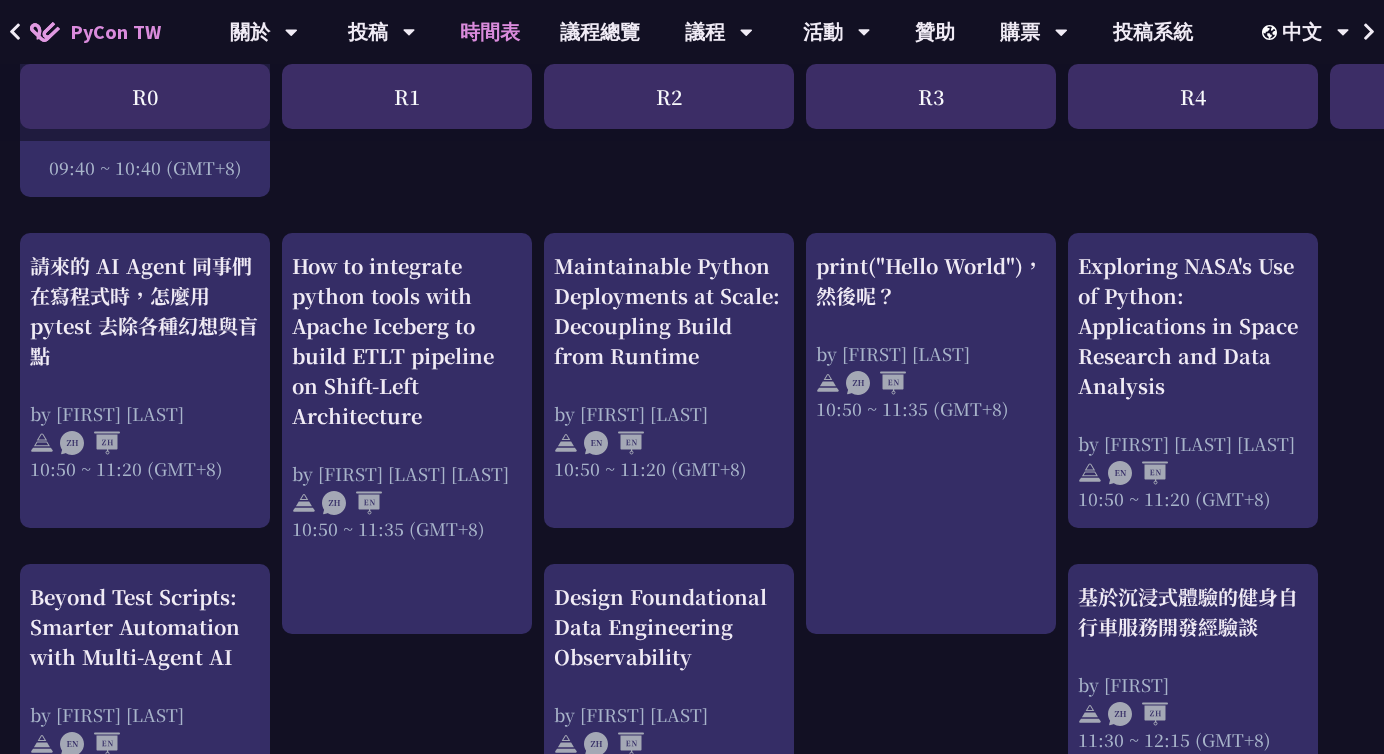 scroll, scrollTop: 578, scrollLeft: 0, axis: vertical 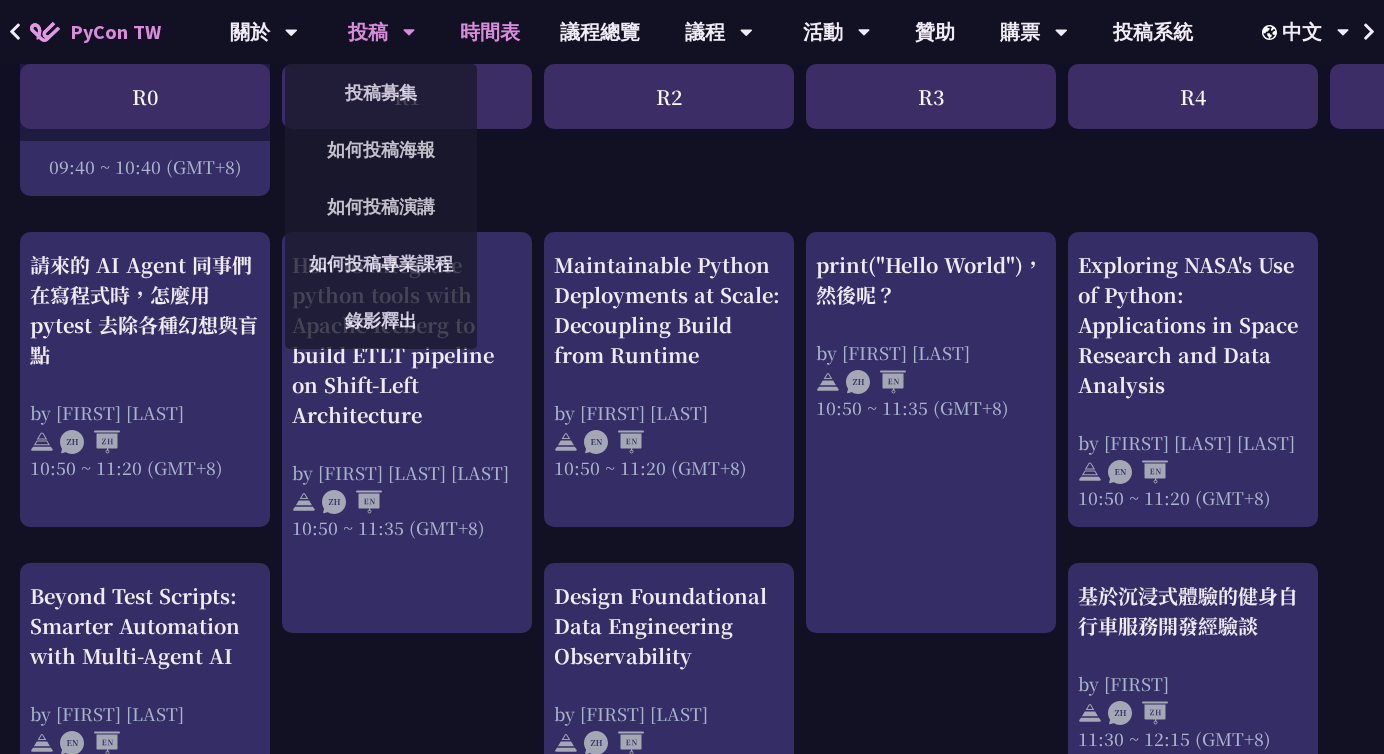 drag, startPoint x: 817, startPoint y: 407, endPoint x: 366, endPoint y: 4, distance: 604.82227 